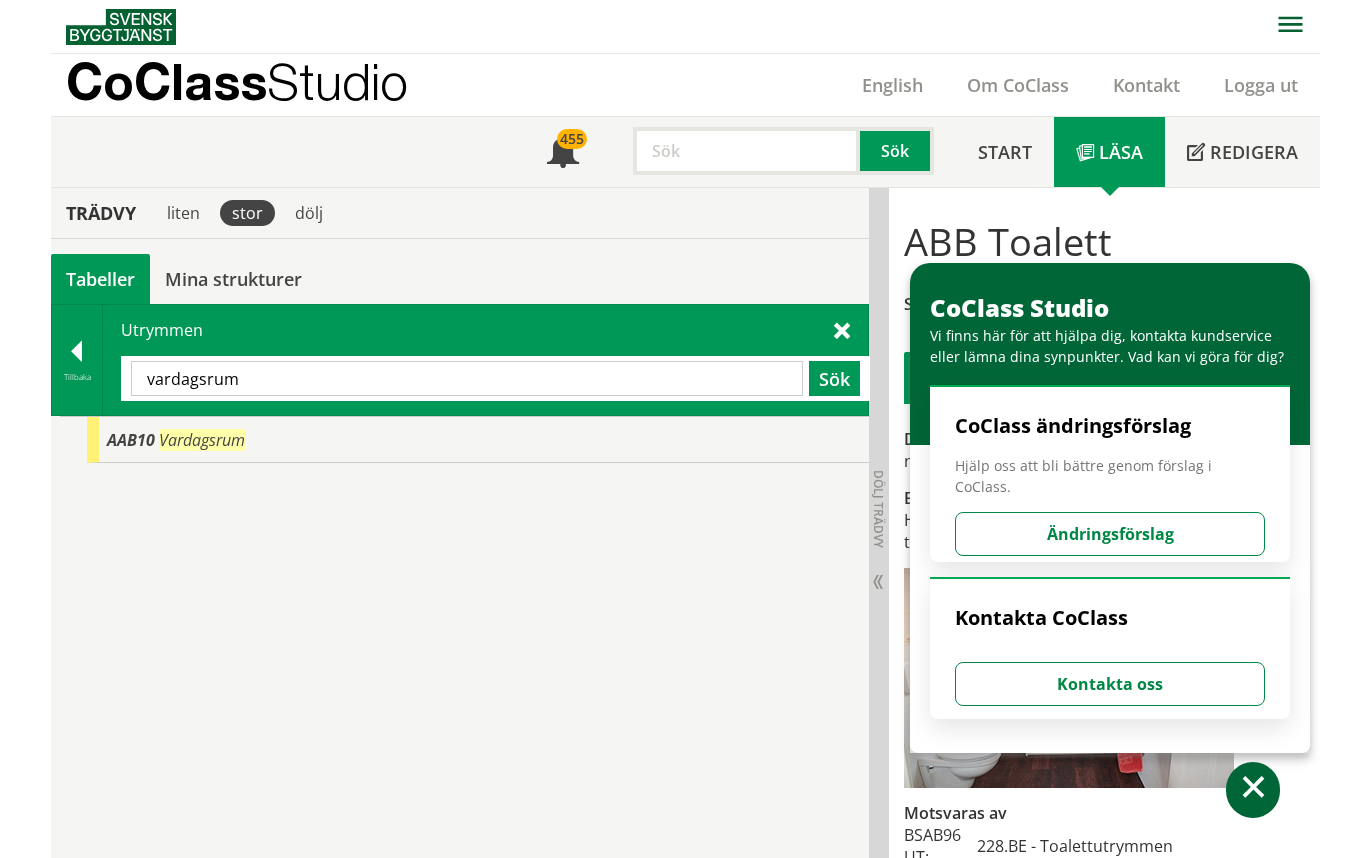 scroll, scrollTop: 0, scrollLeft: 0, axis: both 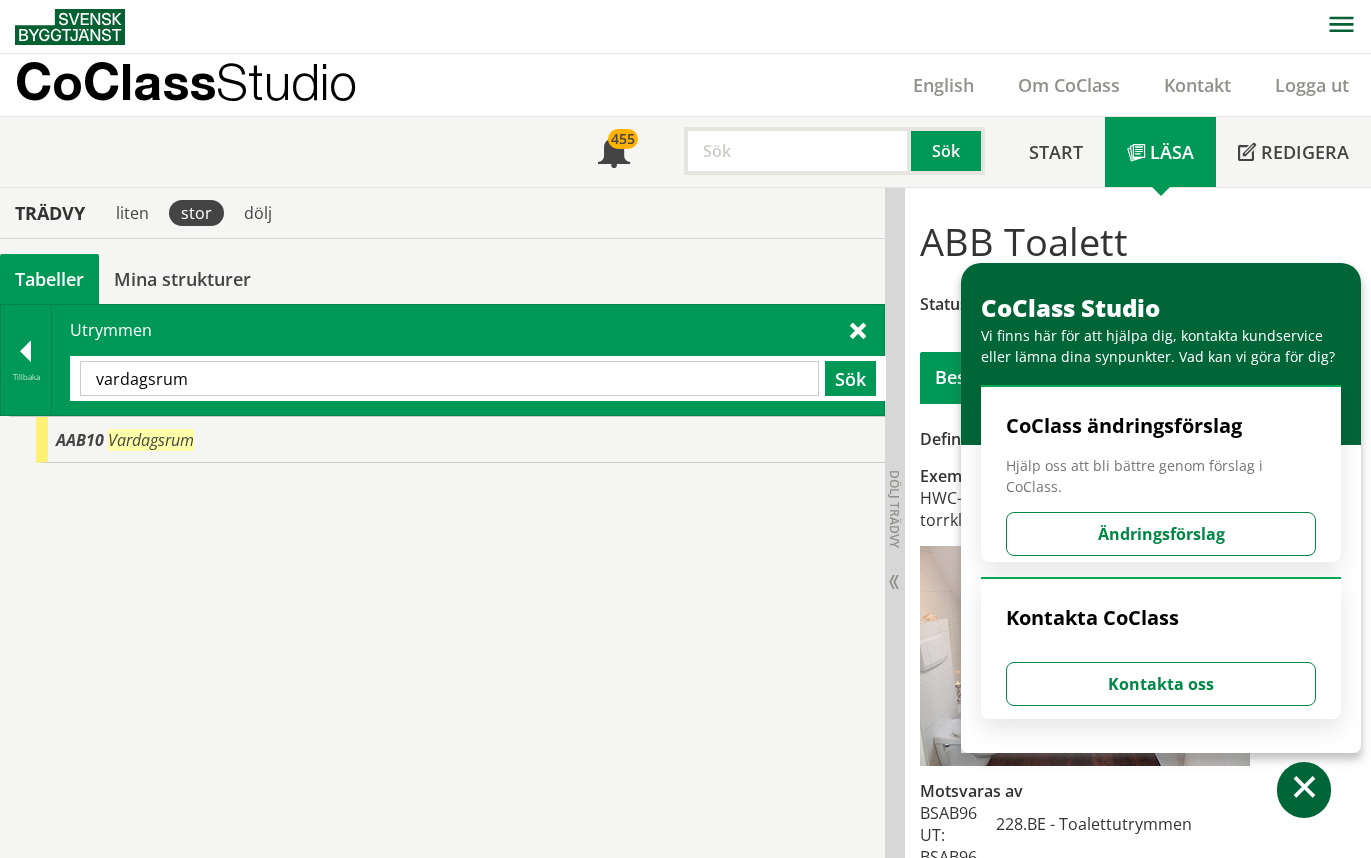 click on "vardagsrum" at bounding box center [449, 378] 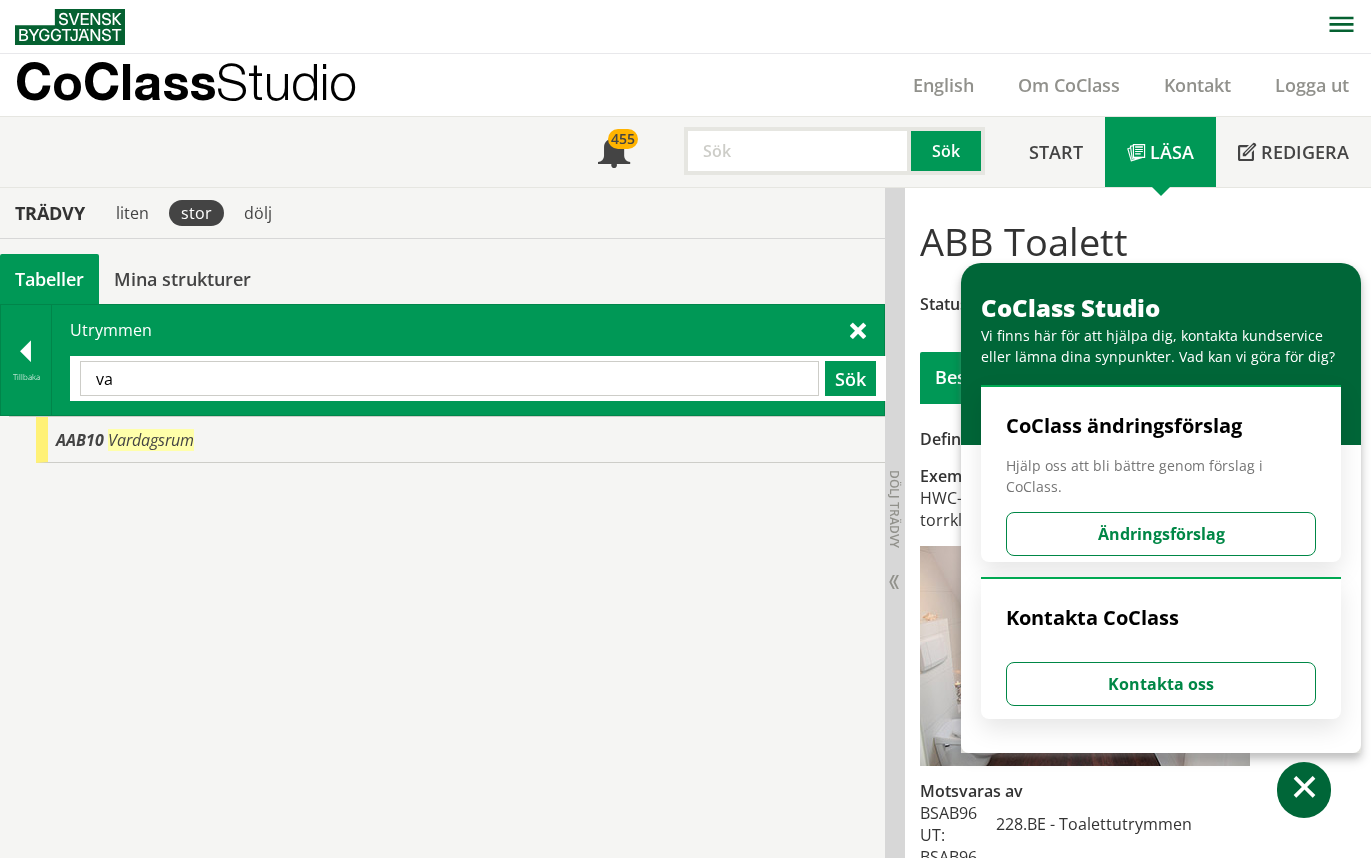 type on "v" 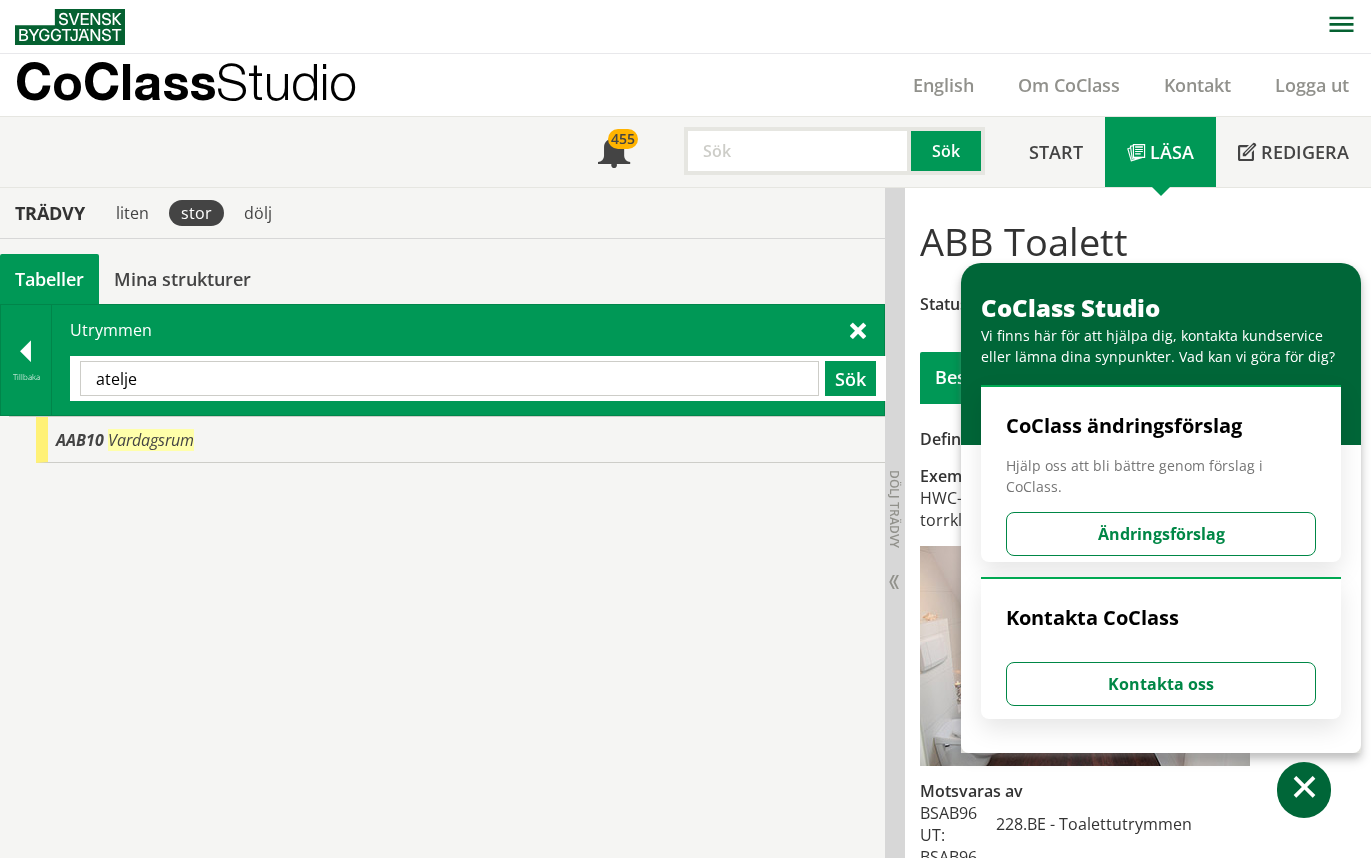 type on "atelje" 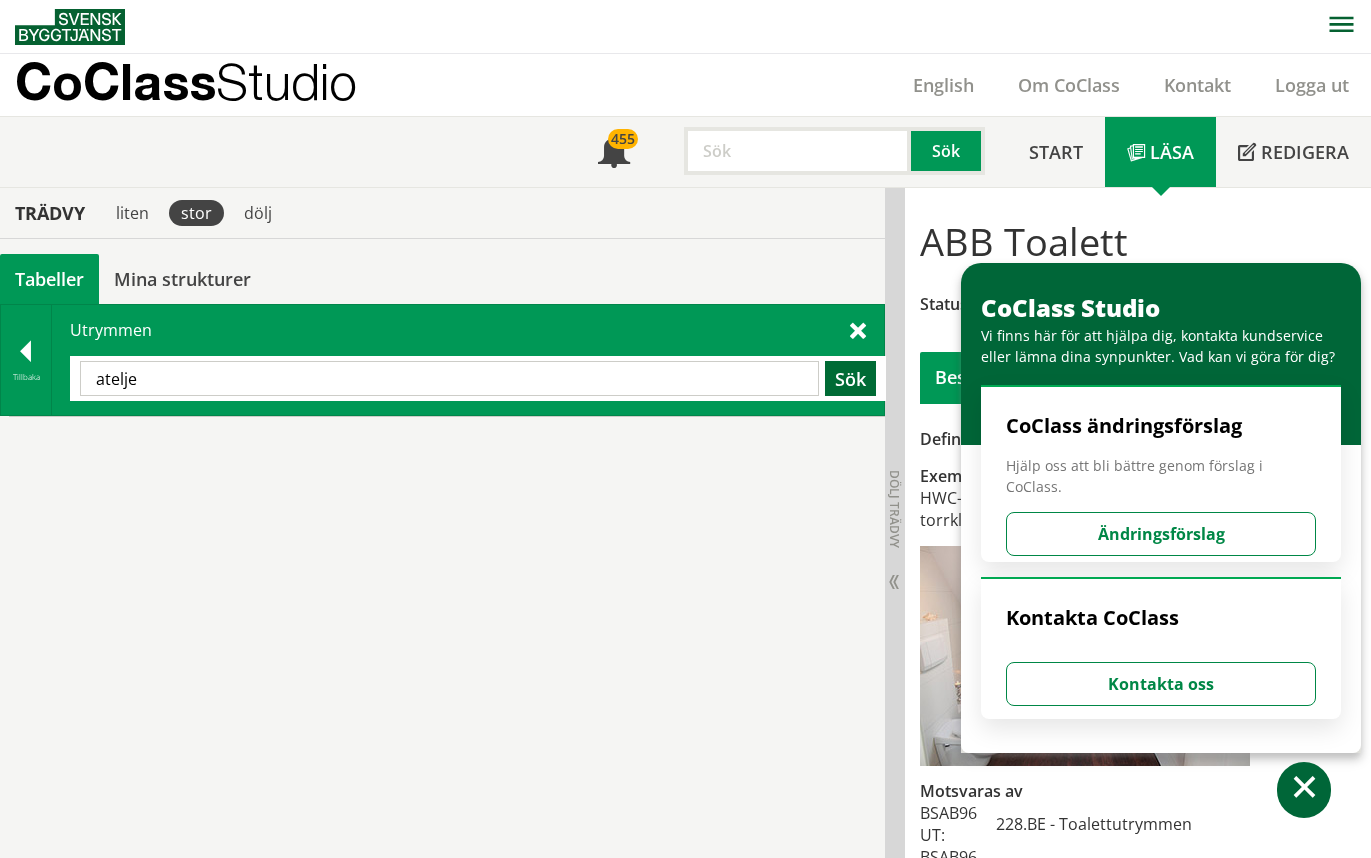 click on "Sök" at bounding box center (850, 378) 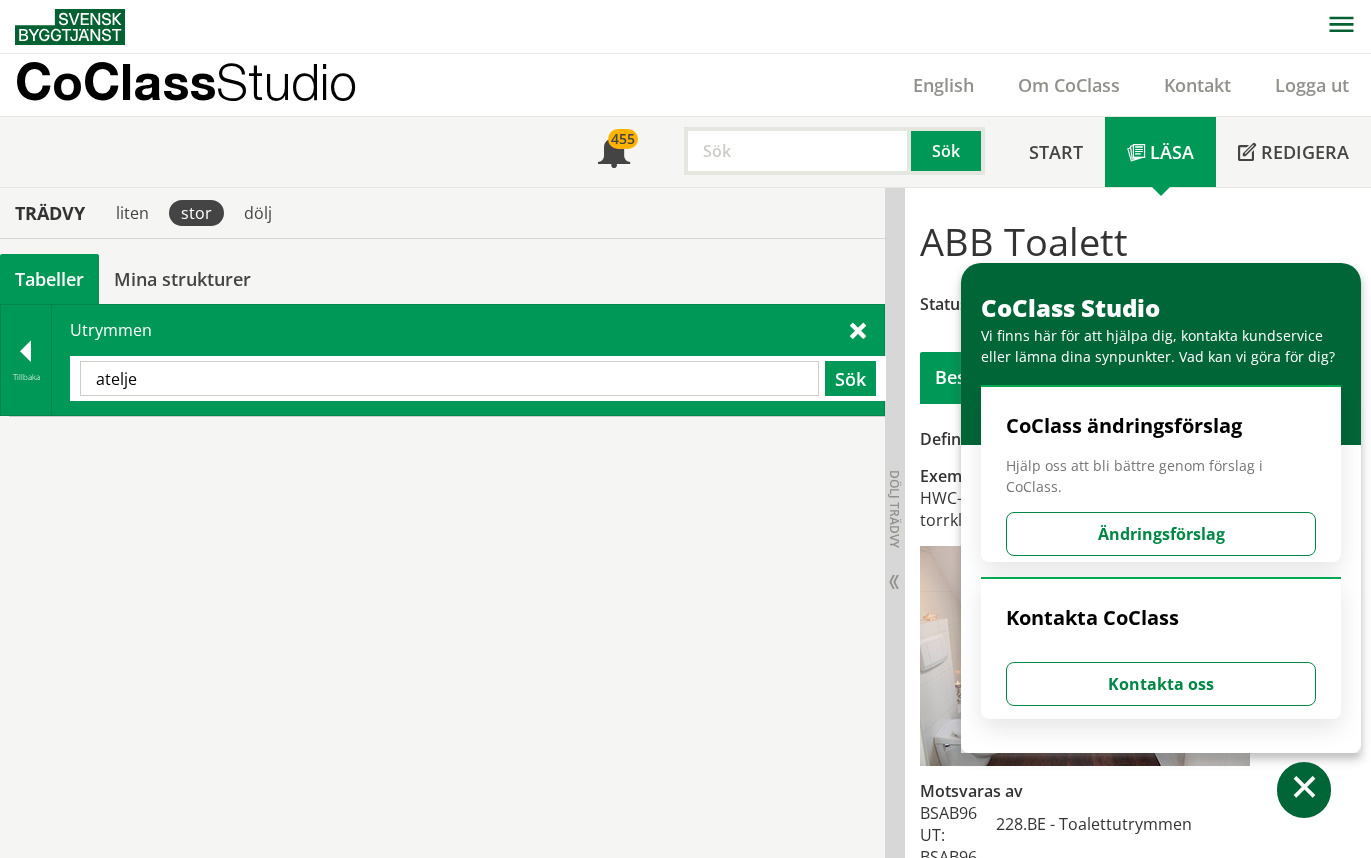 click on "atelje" at bounding box center (449, 378) 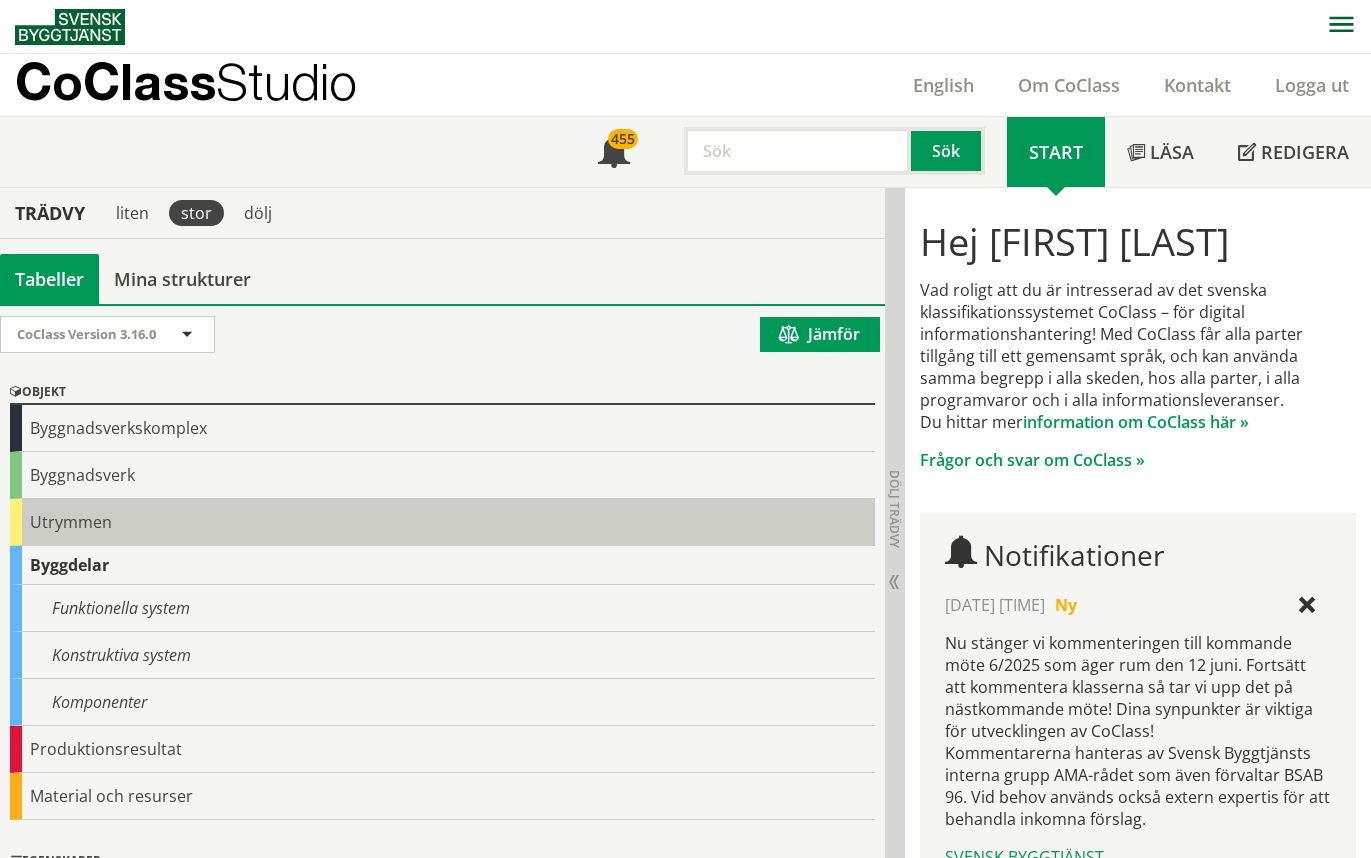 click on "Utrymmen" at bounding box center [442, 522] 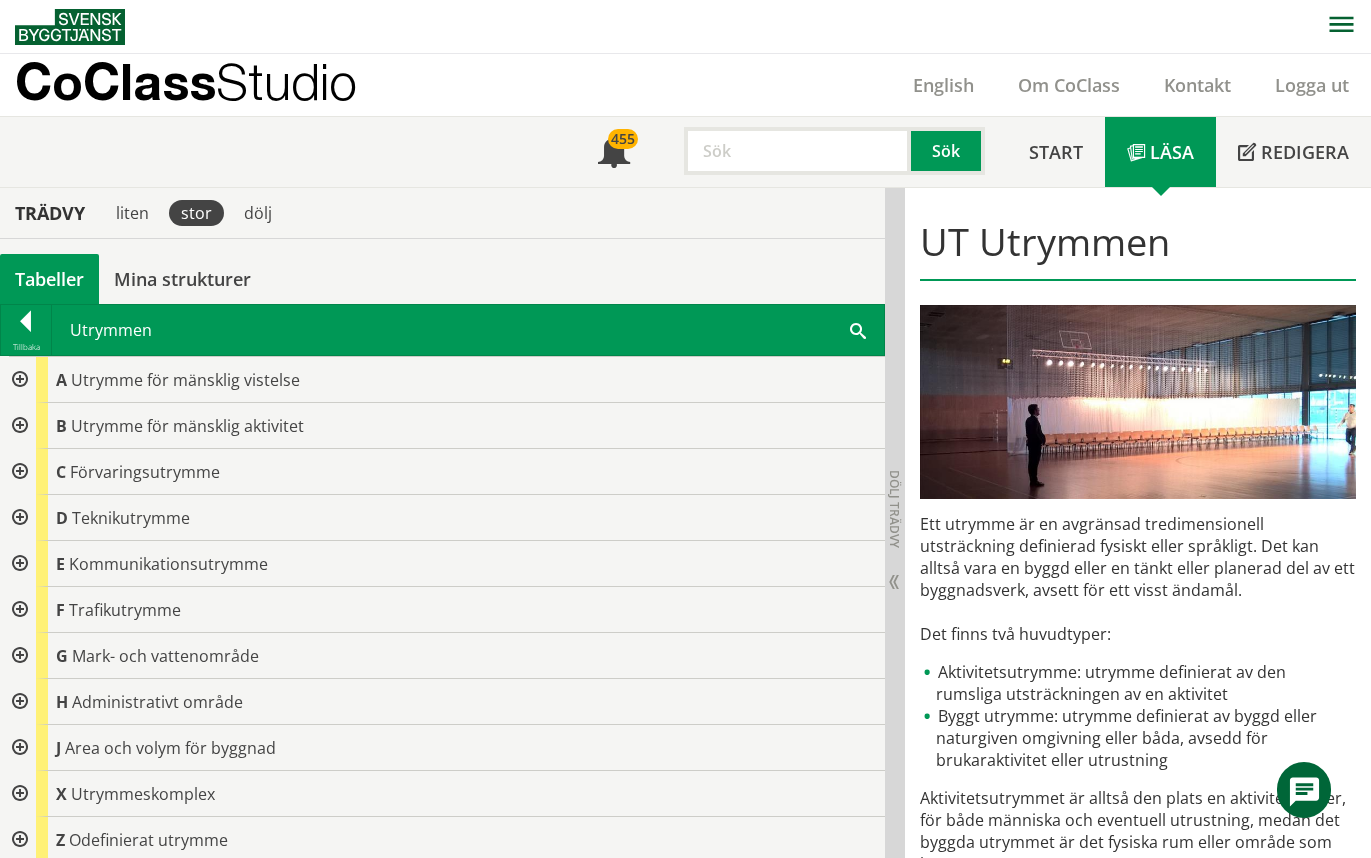 click at bounding box center (858, 329) 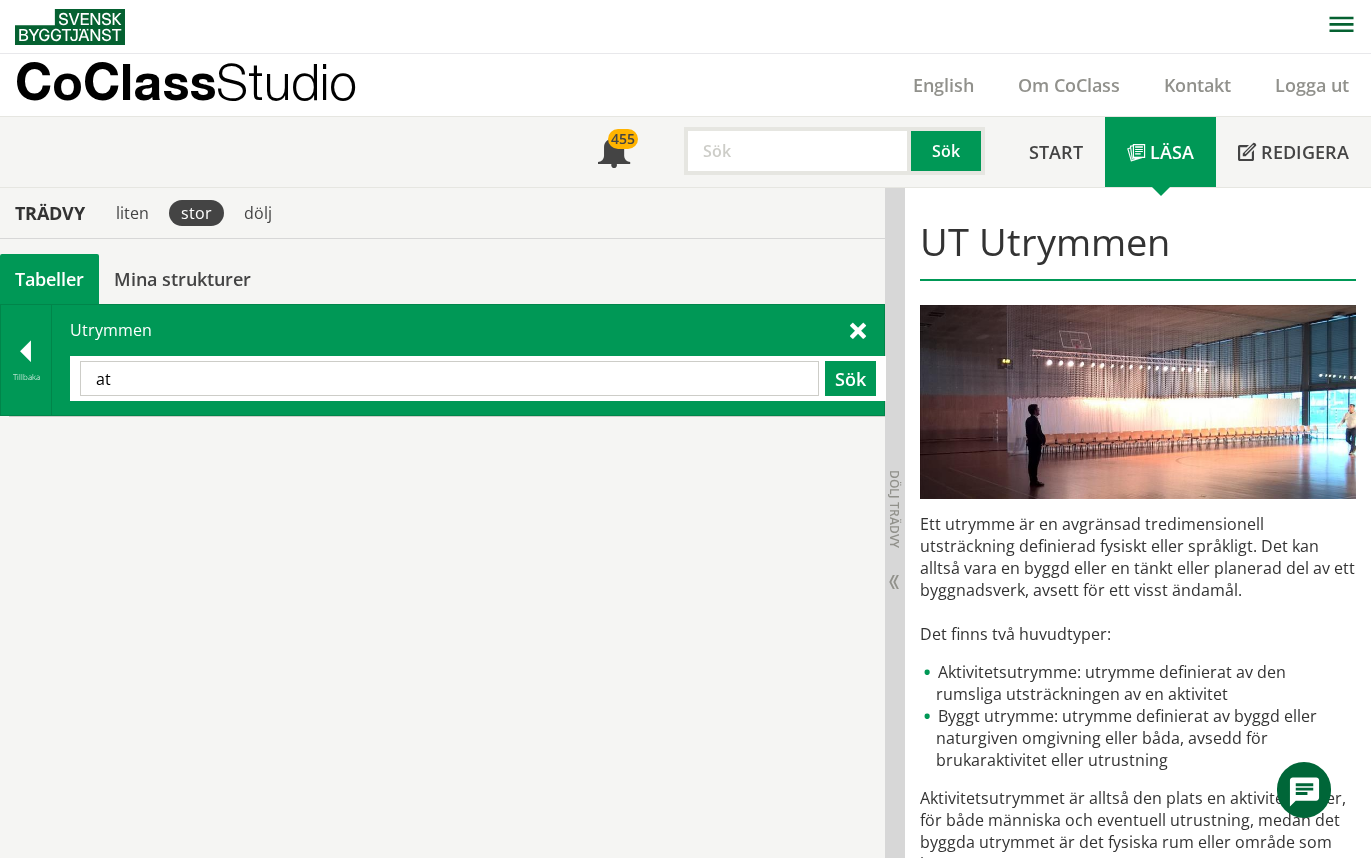 type on "a" 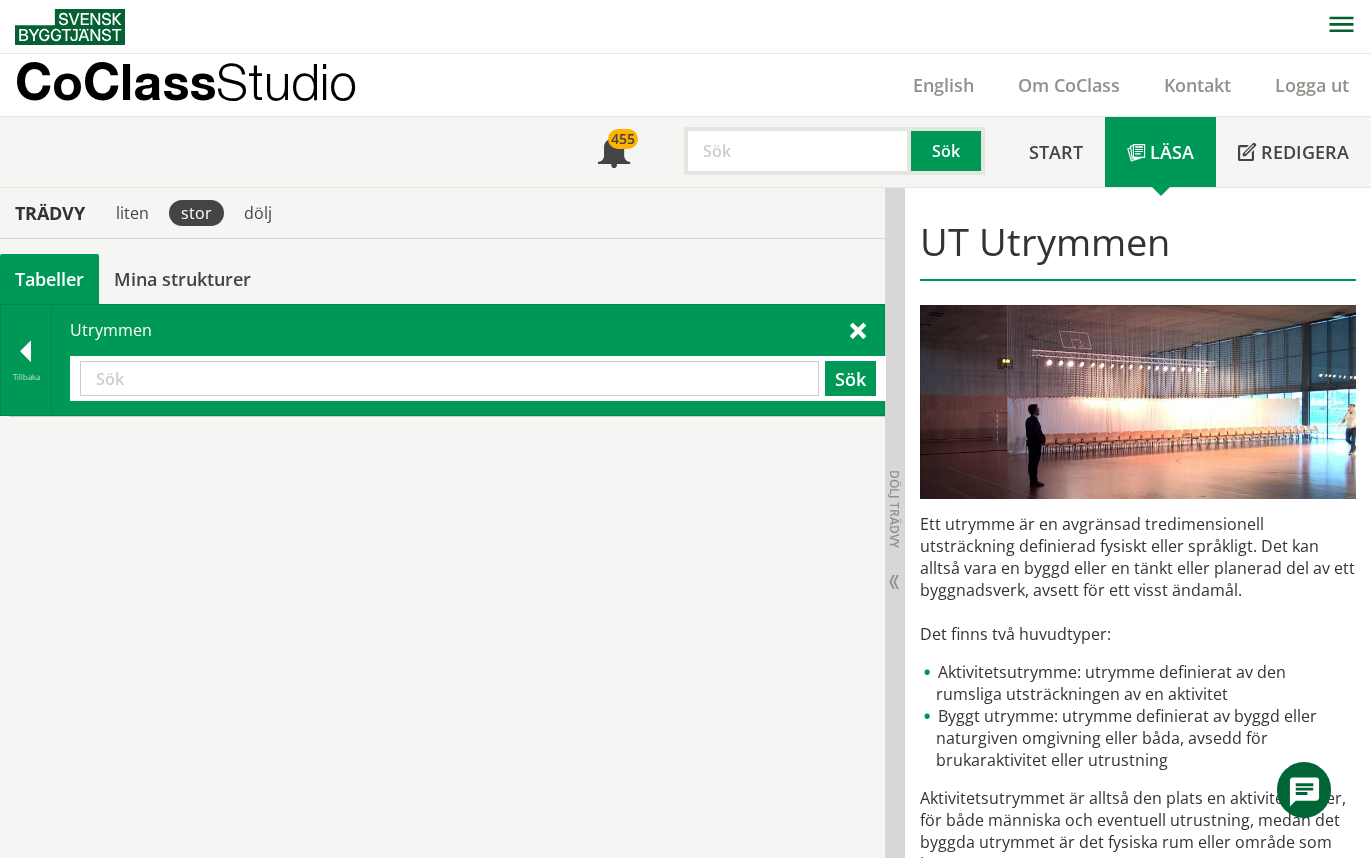 click at bounding box center (449, 378) 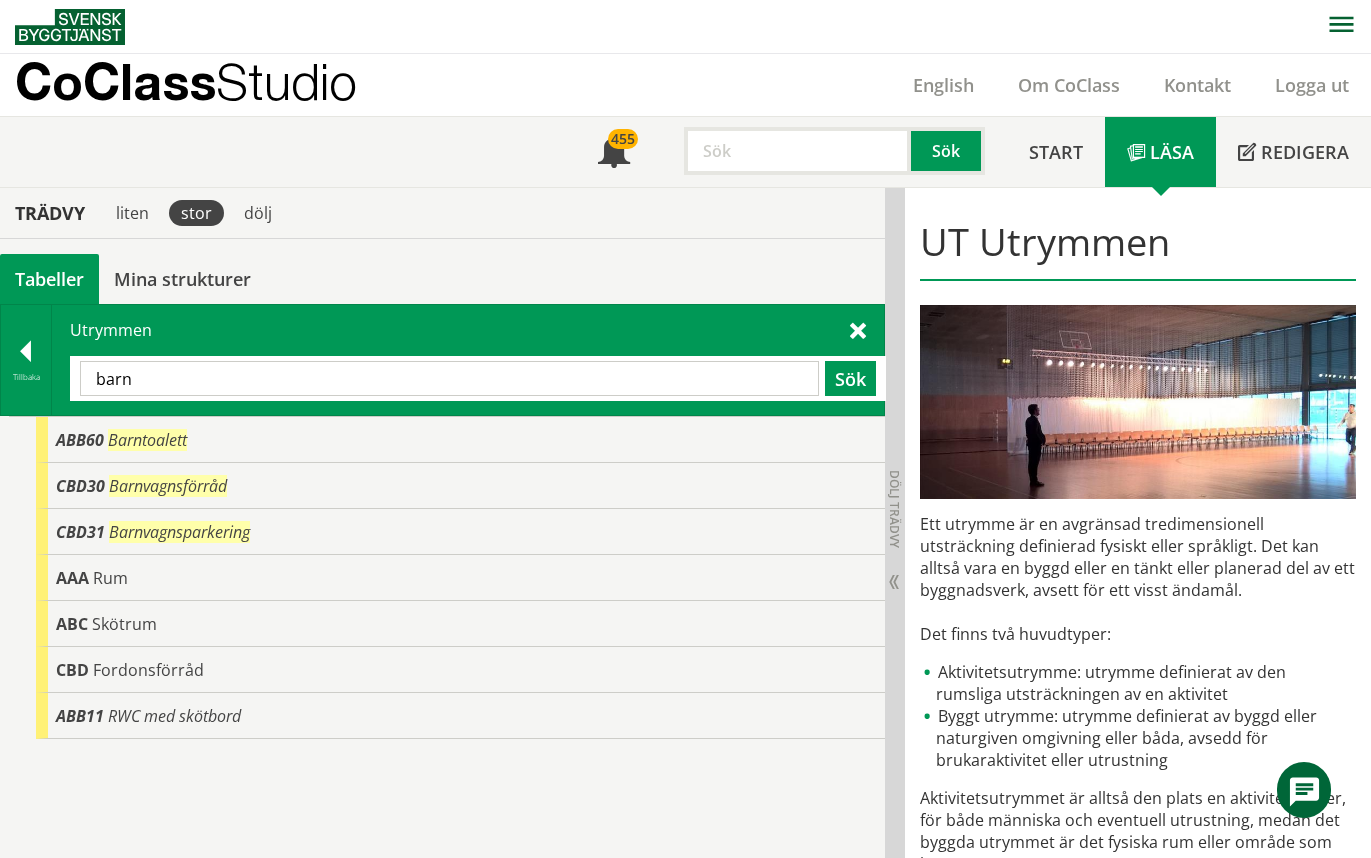 click on "barn" at bounding box center [449, 378] 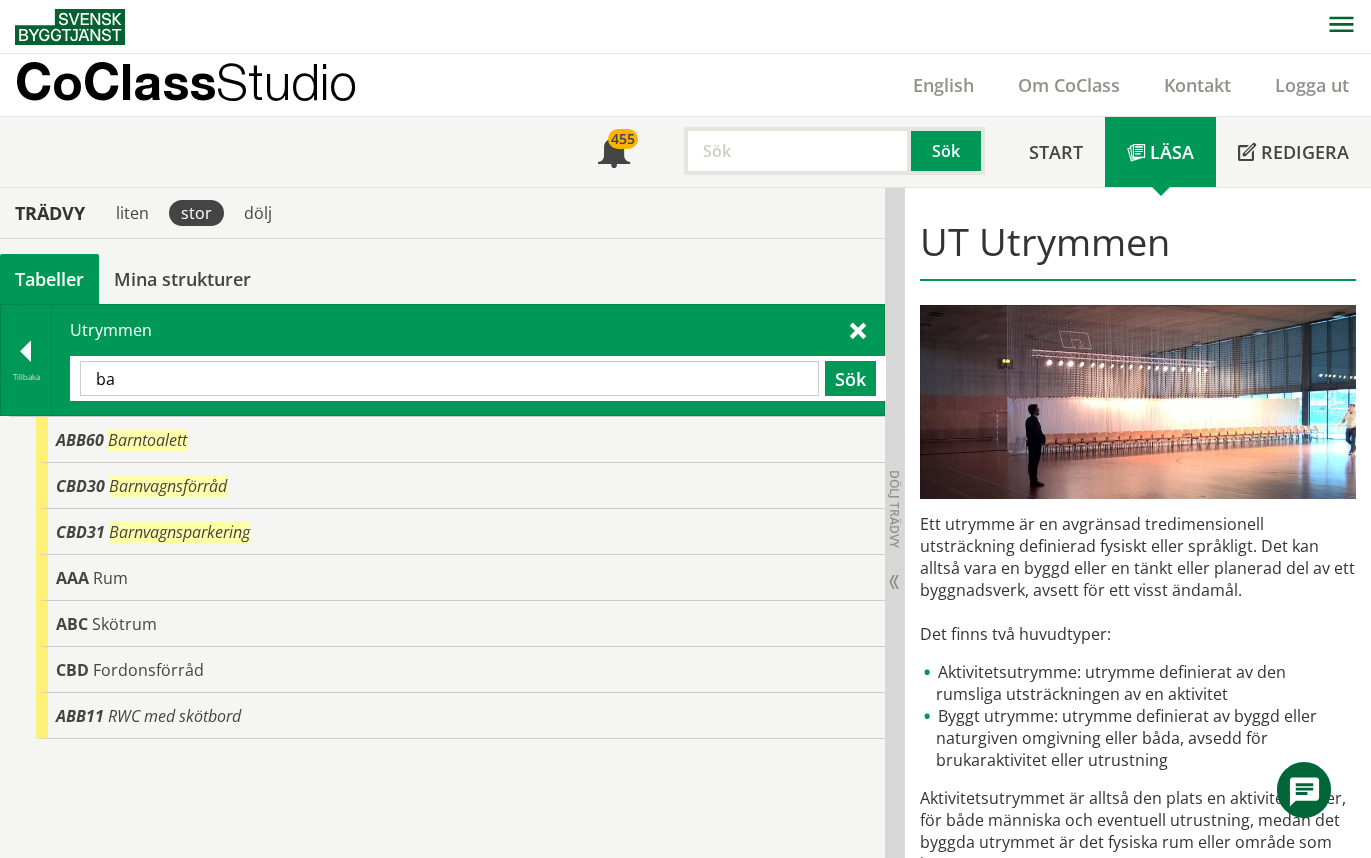 type on "b" 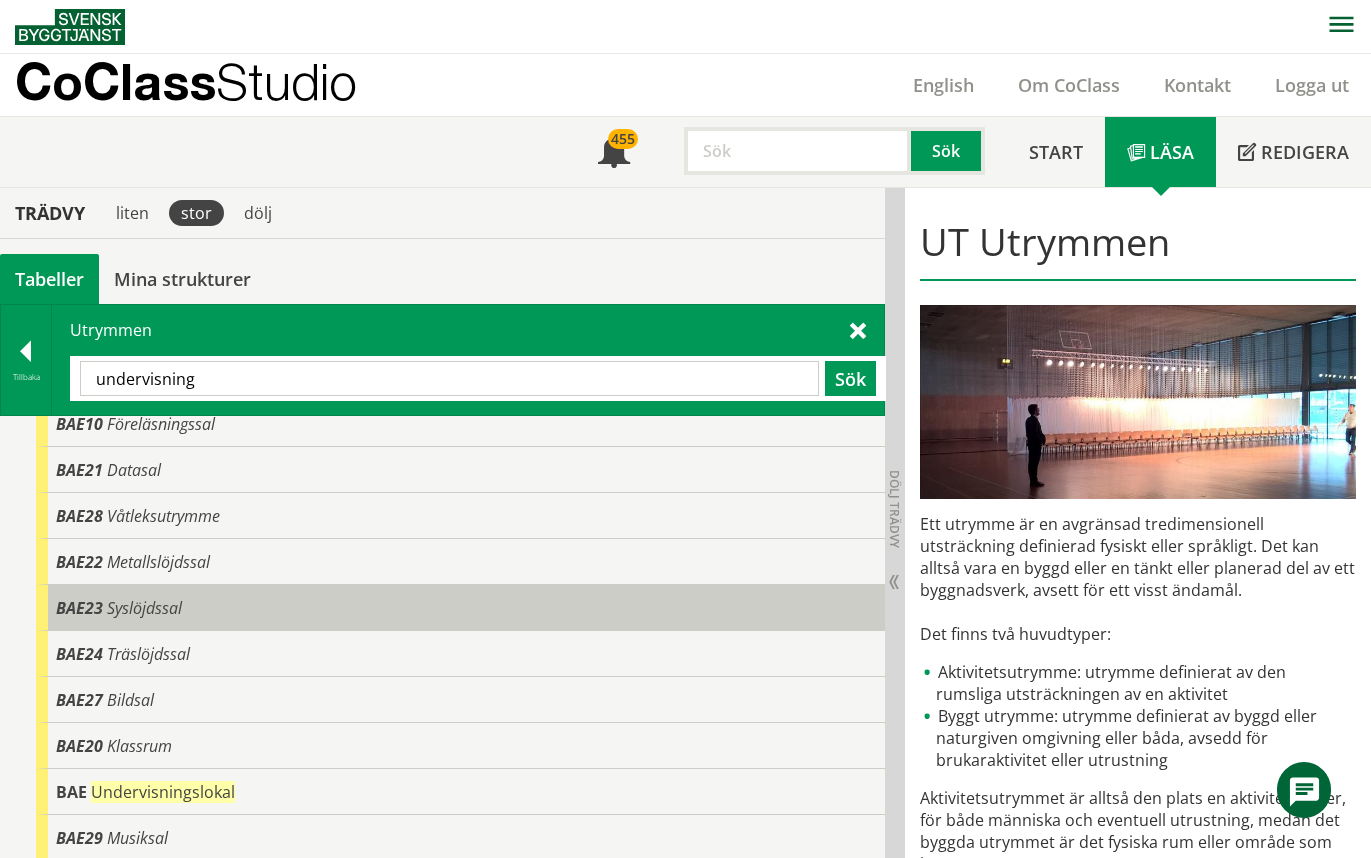 scroll, scrollTop: 109, scrollLeft: 0, axis: vertical 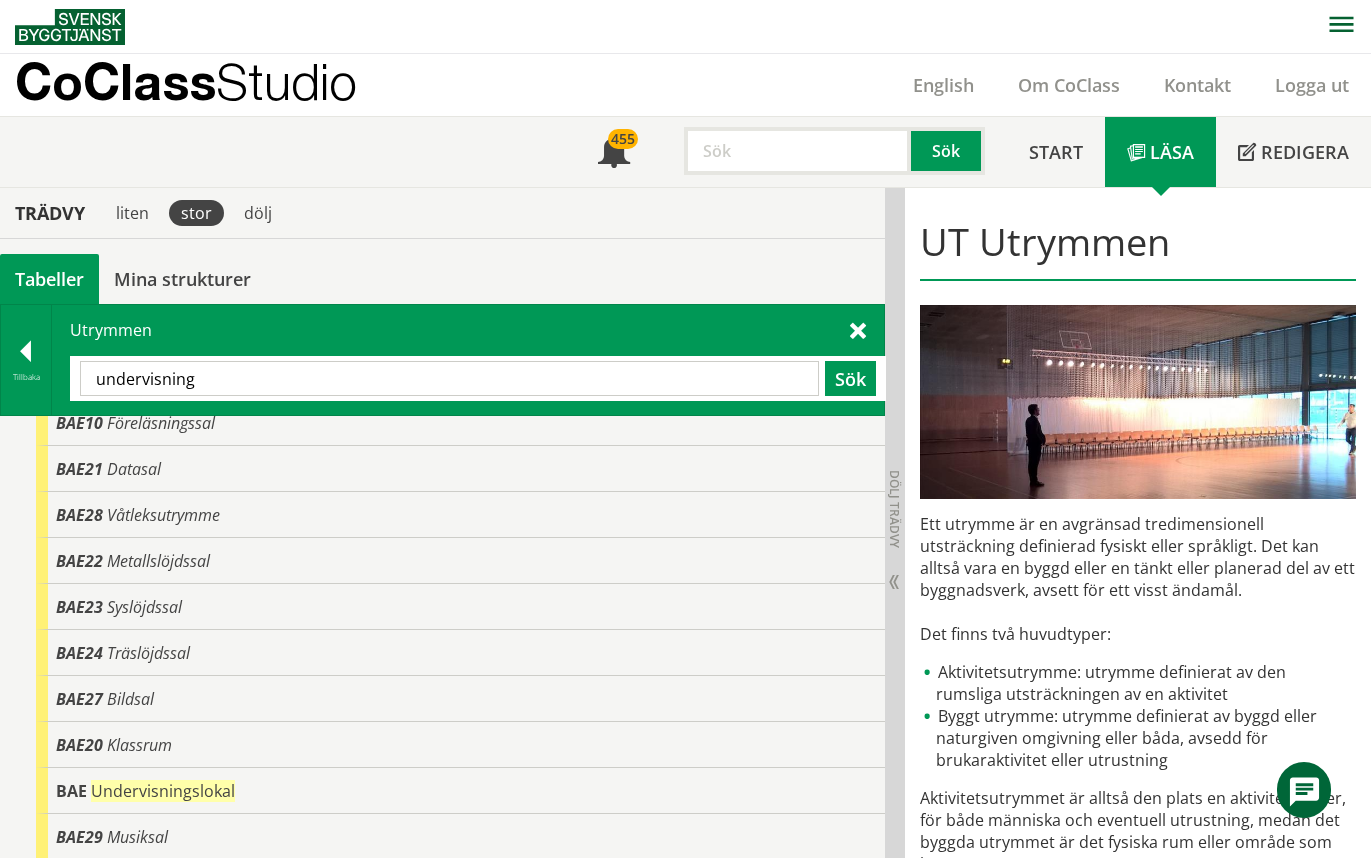 click on "undervisning" at bounding box center (449, 378) 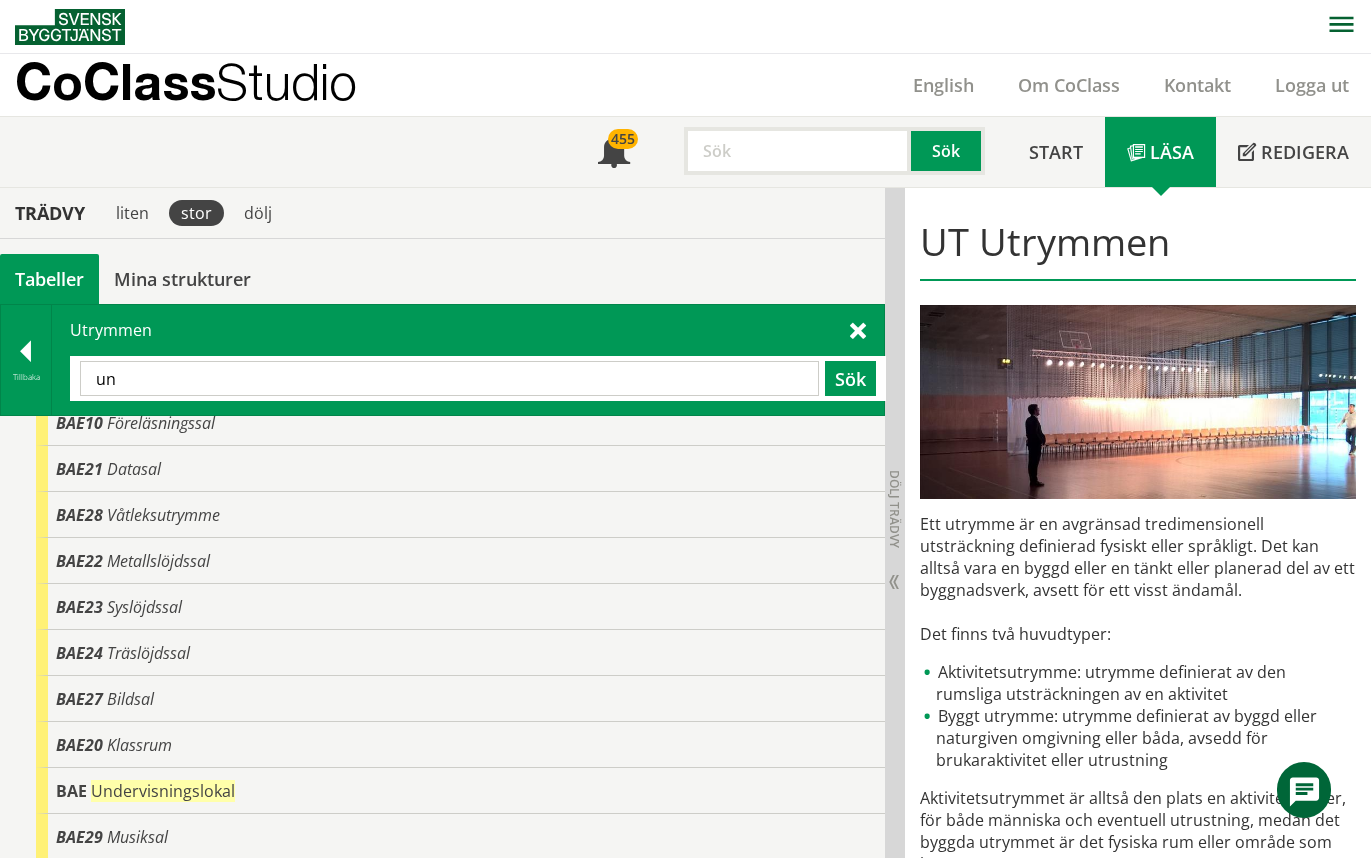 type on "u" 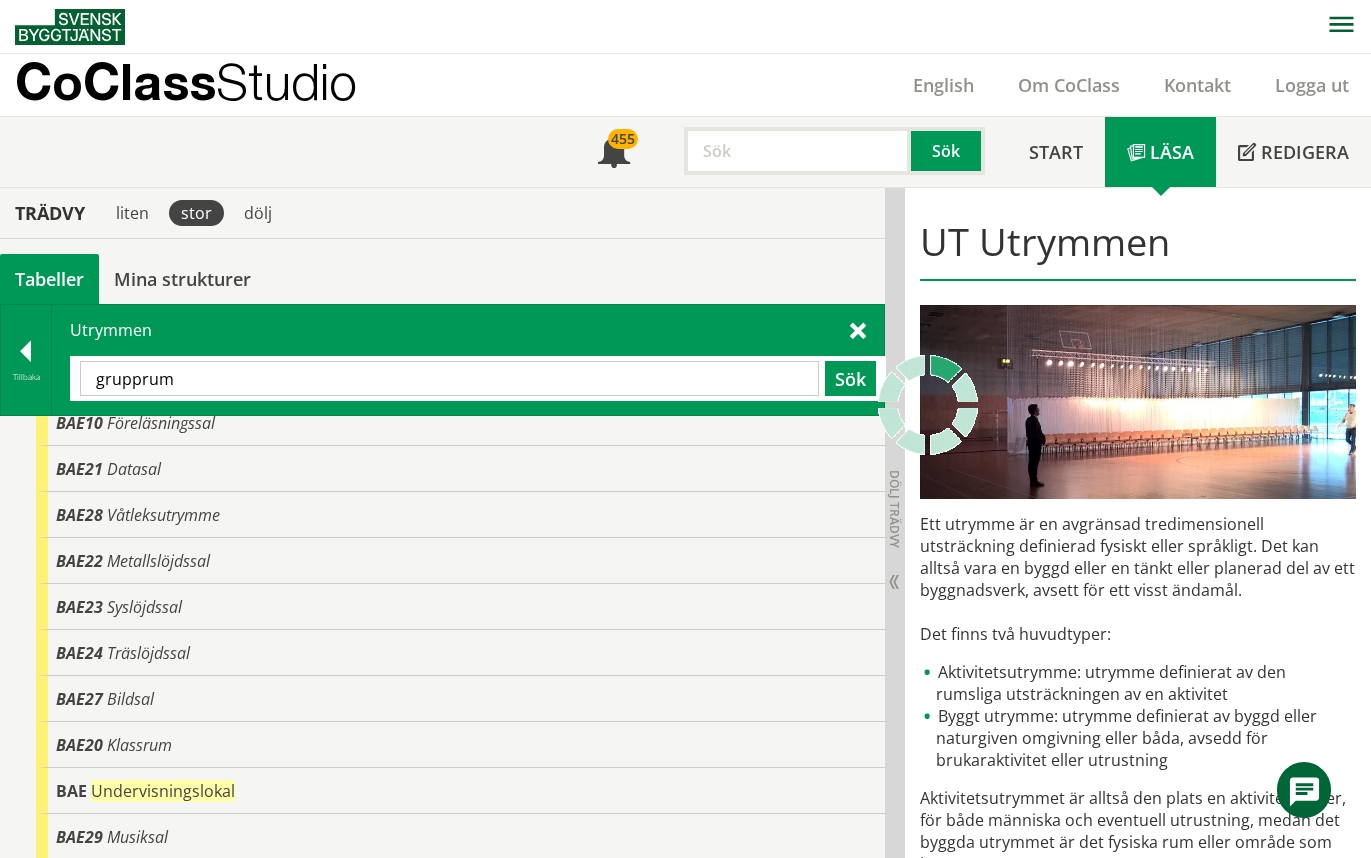 scroll, scrollTop: 0, scrollLeft: 0, axis: both 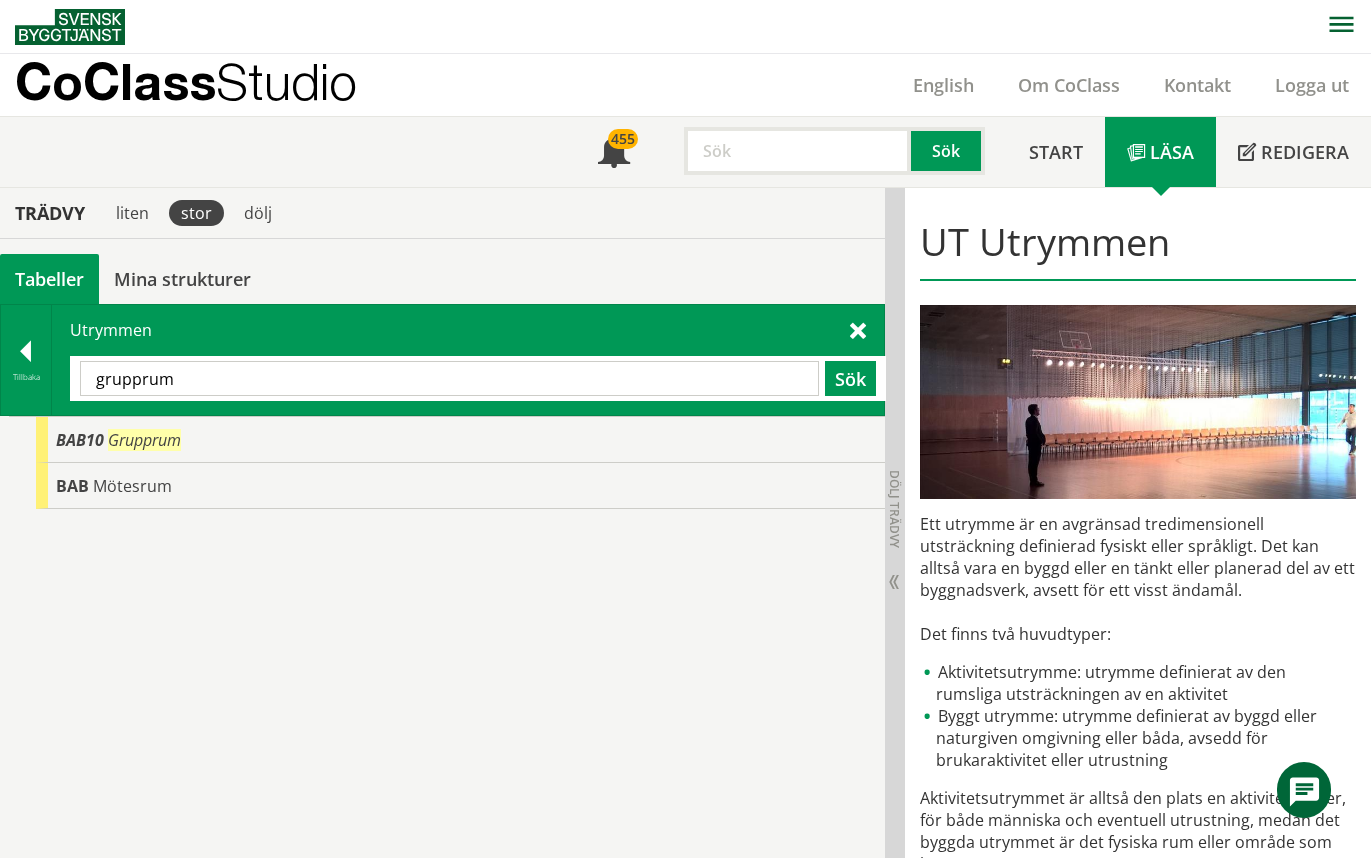 click on "grupprum" at bounding box center [449, 378] 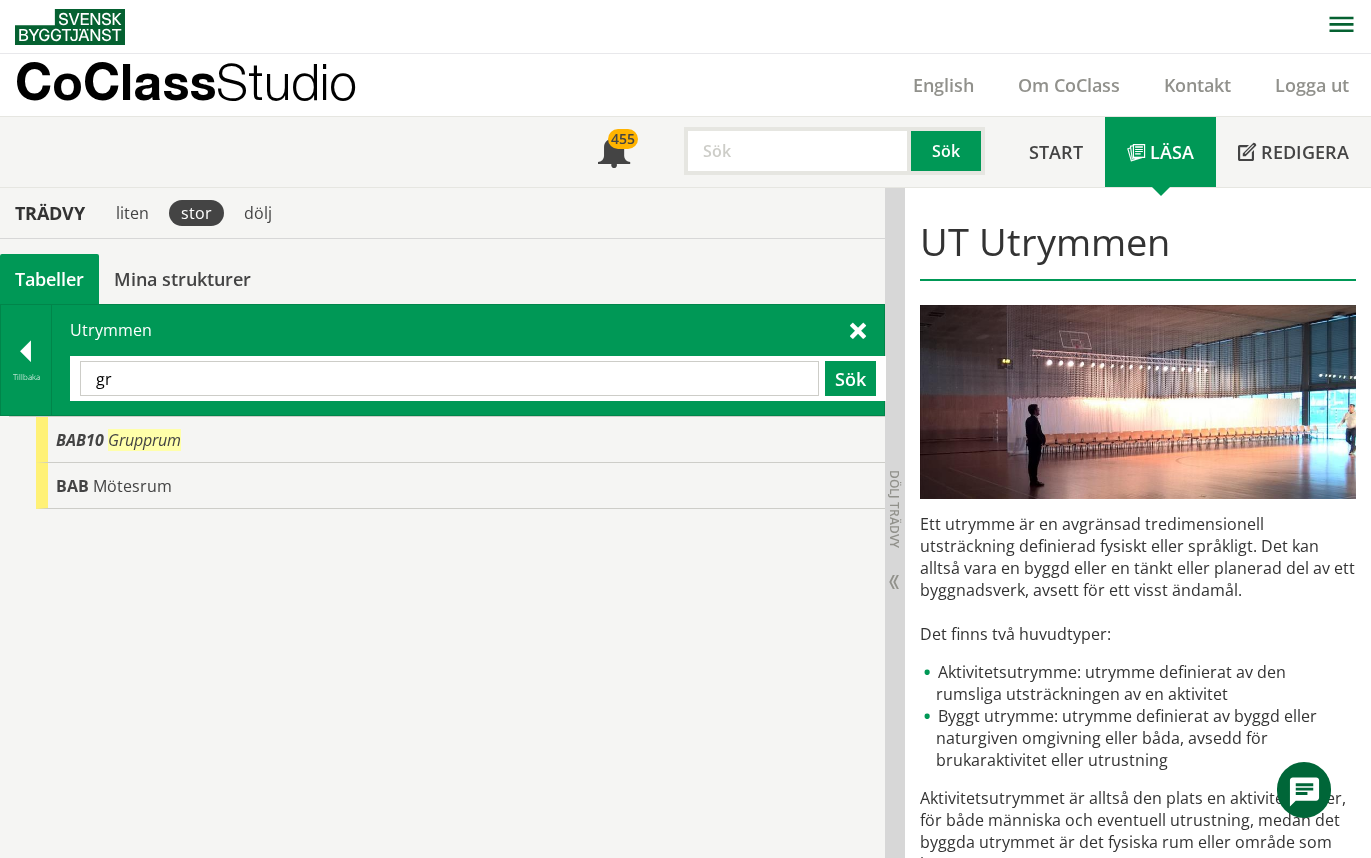 type on "g" 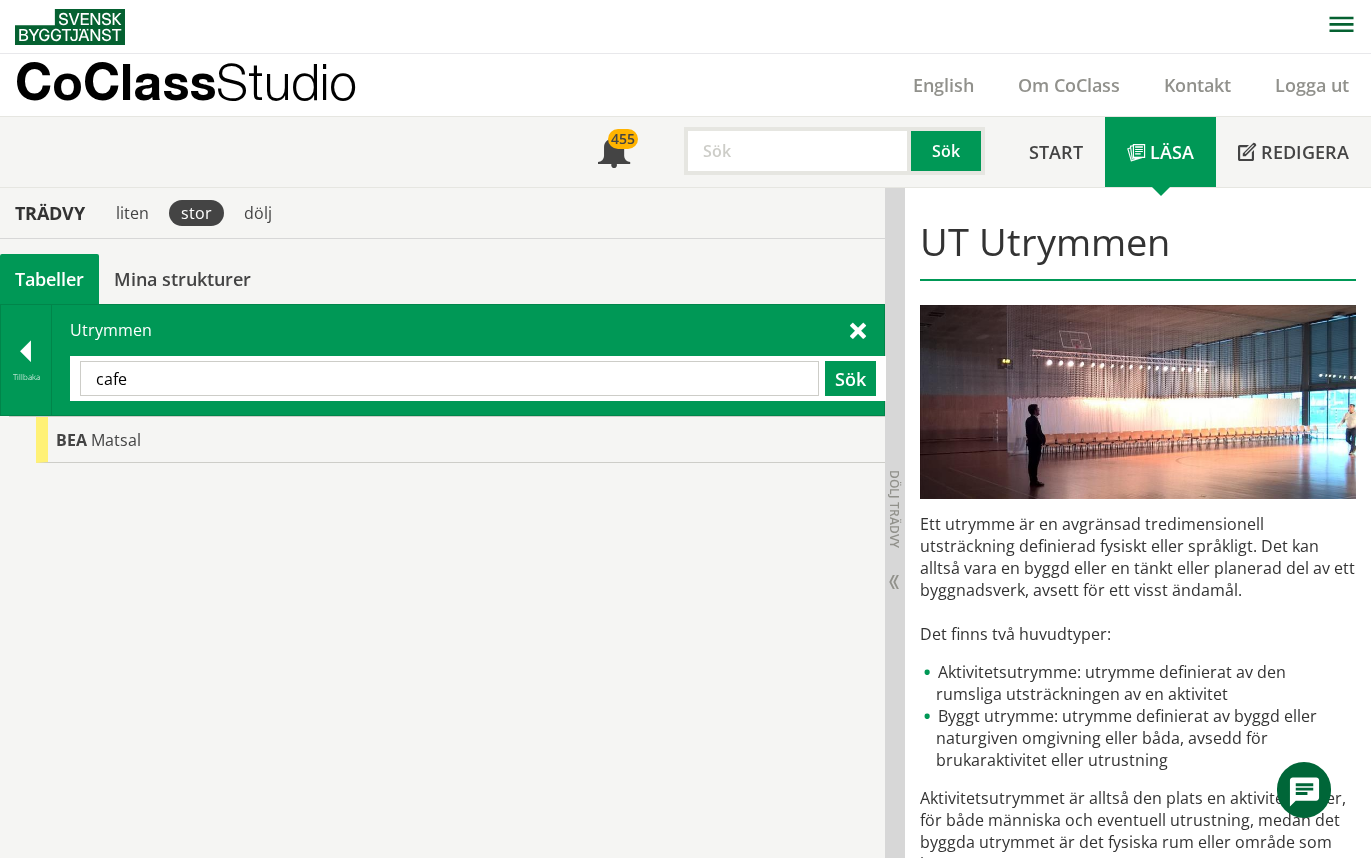 click on "cafe" at bounding box center [449, 378] 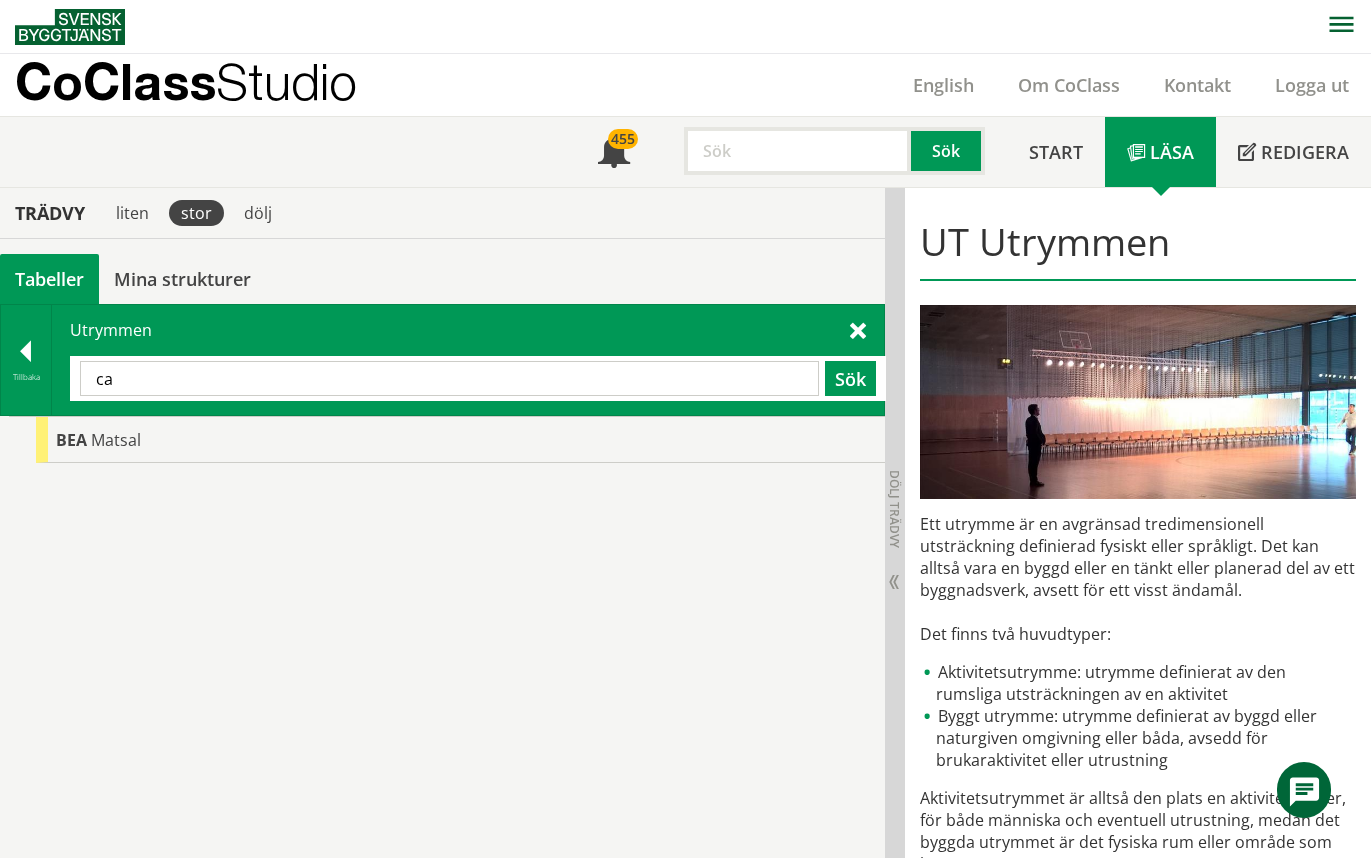 type on "c" 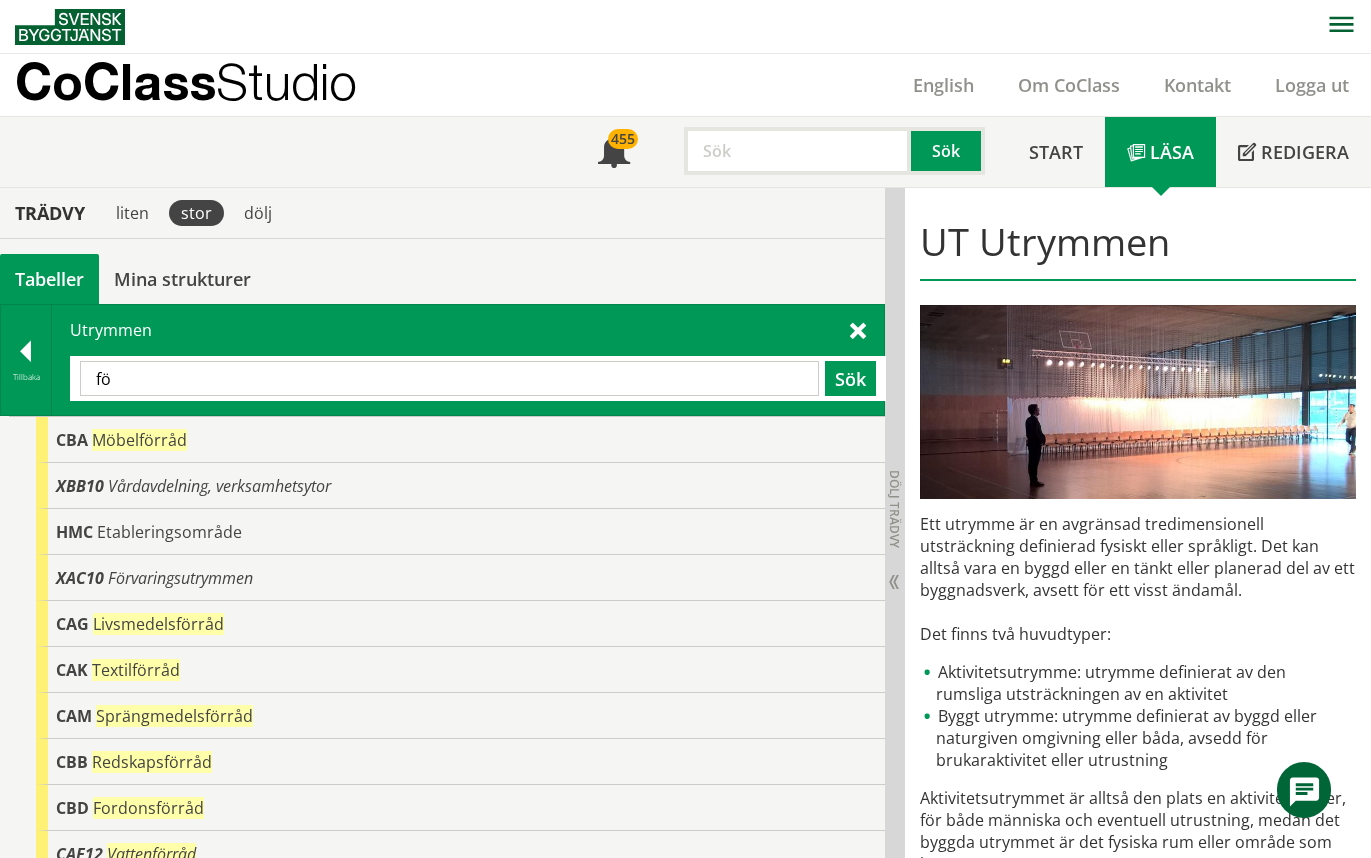 type on "f" 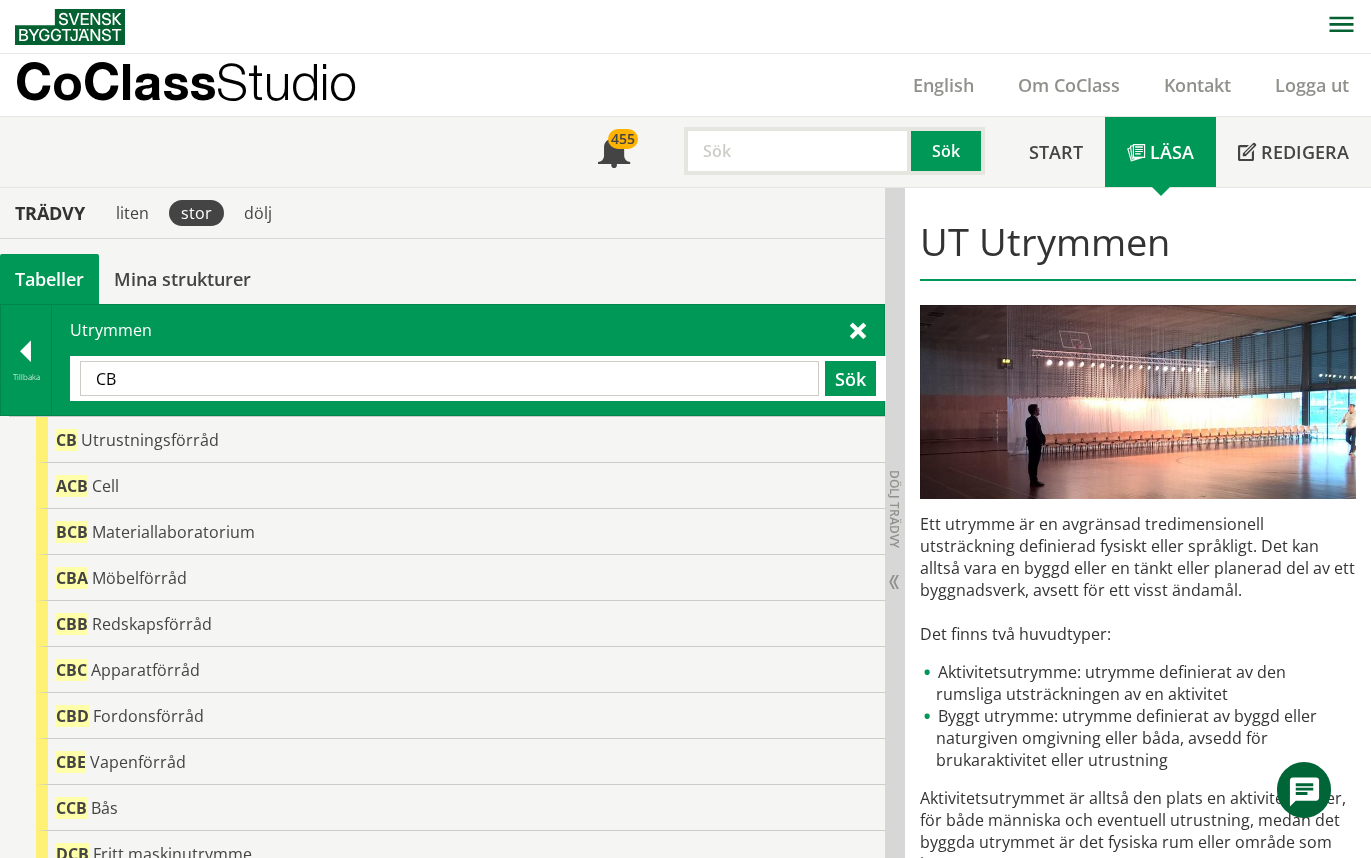 click on "CB" at bounding box center [449, 378] 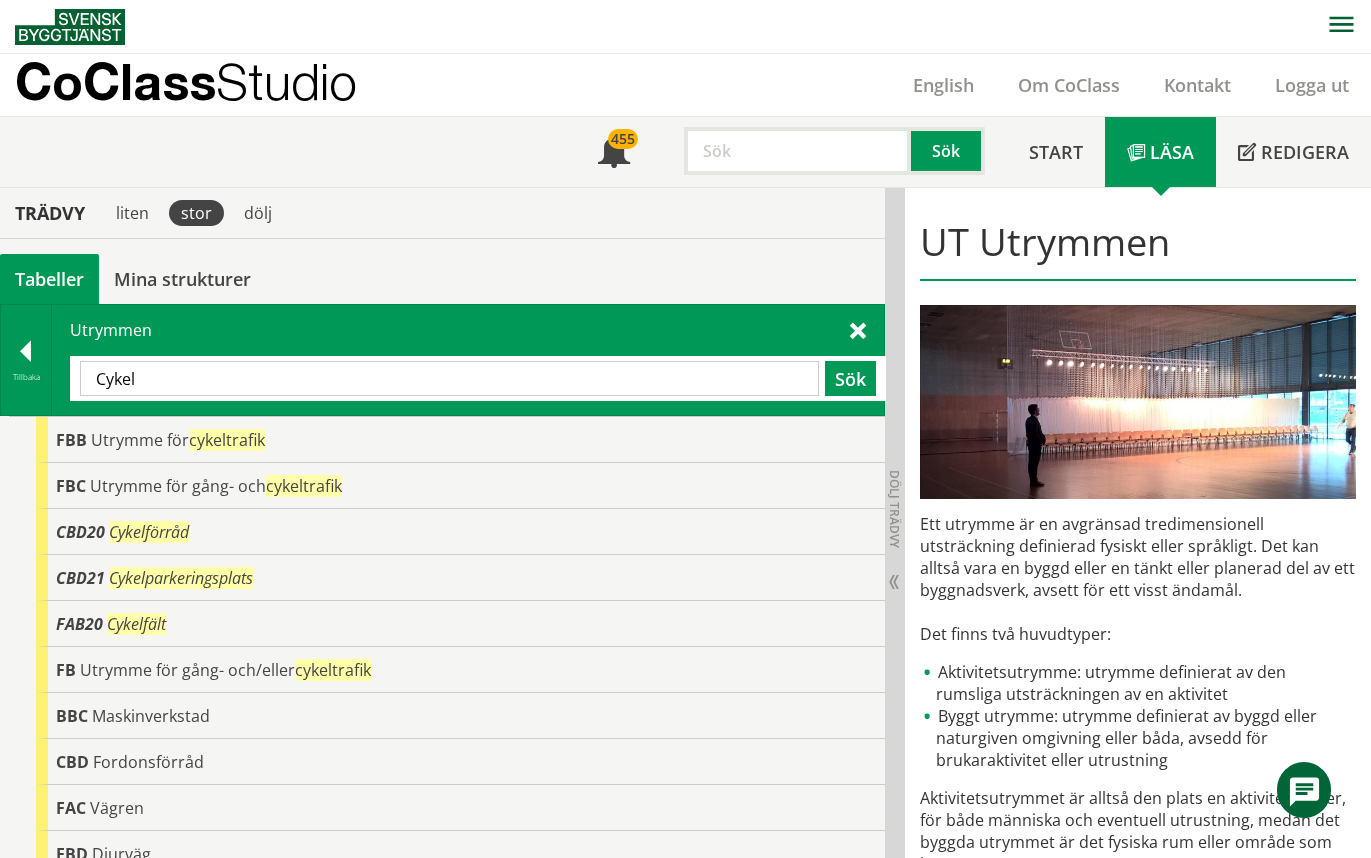 click on "Cykel" at bounding box center [449, 378] 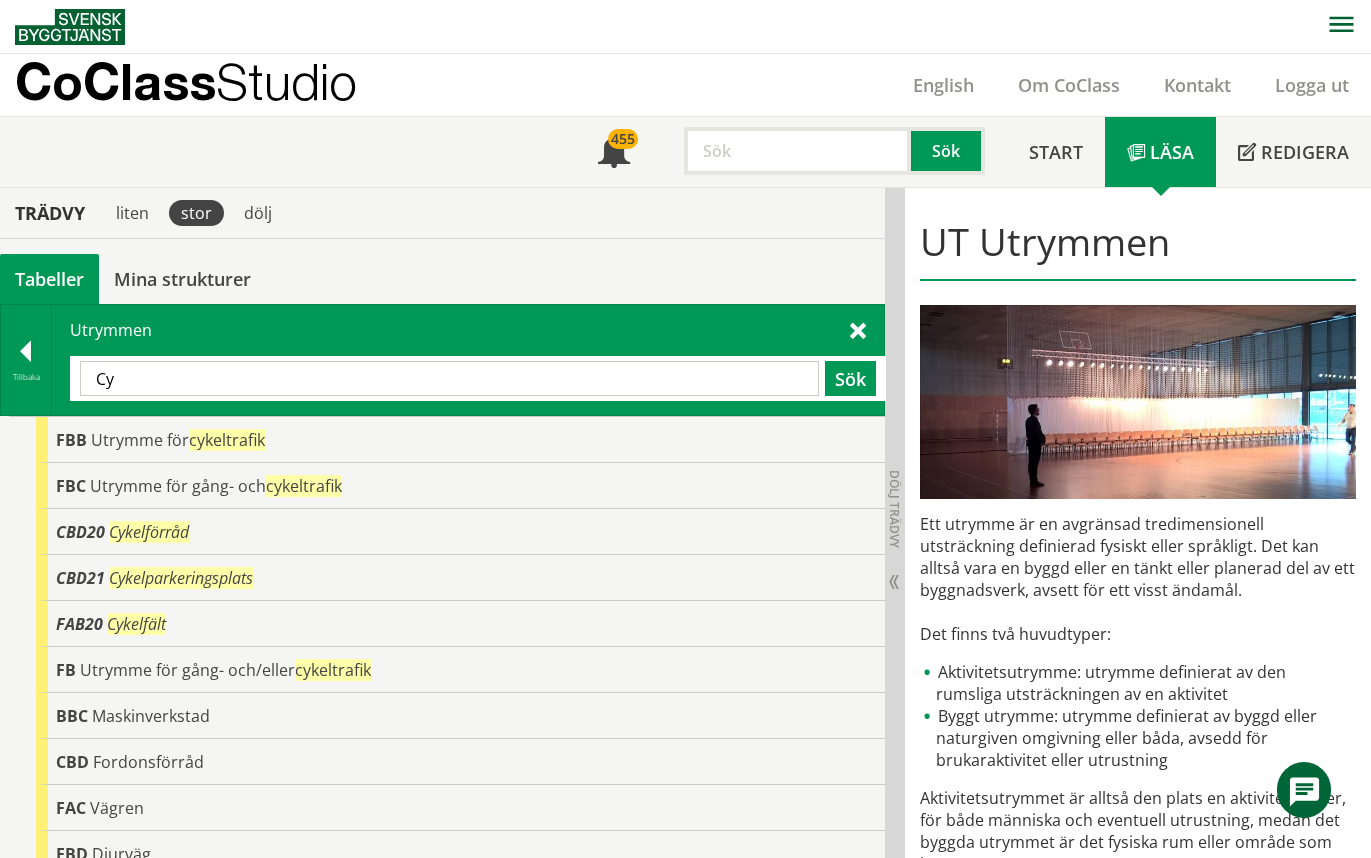 type on "C" 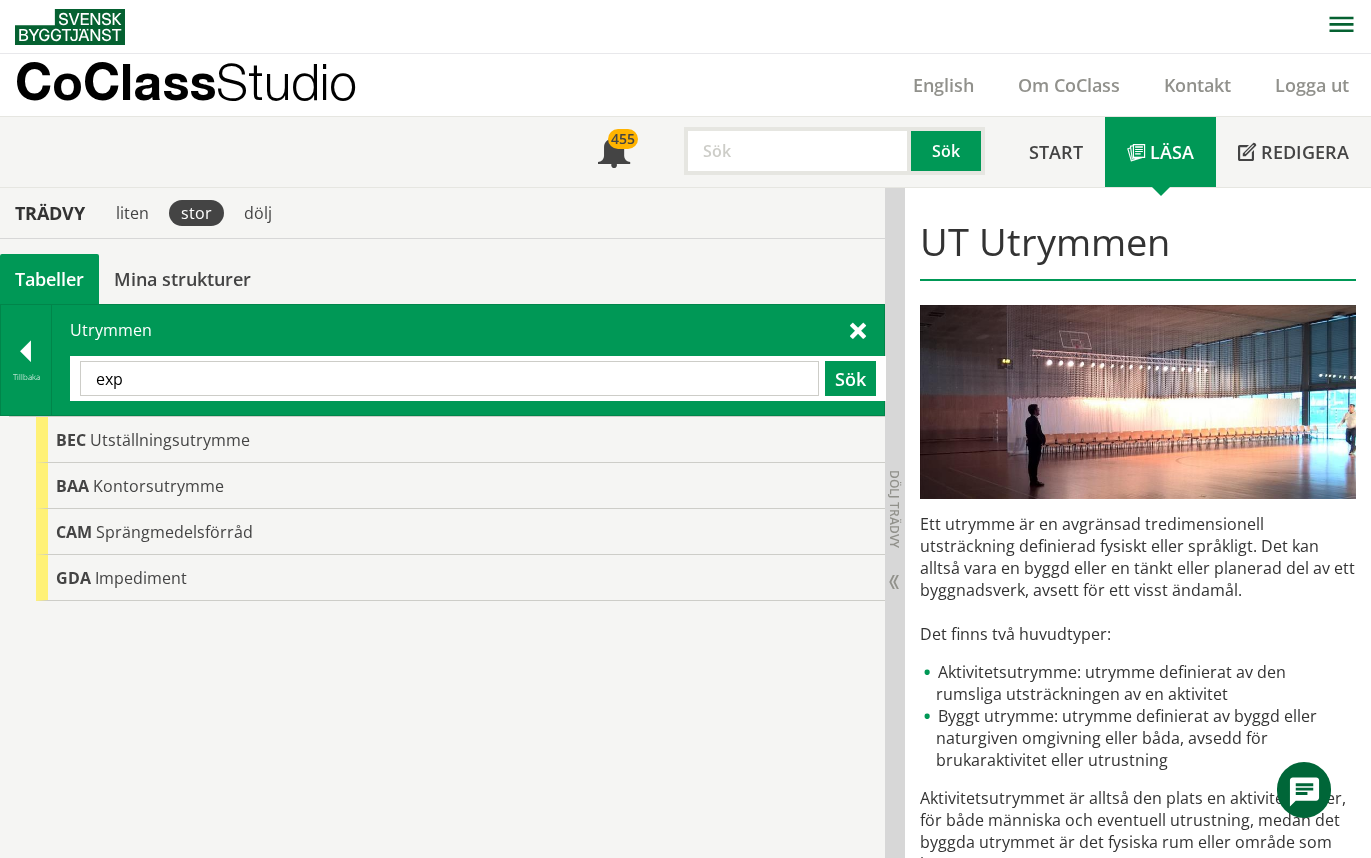 click on "exp" at bounding box center [449, 378] 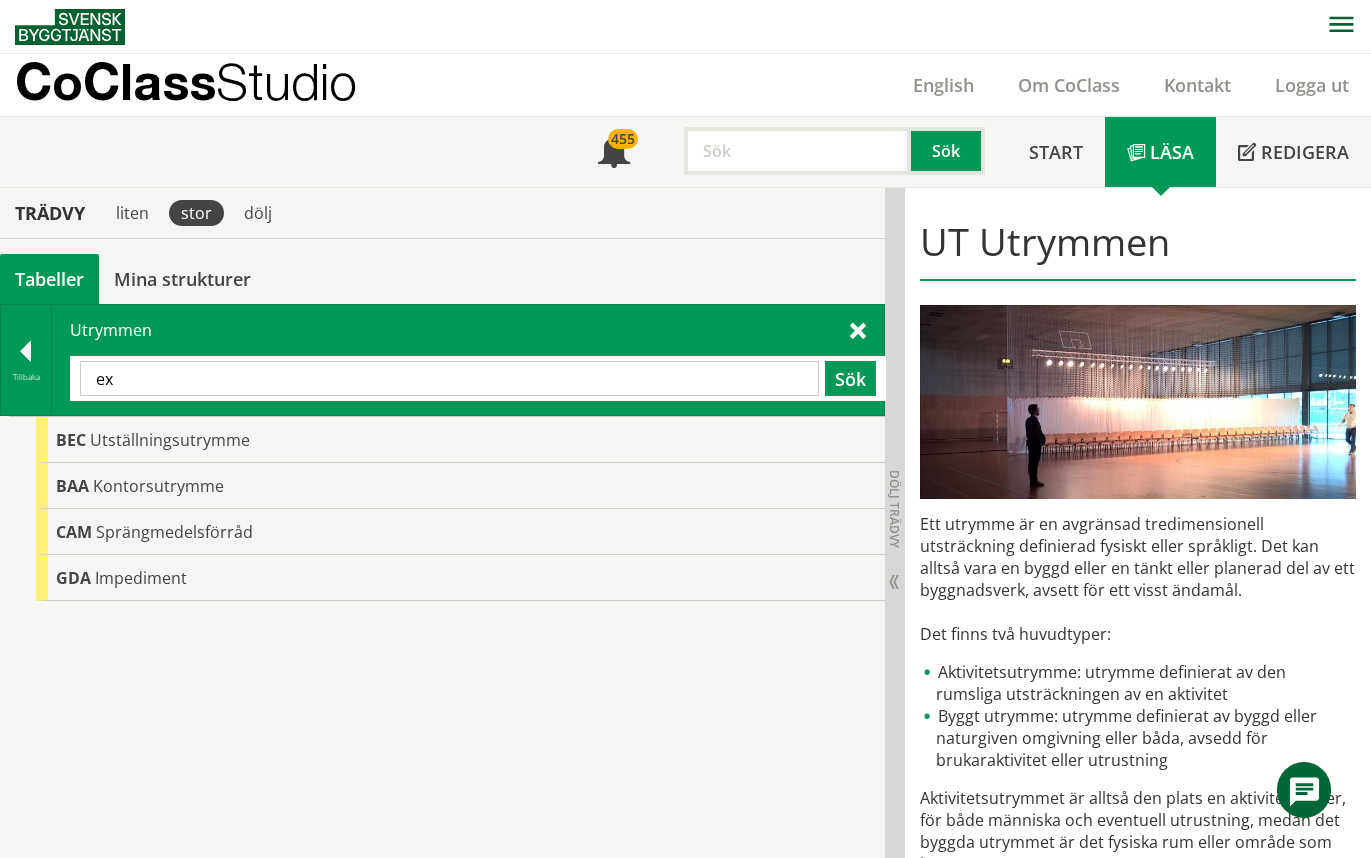 type on "e" 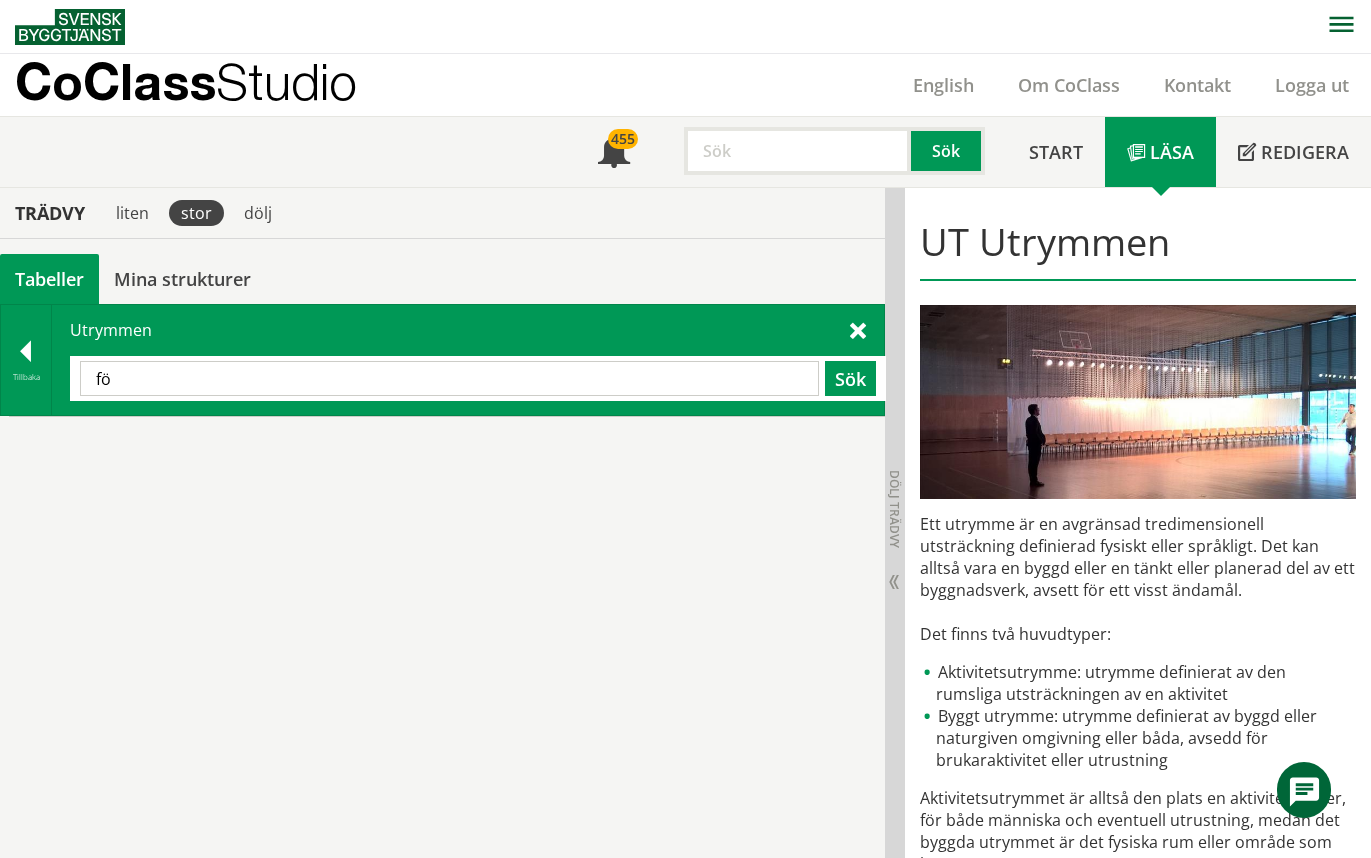 type on "f" 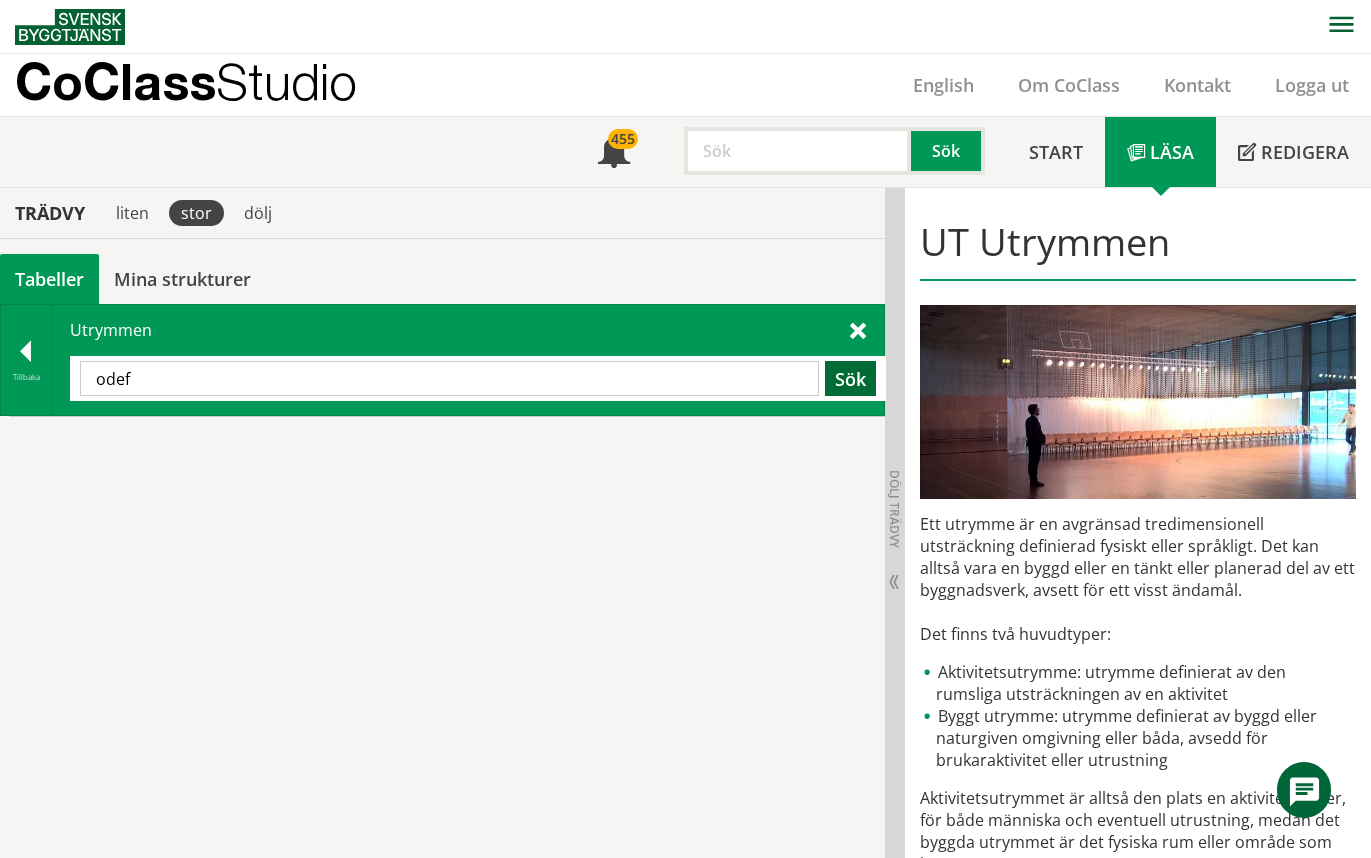 click on "Sök" at bounding box center (850, 378) 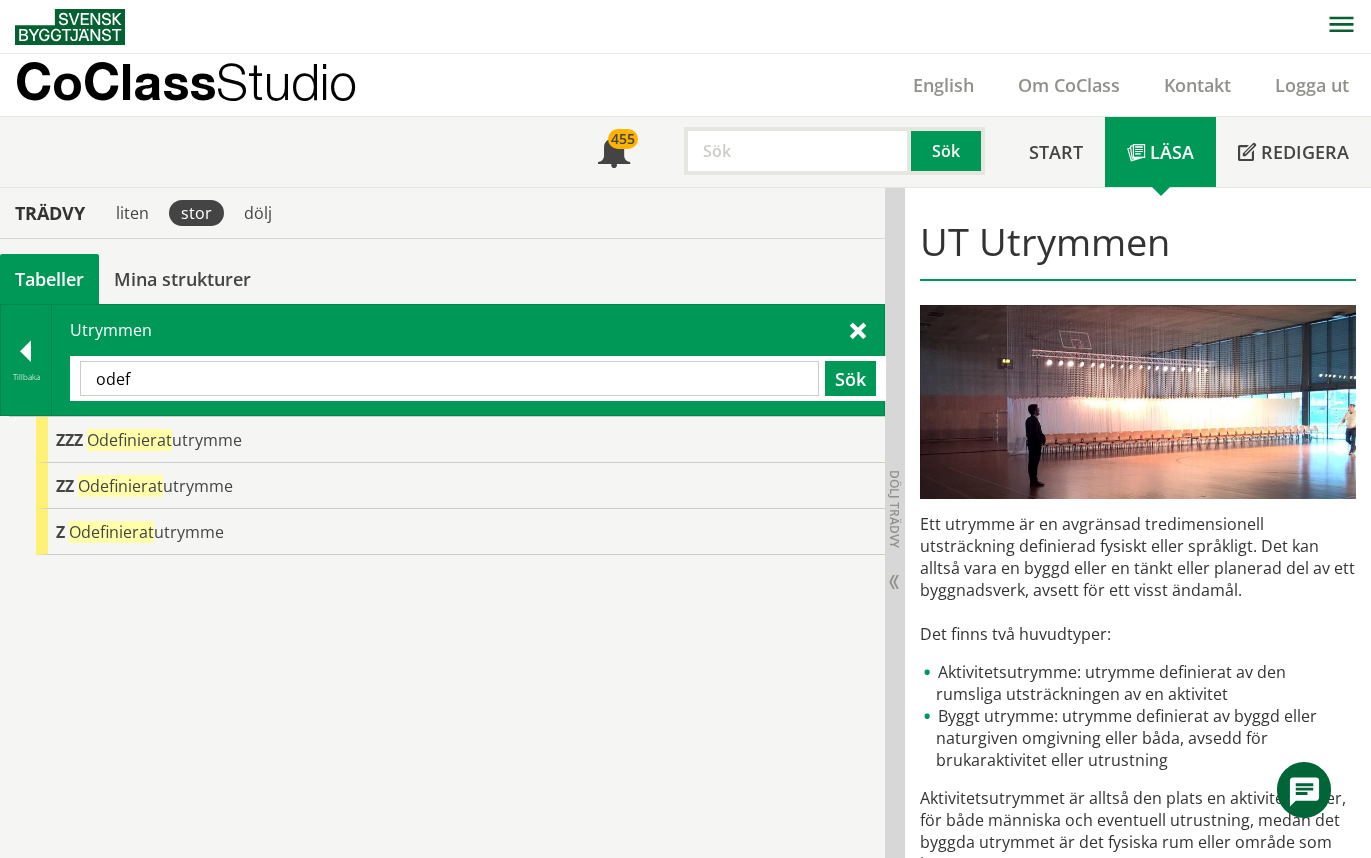 click on "odef" at bounding box center [449, 378] 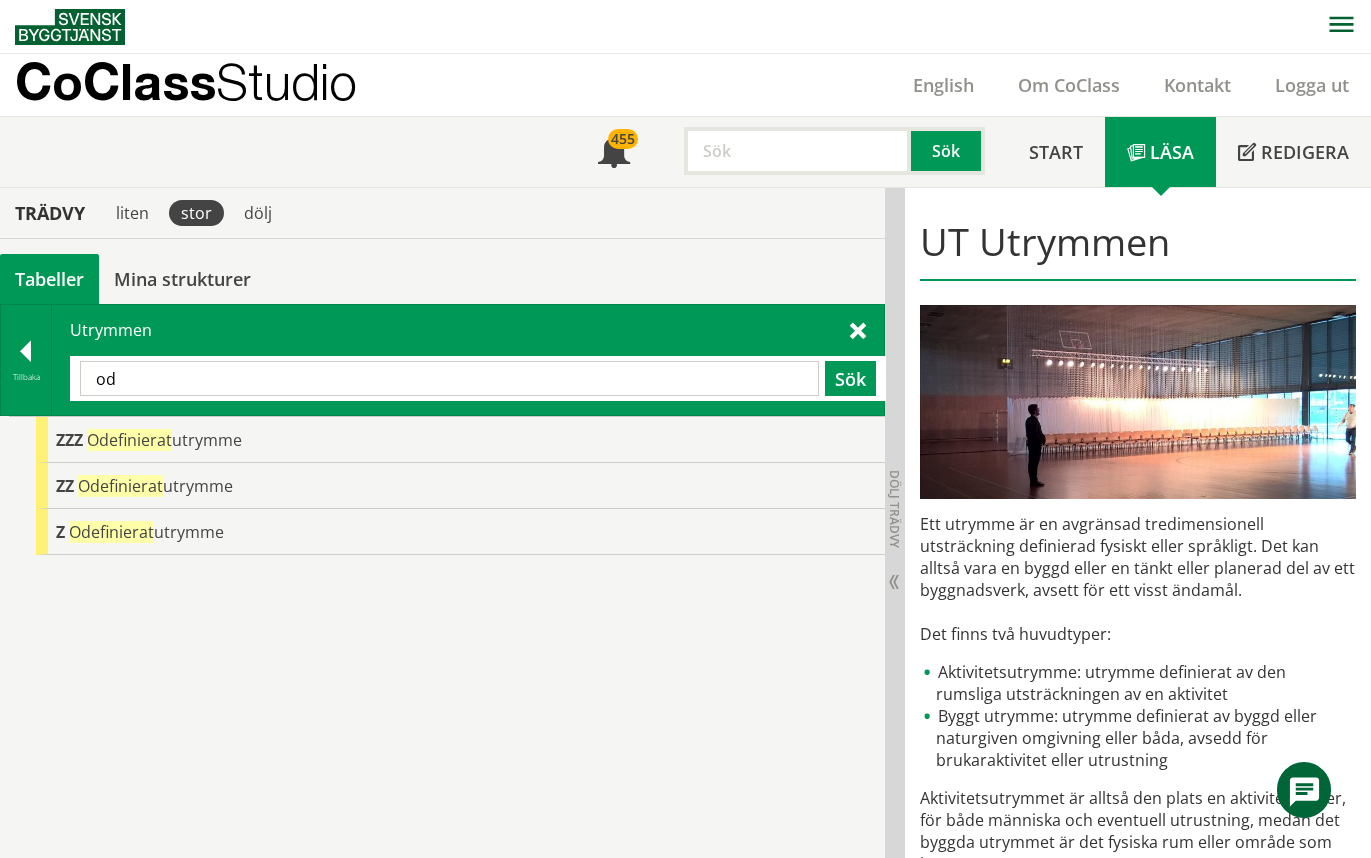 type on "o" 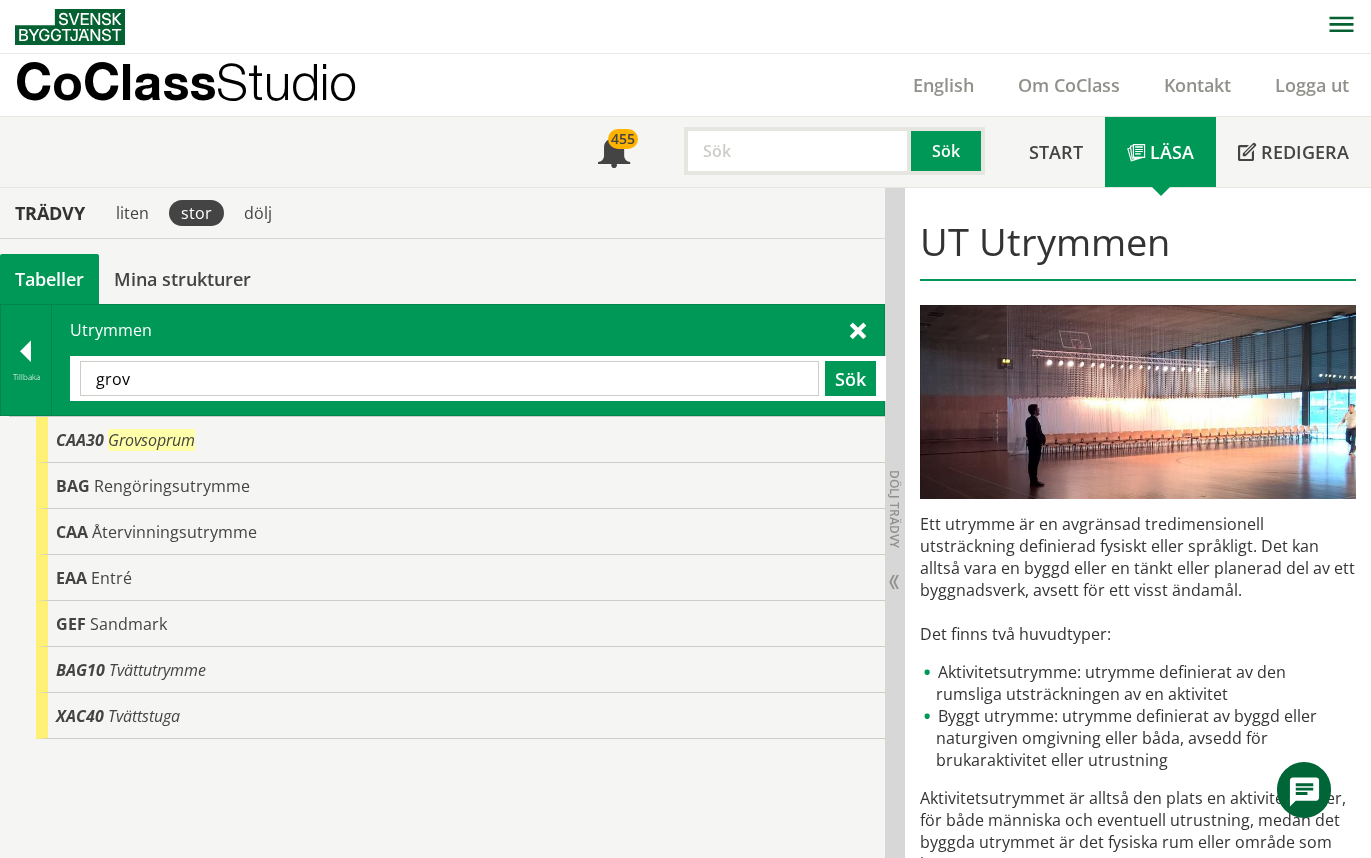 click on "grov" at bounding box center [449, 378] 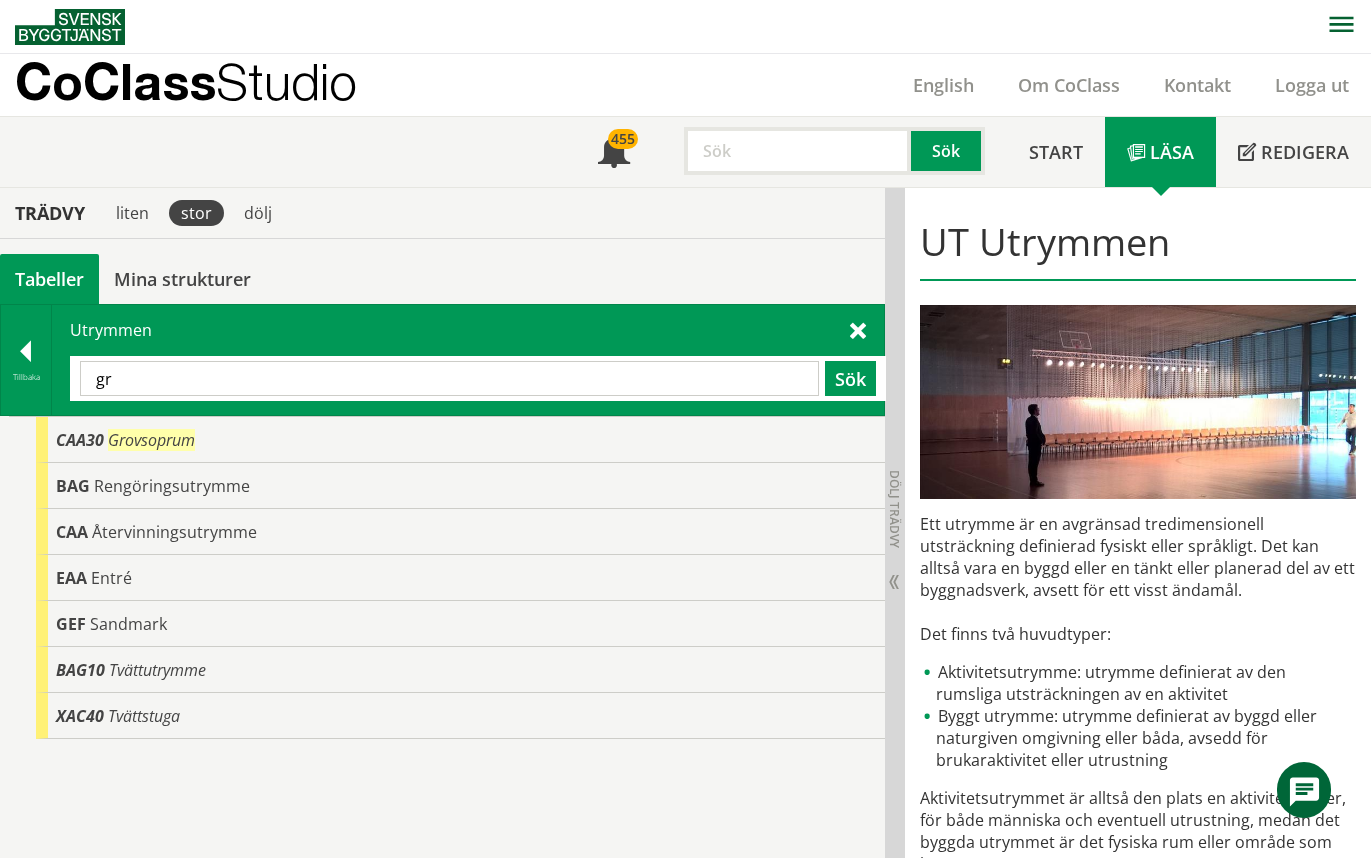 type on "g" 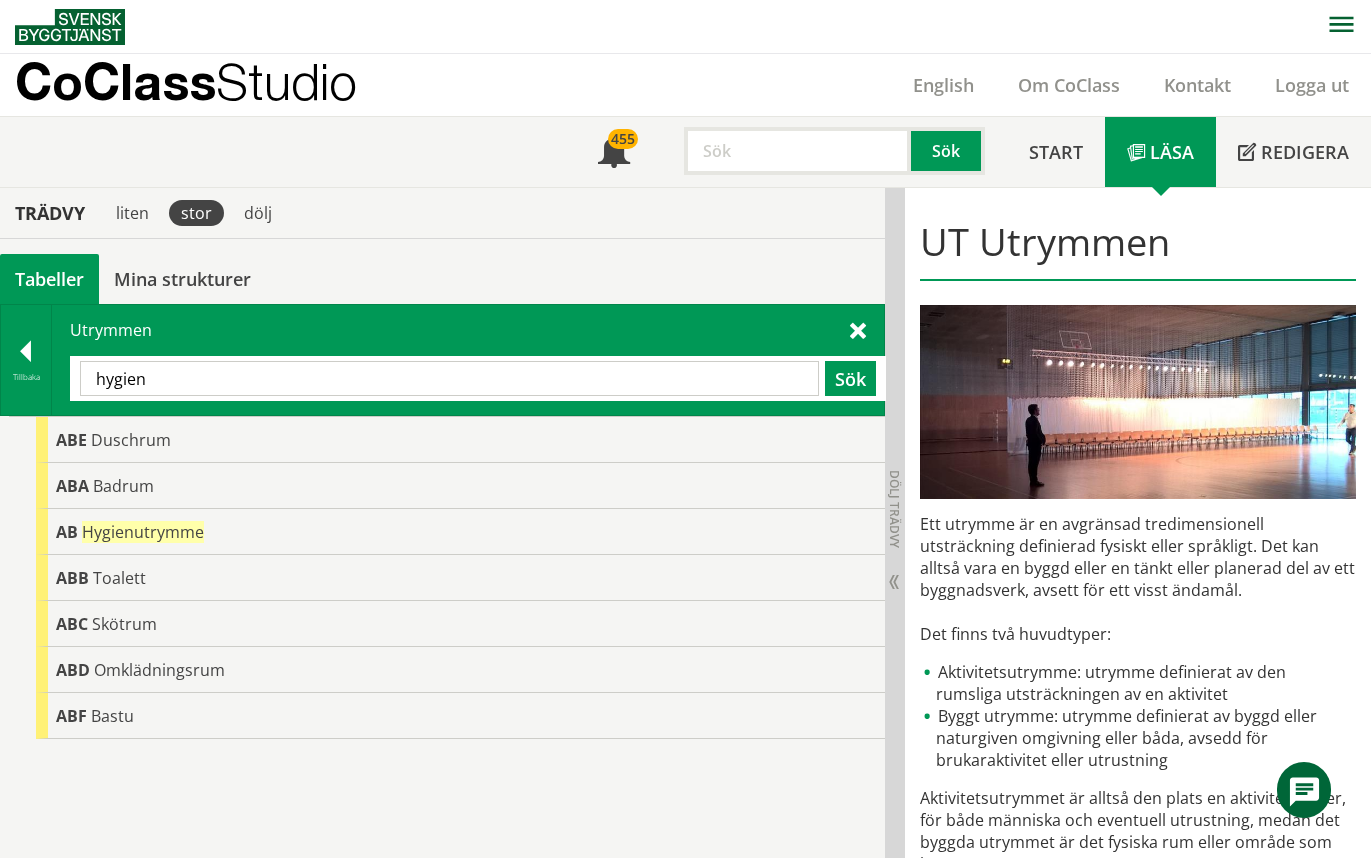click on "hygien" at bounding box center [449, 378] 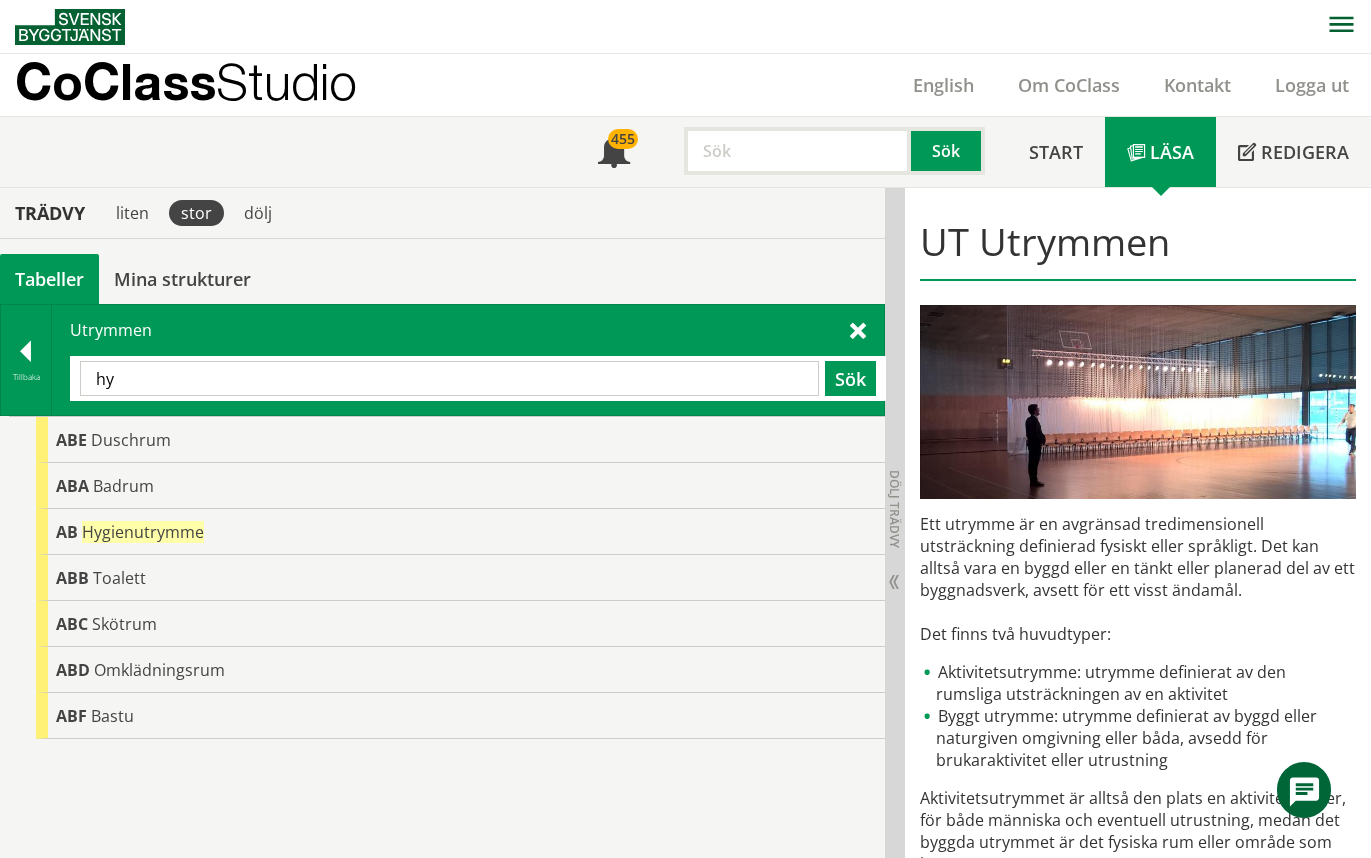 type on "h" 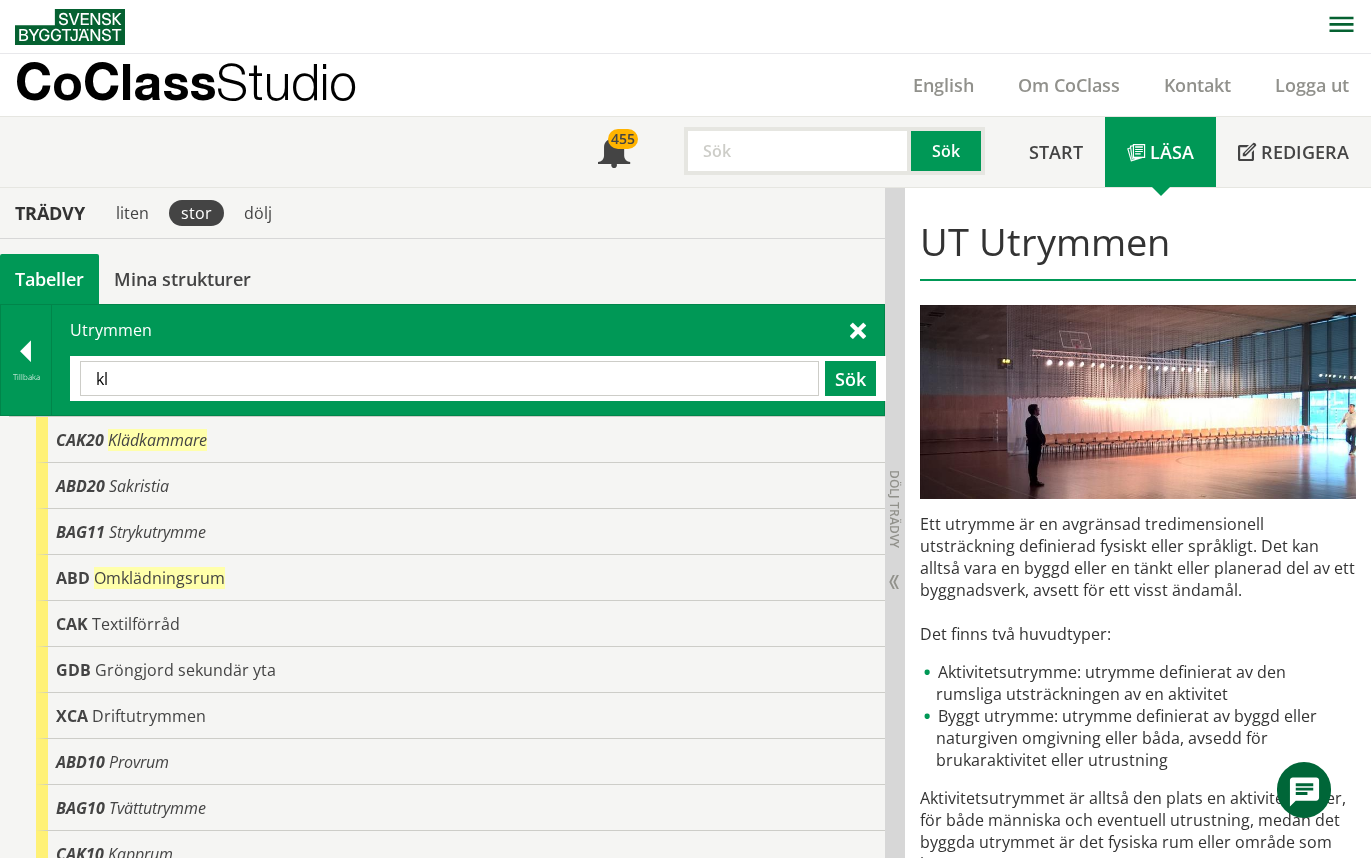 type on "k" 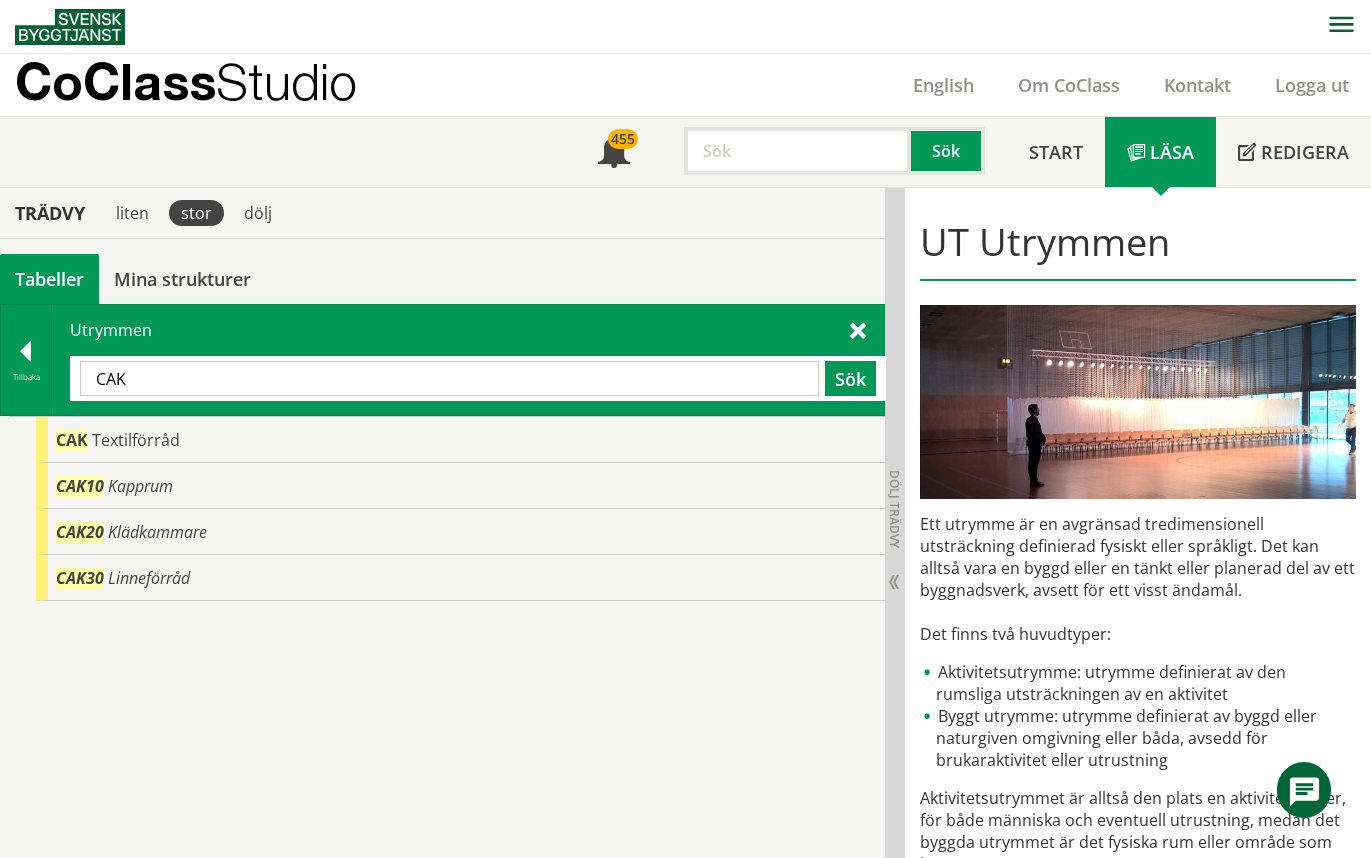 click on "CAK" at bounding box center (449, 378) 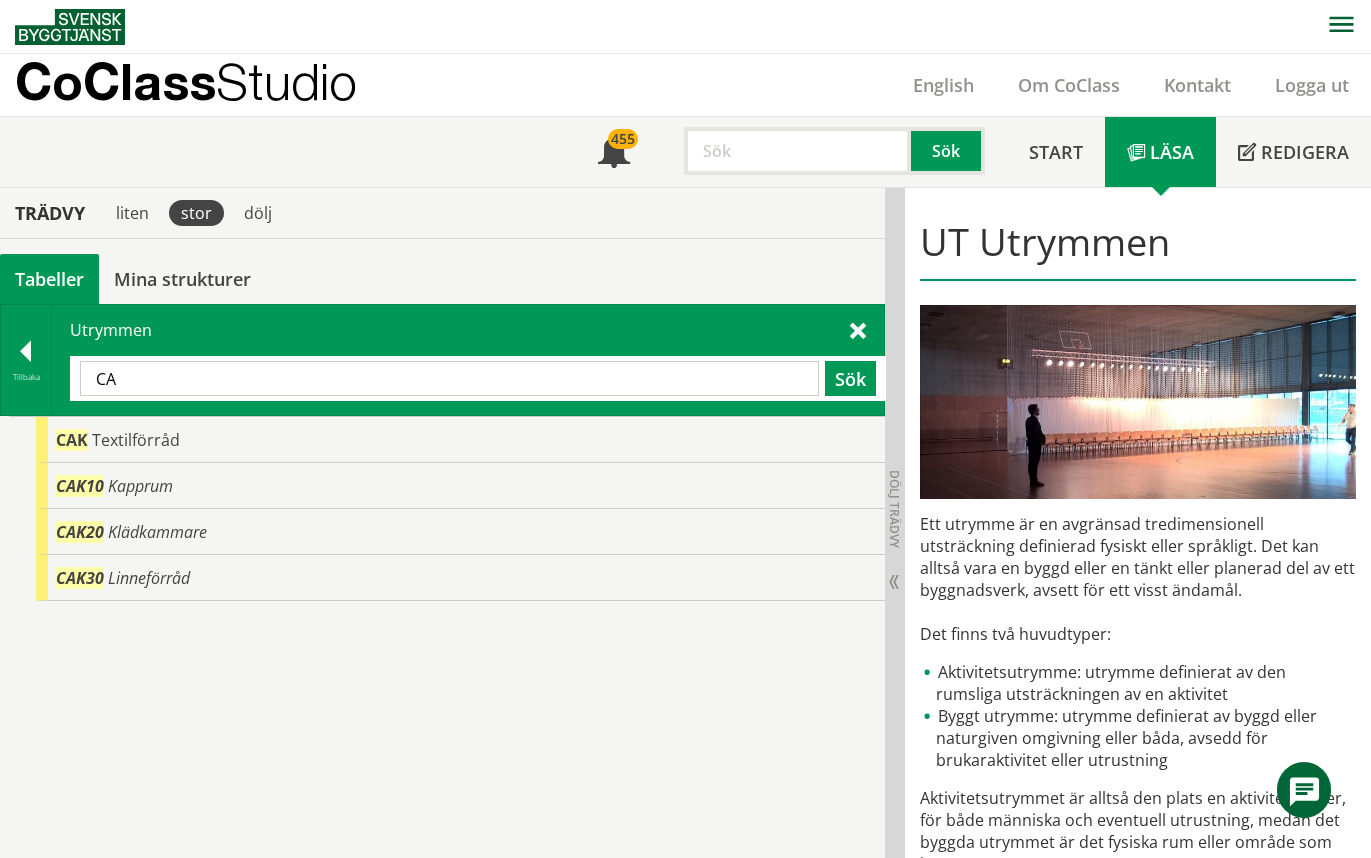 type on "C" 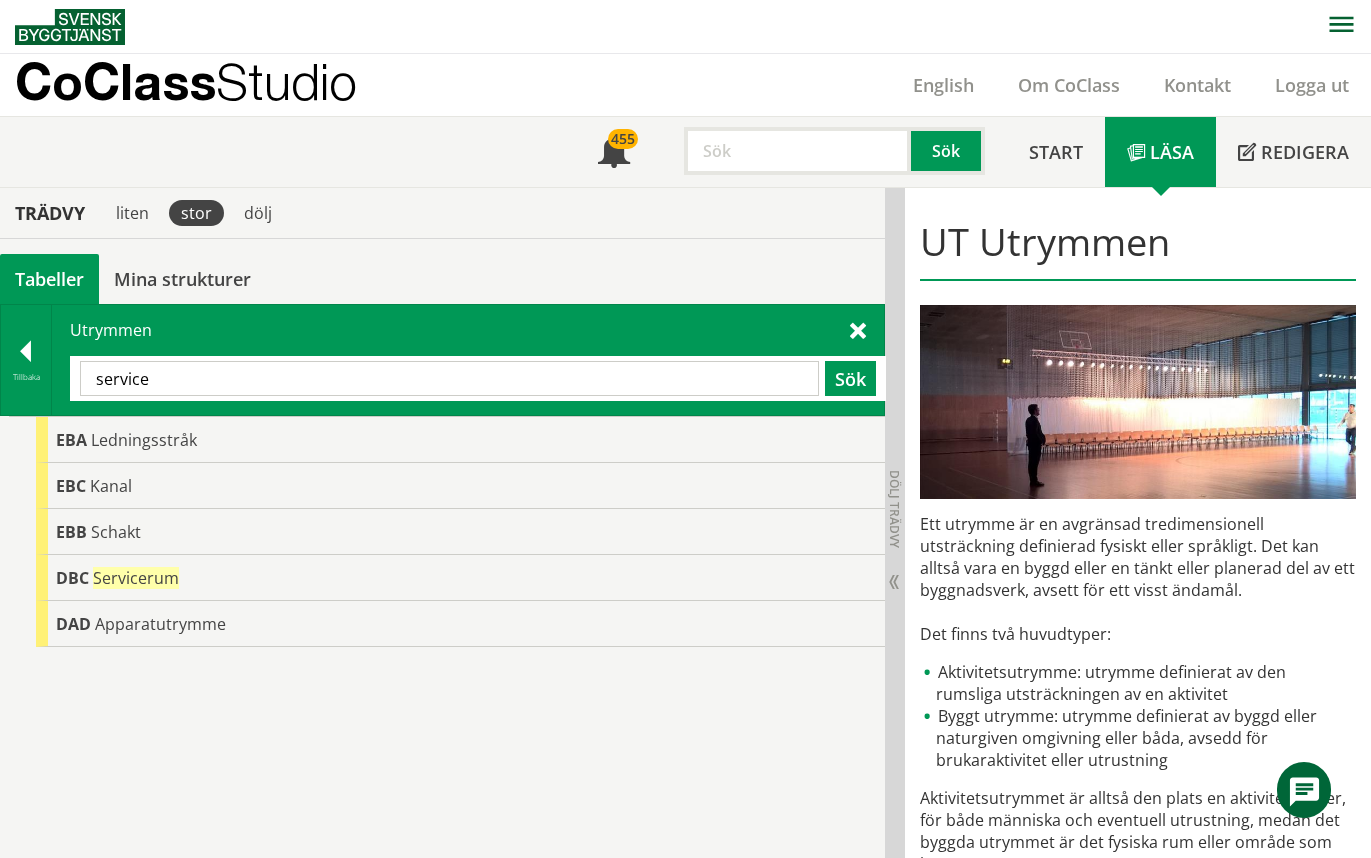 click on "service" at bounding box center (449, 378) 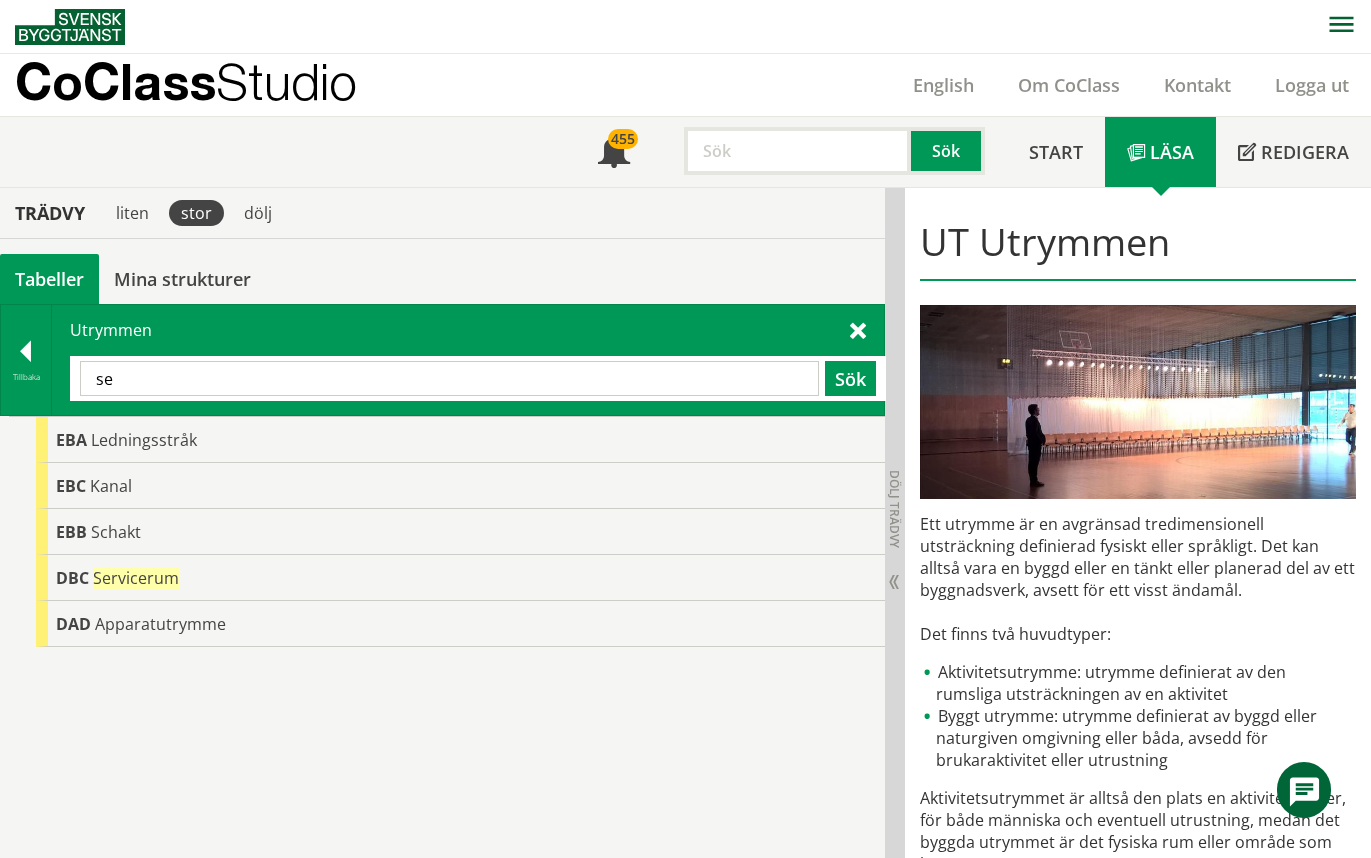 type on "s" 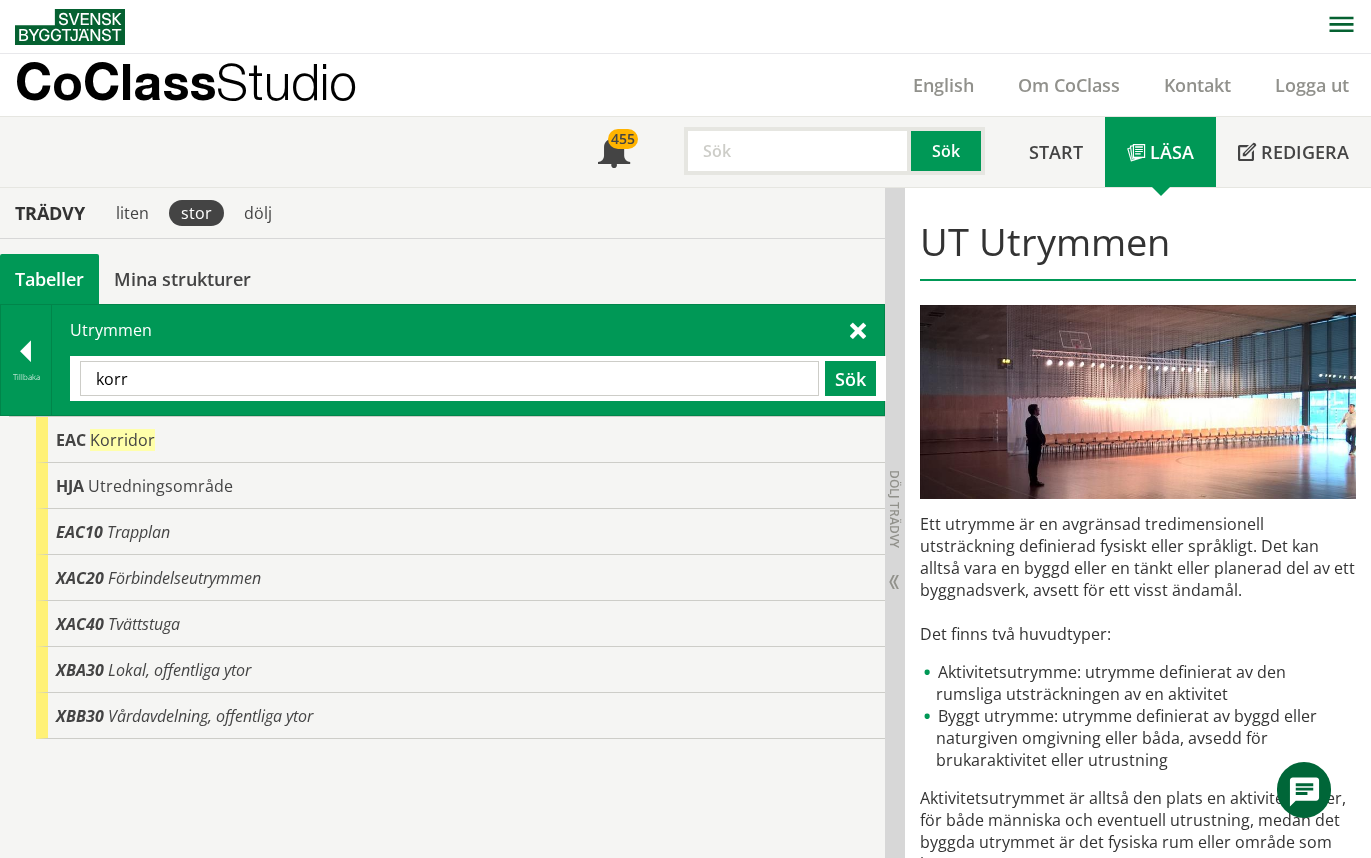 click on "korr" at bounding box center [449, 378] 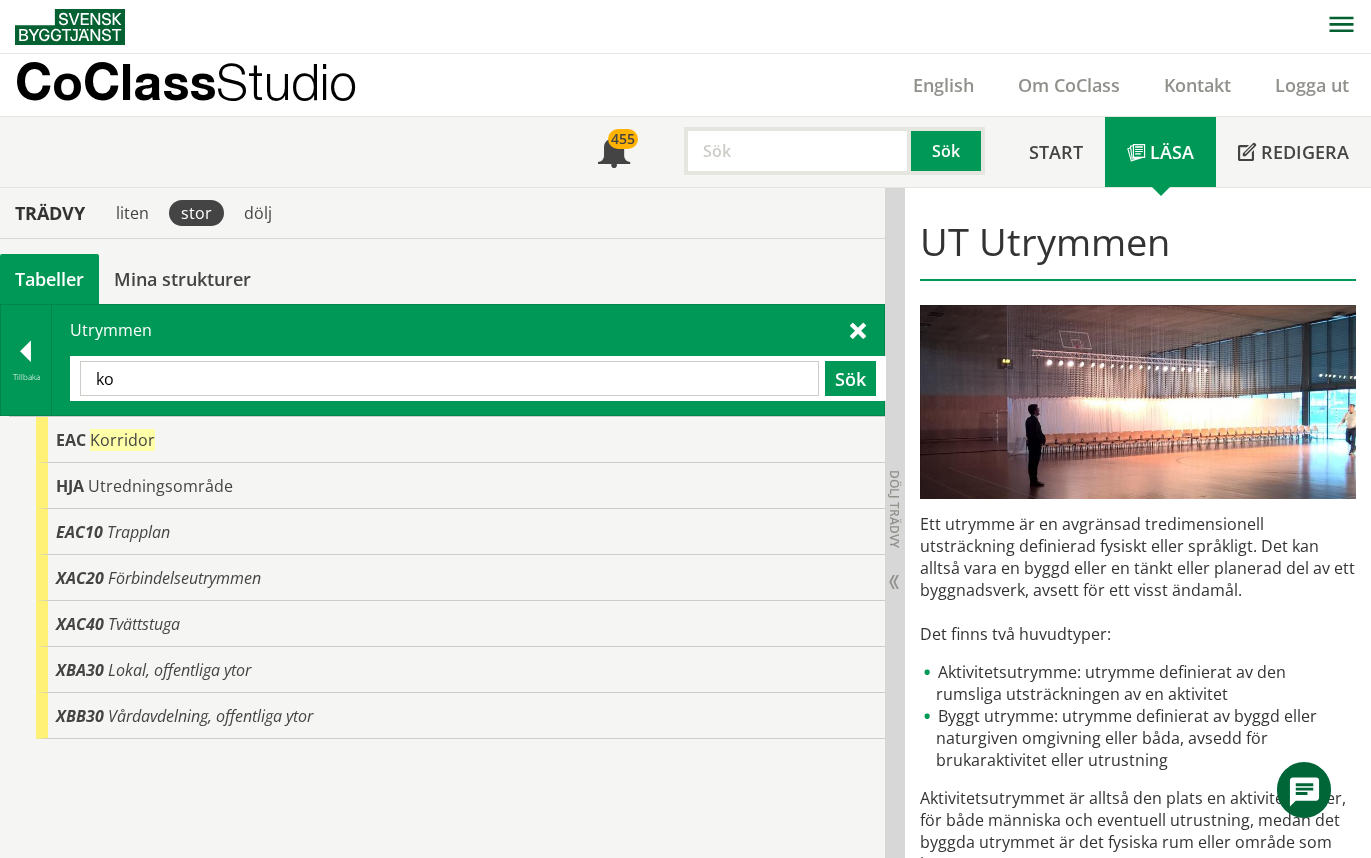 type on "k" 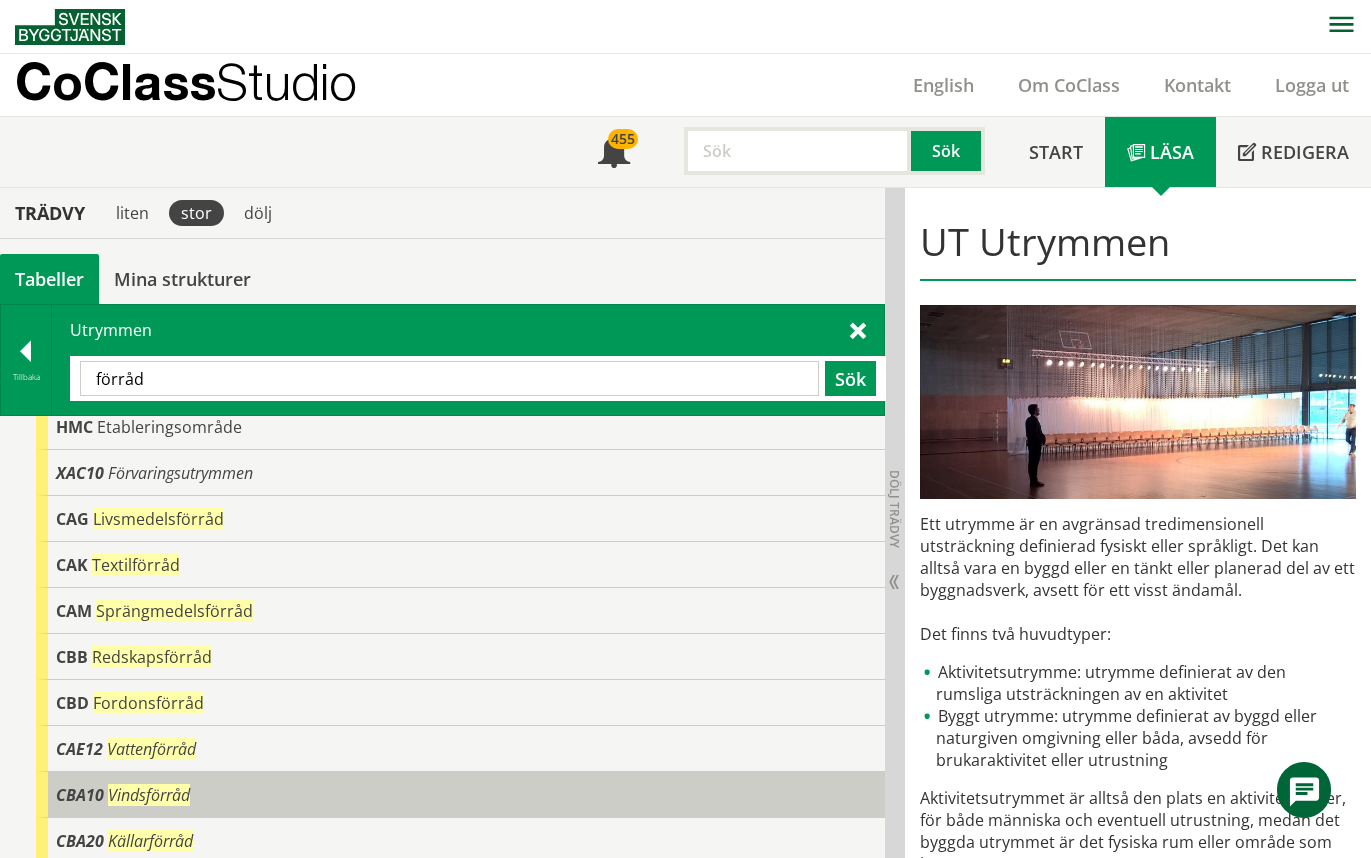 scroll, scrollTop: 0, scrollLeft: 0, axis: both 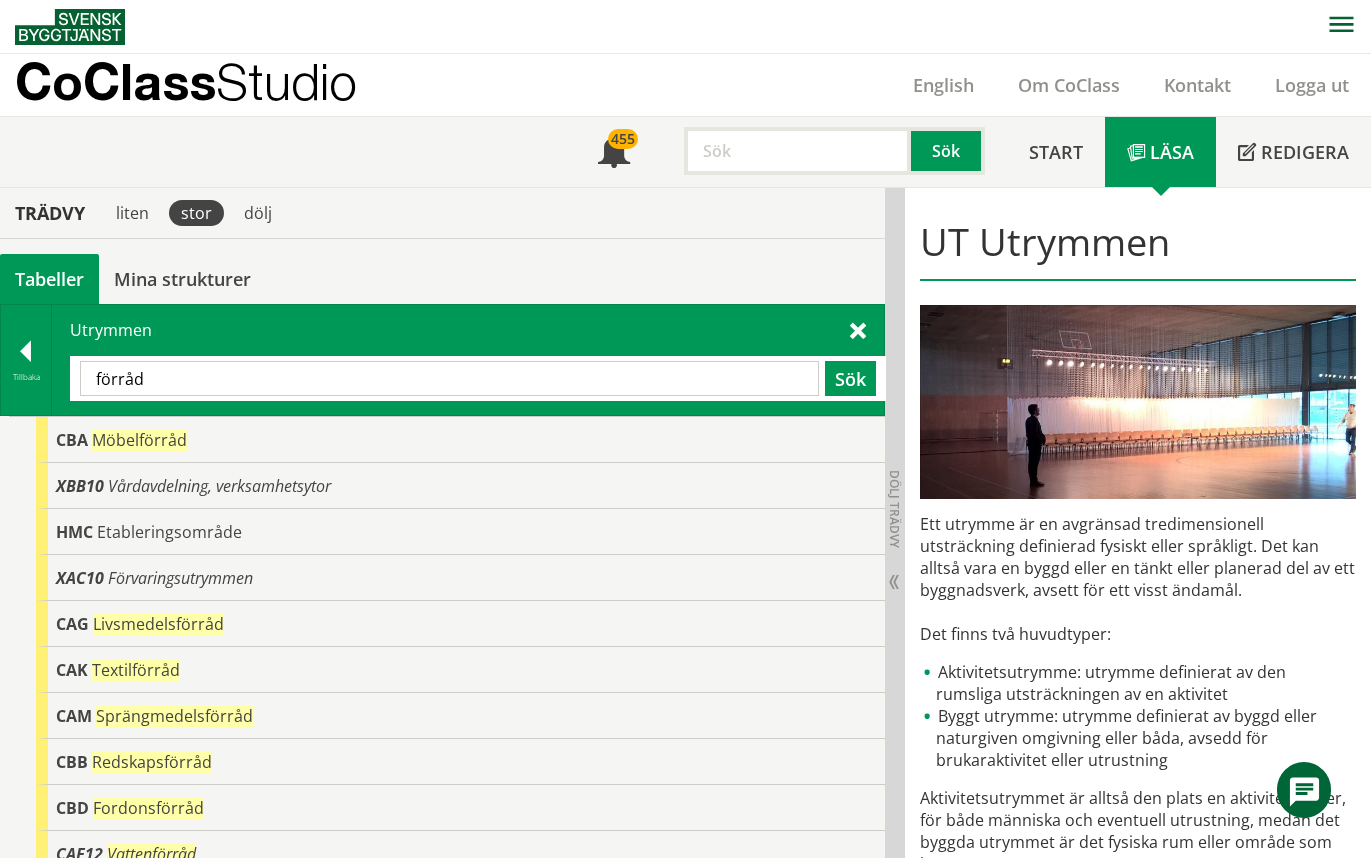click on "förråd
Sök" at bounding box center [478, 378] 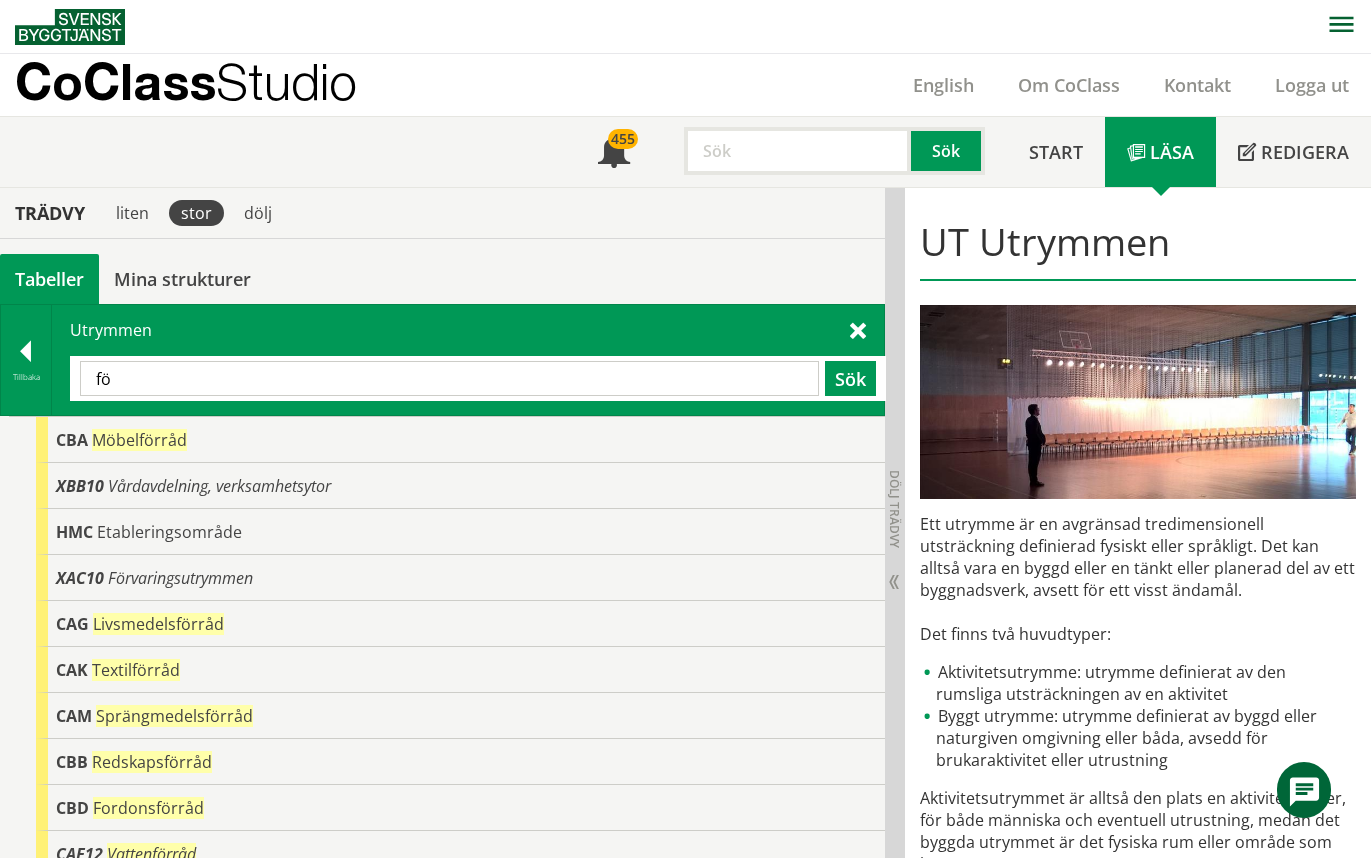 type on "f" 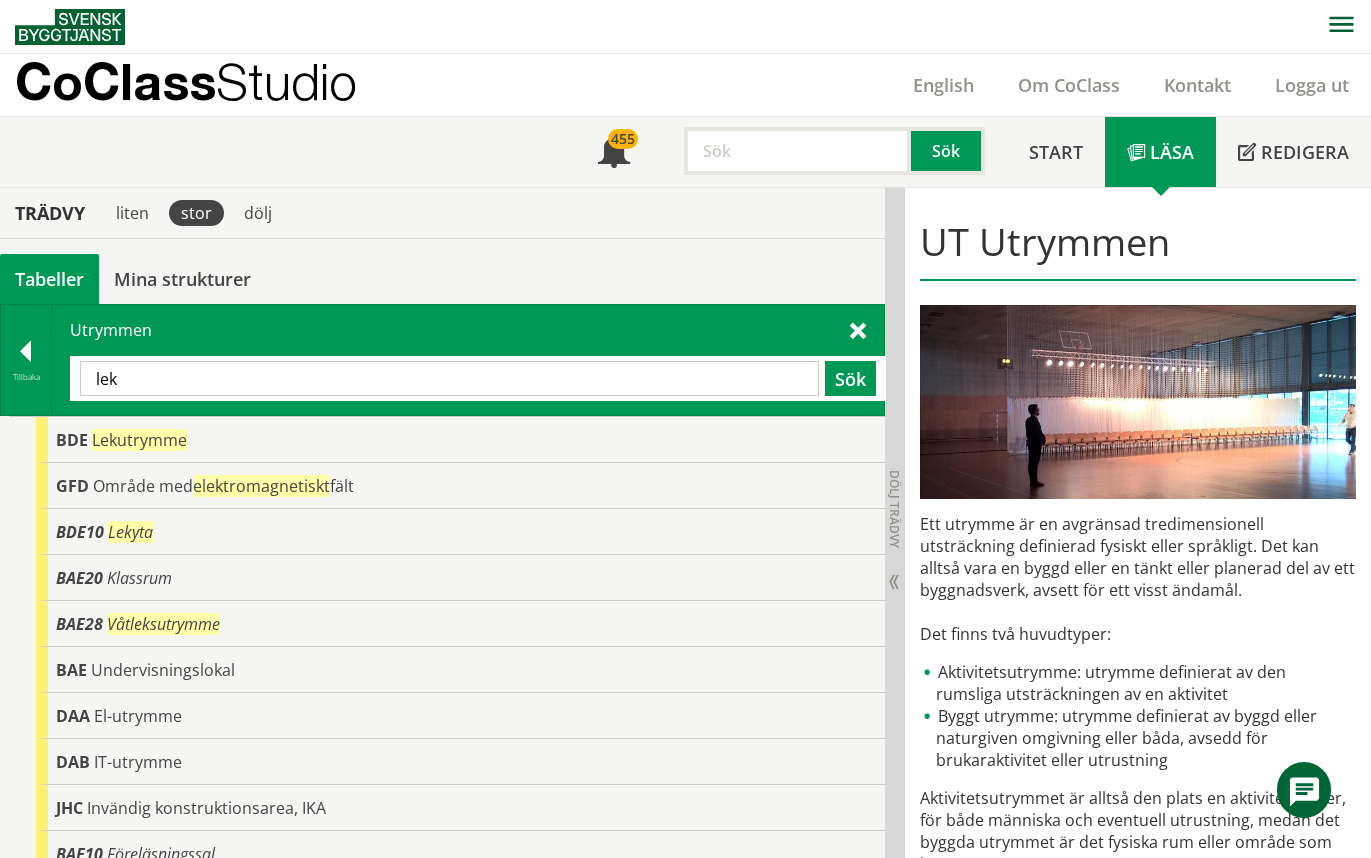 click on "lek" at bounding box center (449, 378) 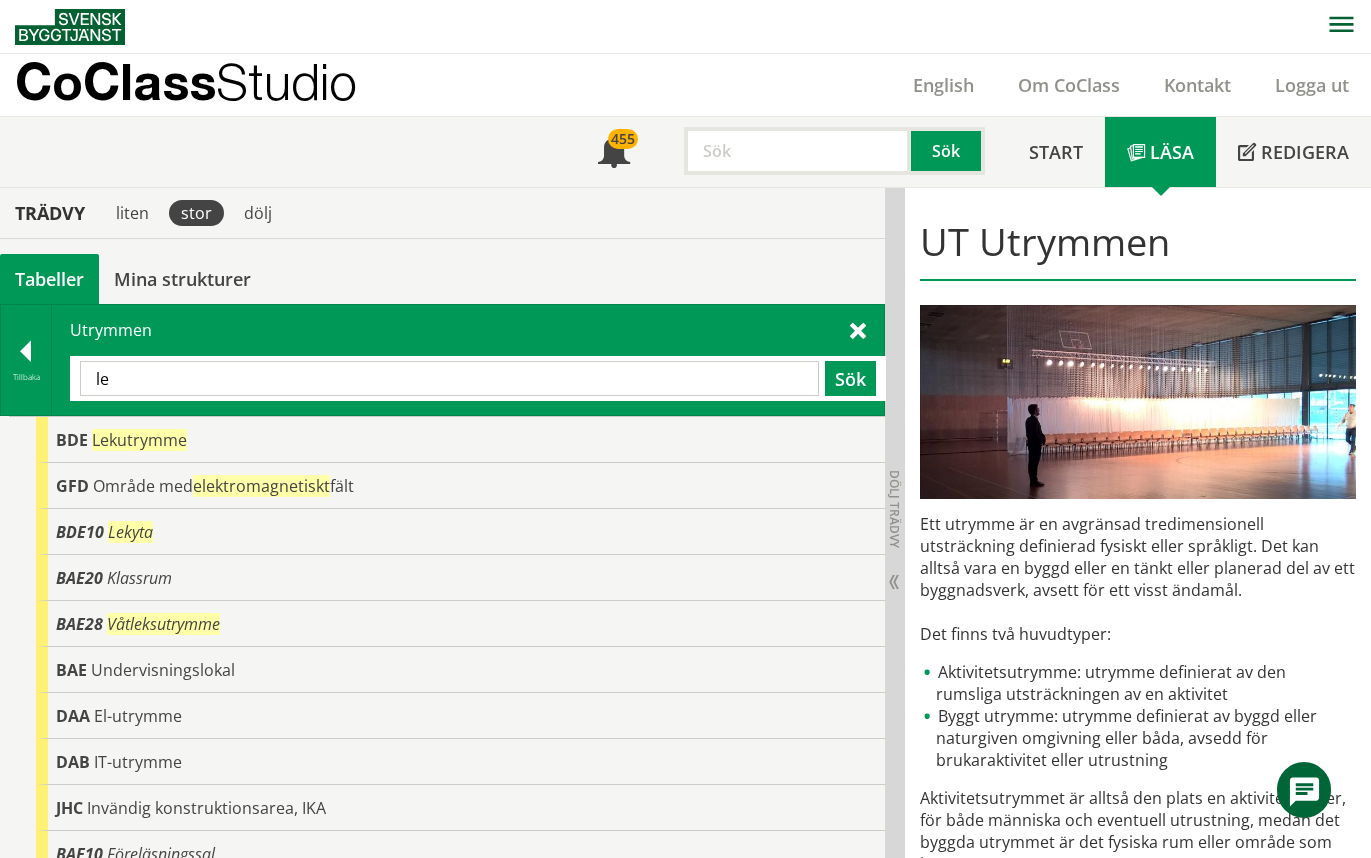 type on "l" 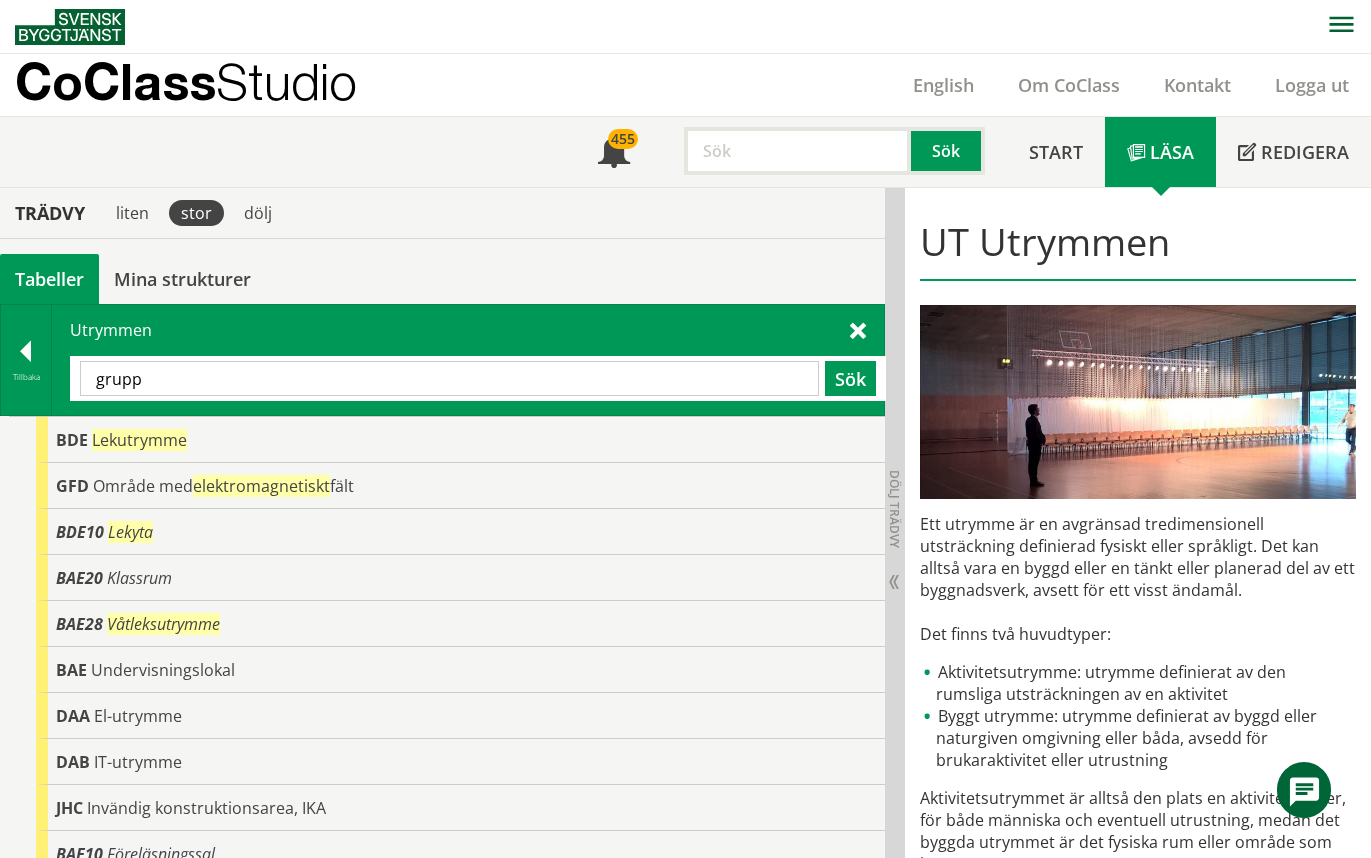 type on "grupp" 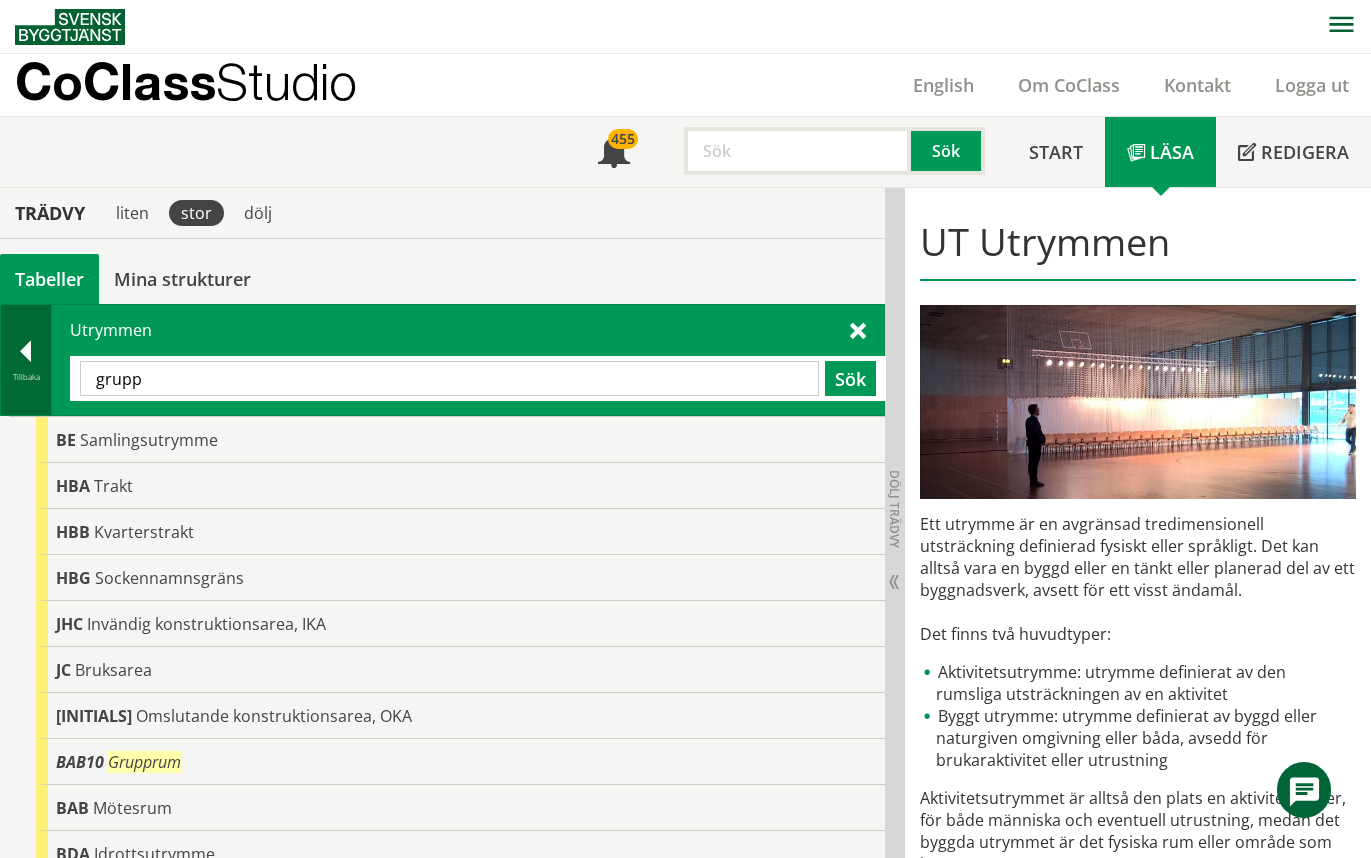 drag, startPoint x: 133, startPoint y: 384, endPoint x: 32, endPoint y: 385, distance: 101.00495 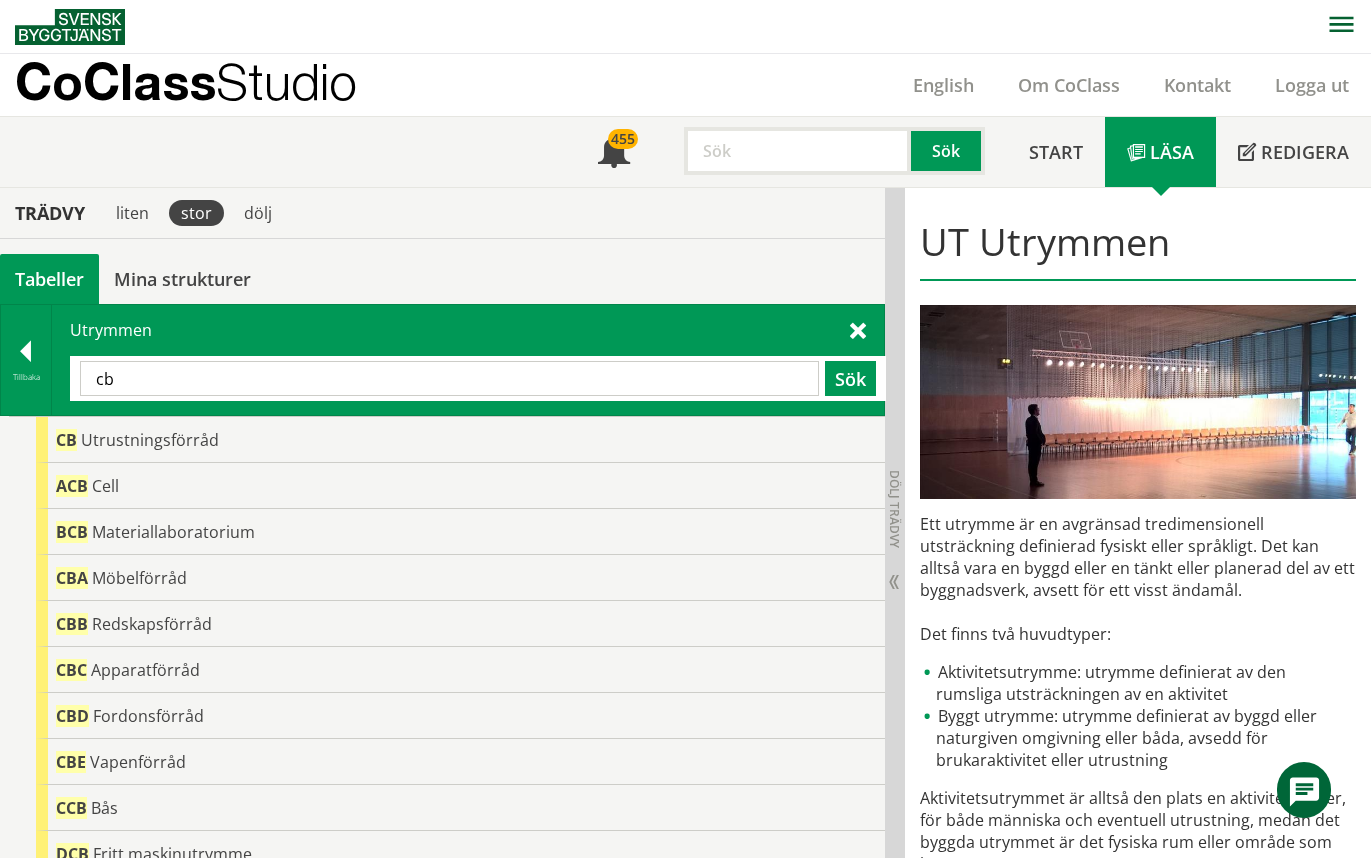 click on "cb" at bounding box center [449, 378] 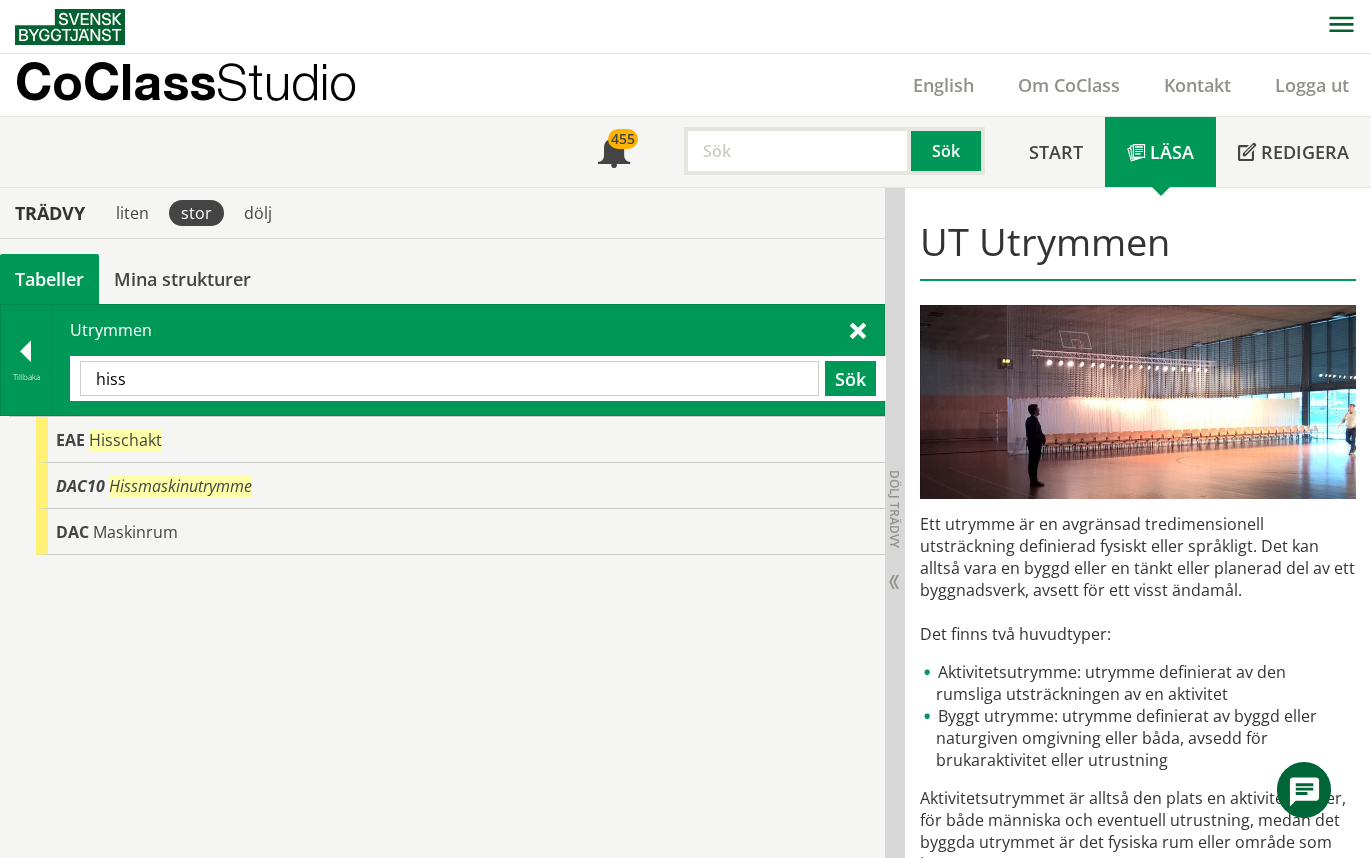 click on "hiss" at bounding box center (449, 378) 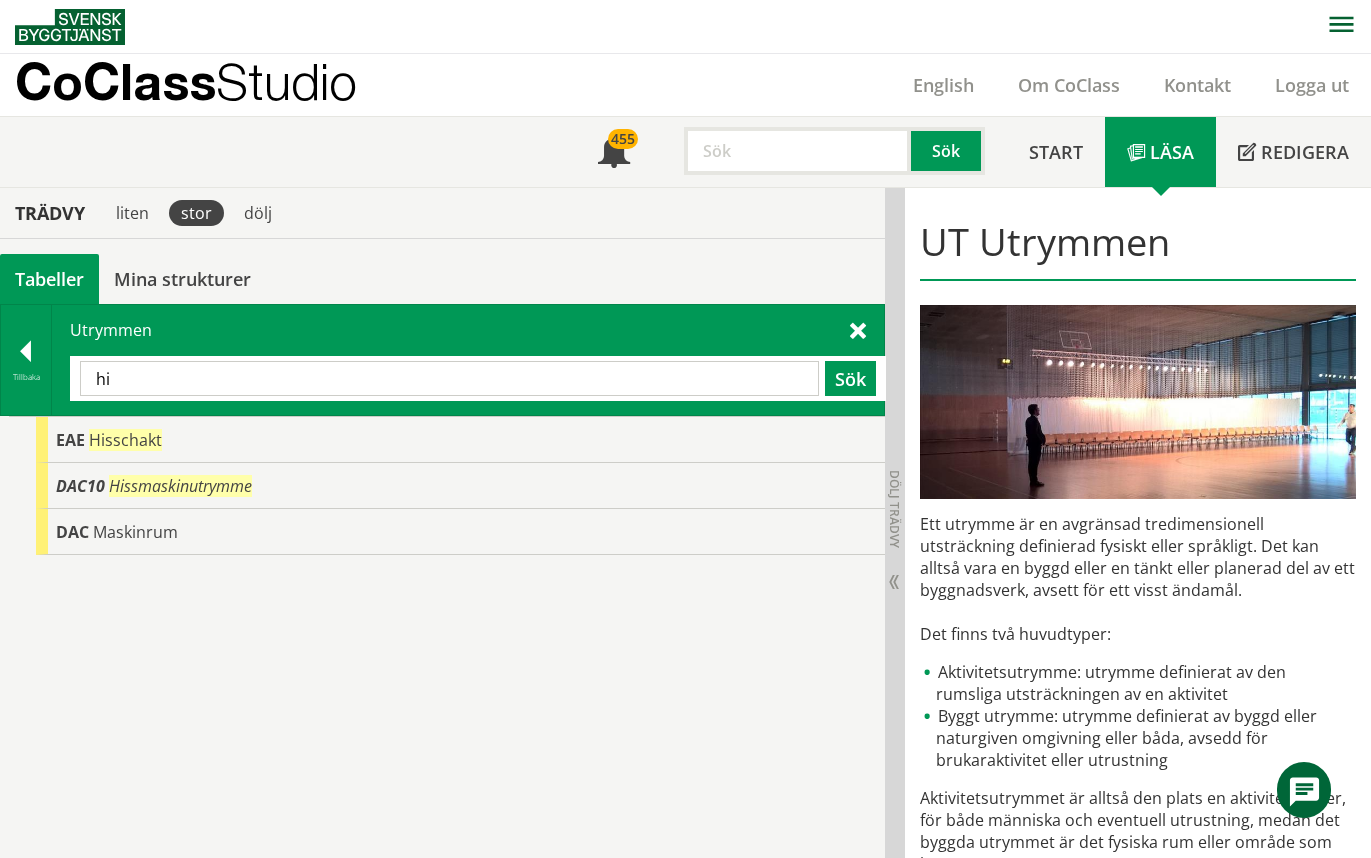type on "h" 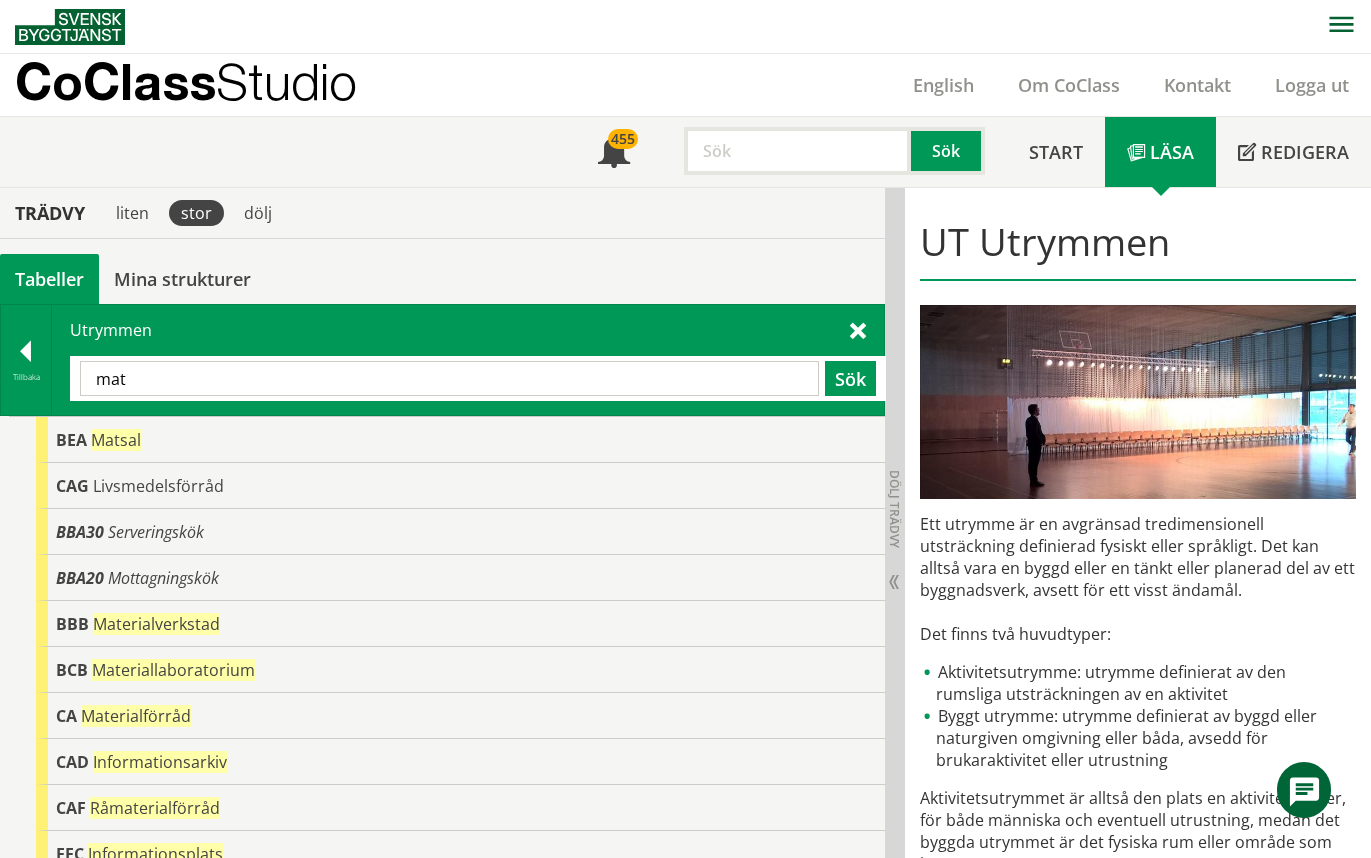 click on "mat" at bounding box center (449, 378) 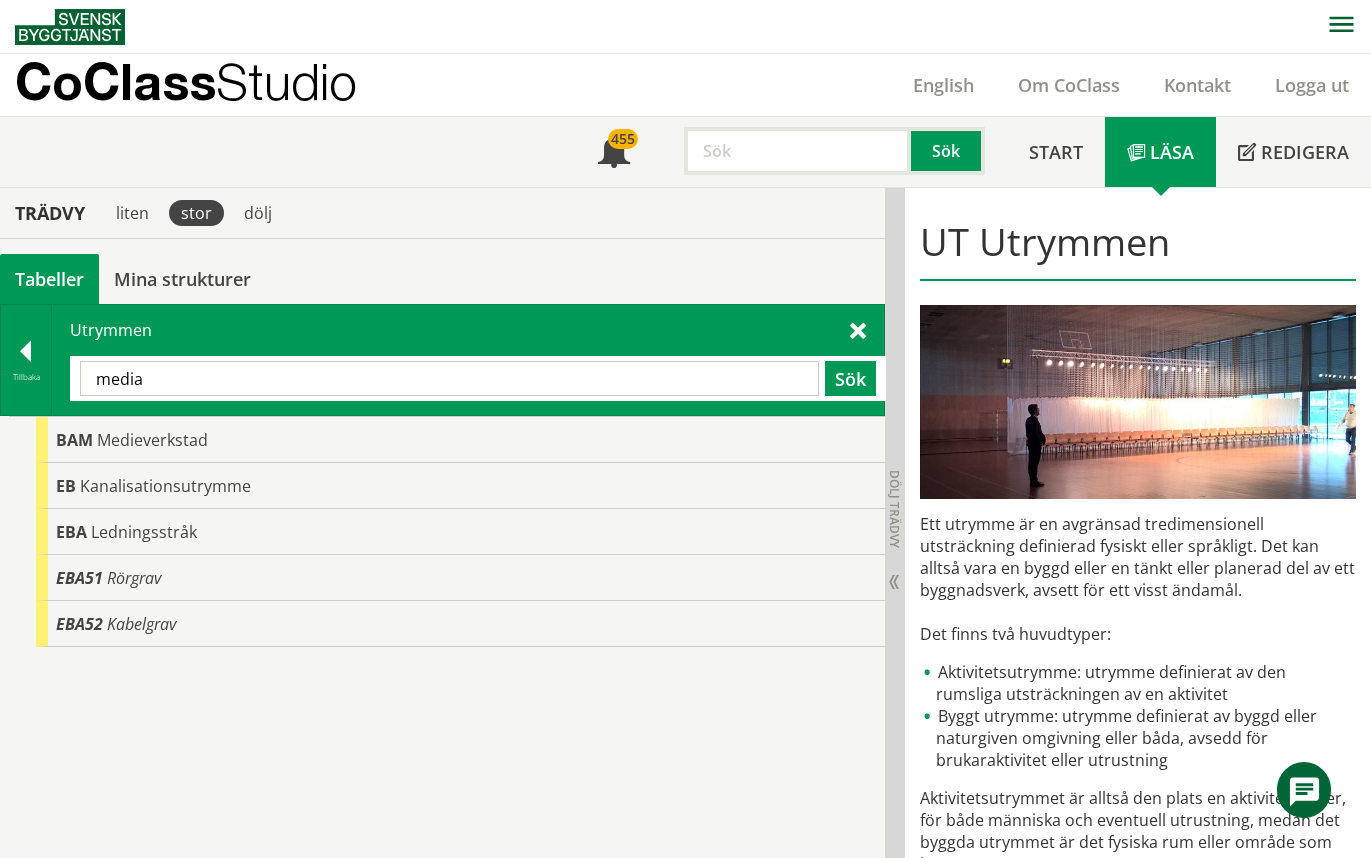 click on "media" at bounding box center [449, 378] 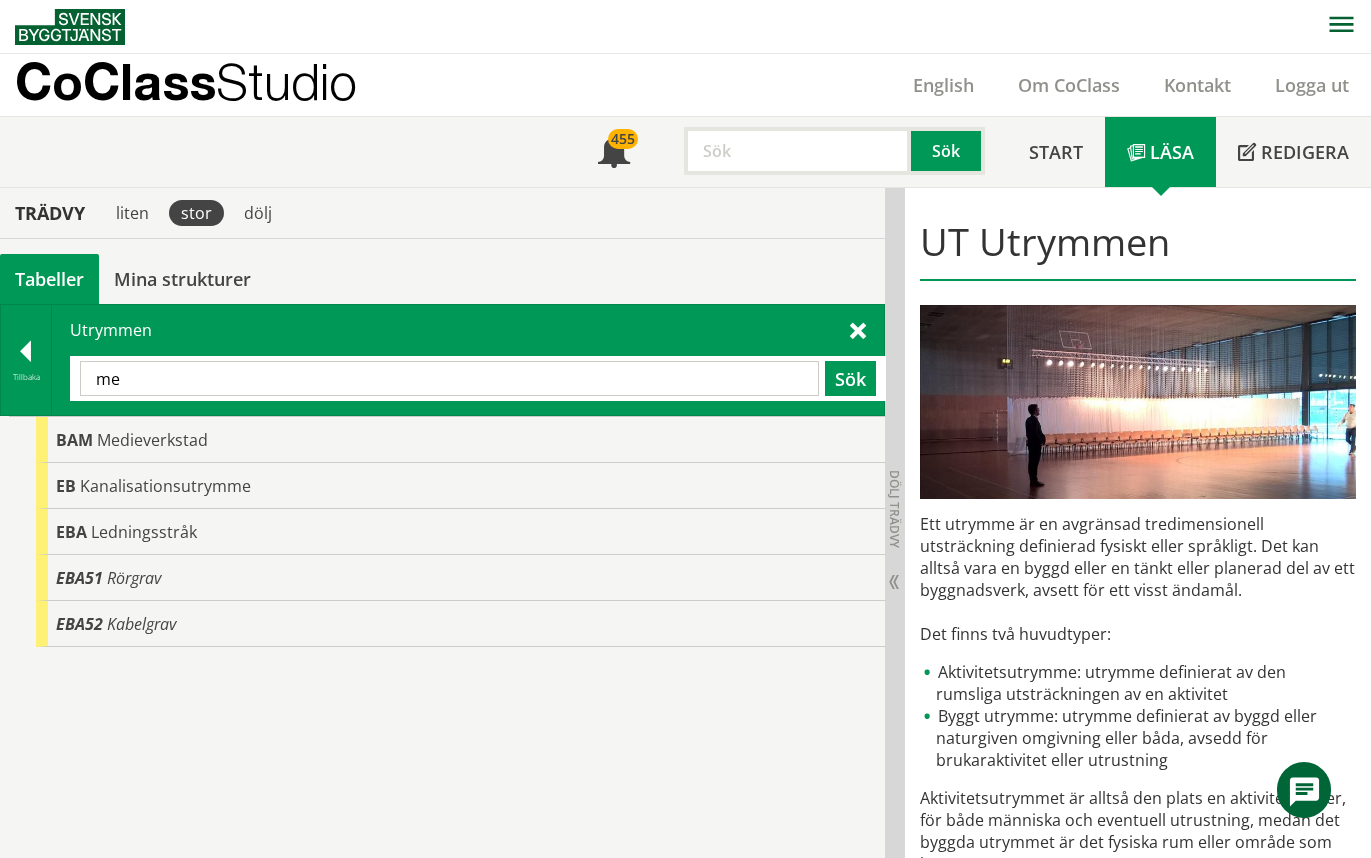 type on "m" 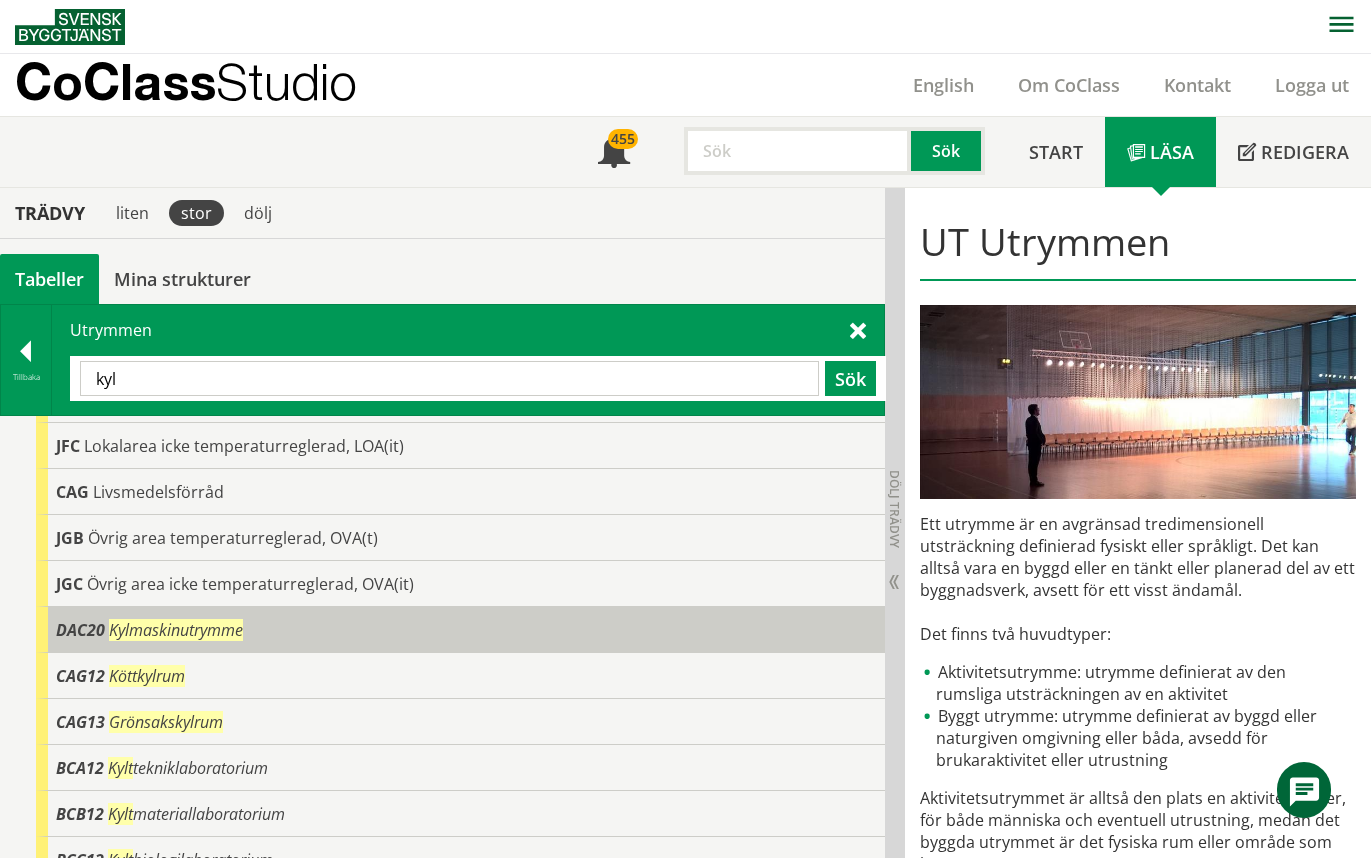 scroll, scrollTop: 477, scrollLeft: 0, axis: vertical 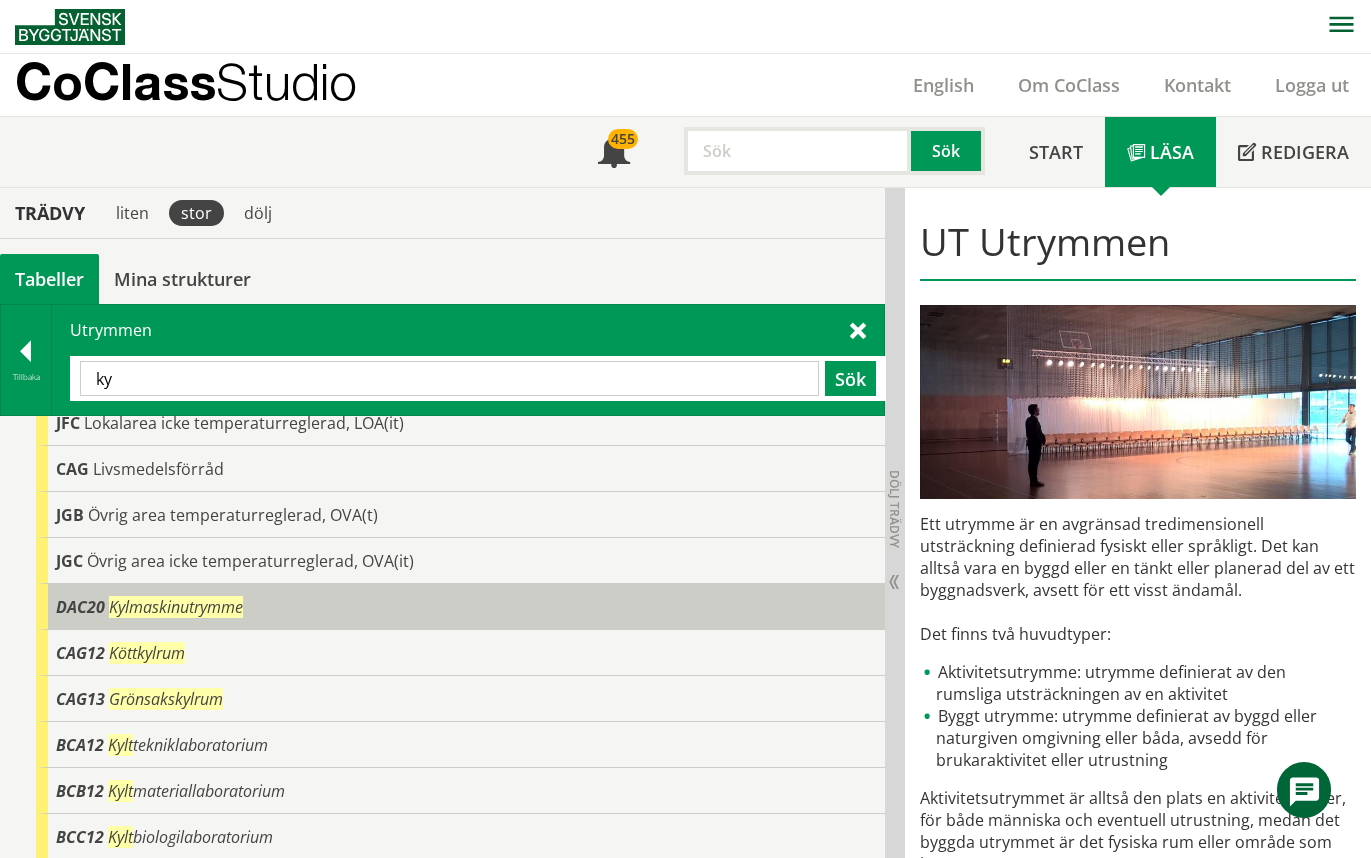 type on "k" 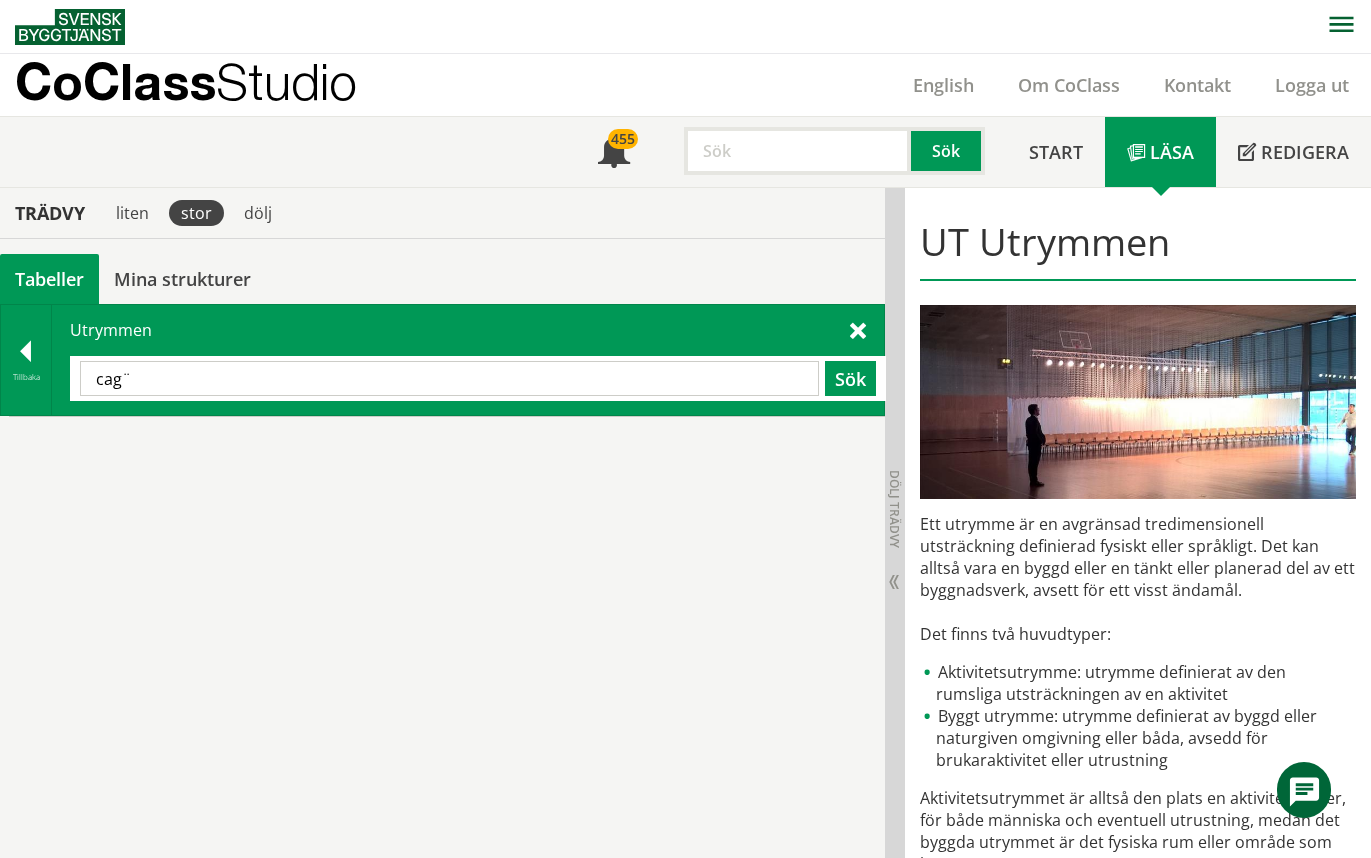 scroll, scrollTop: 0, scrollLeft: 0, axis: both 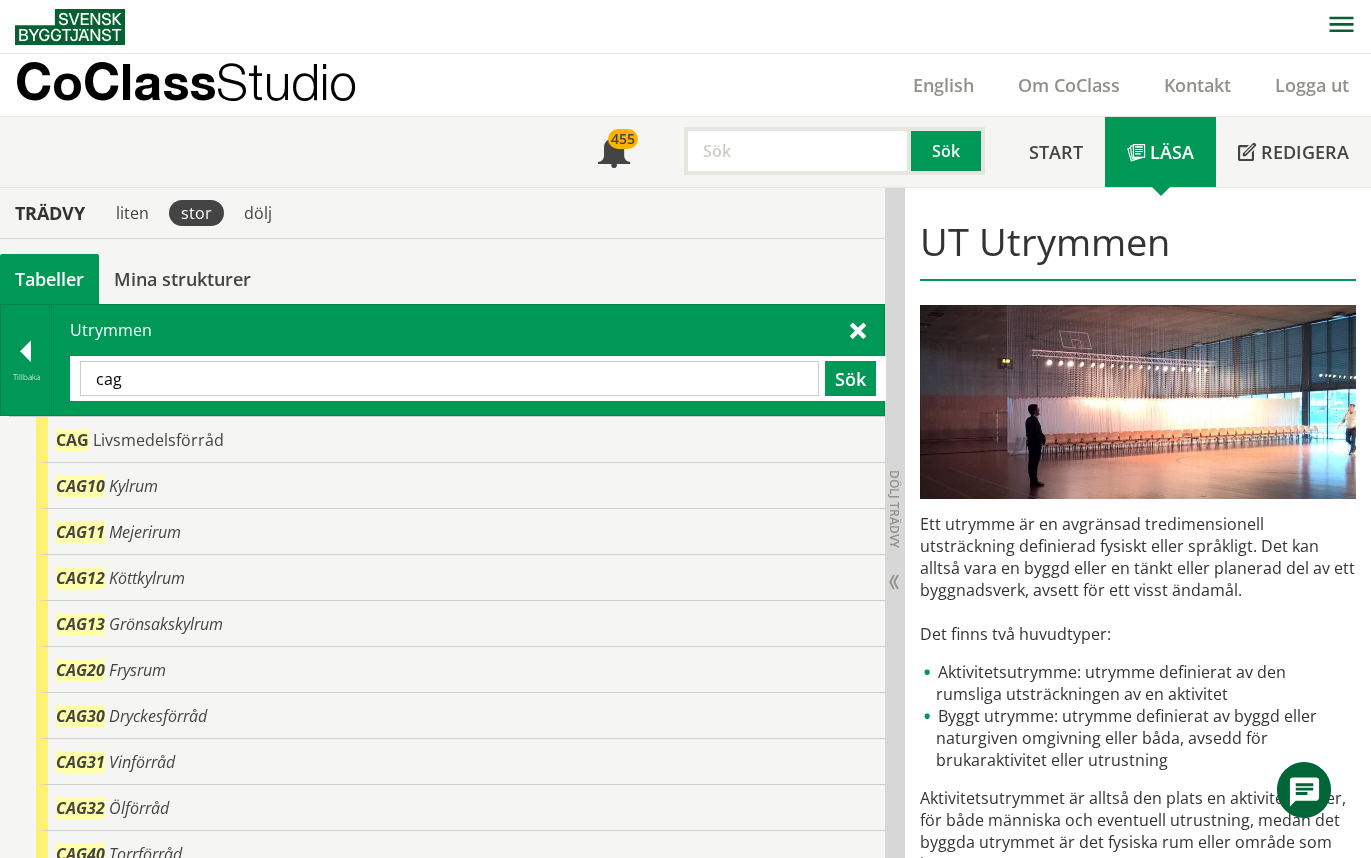 click on "cag" at bounding box center (449, 378) 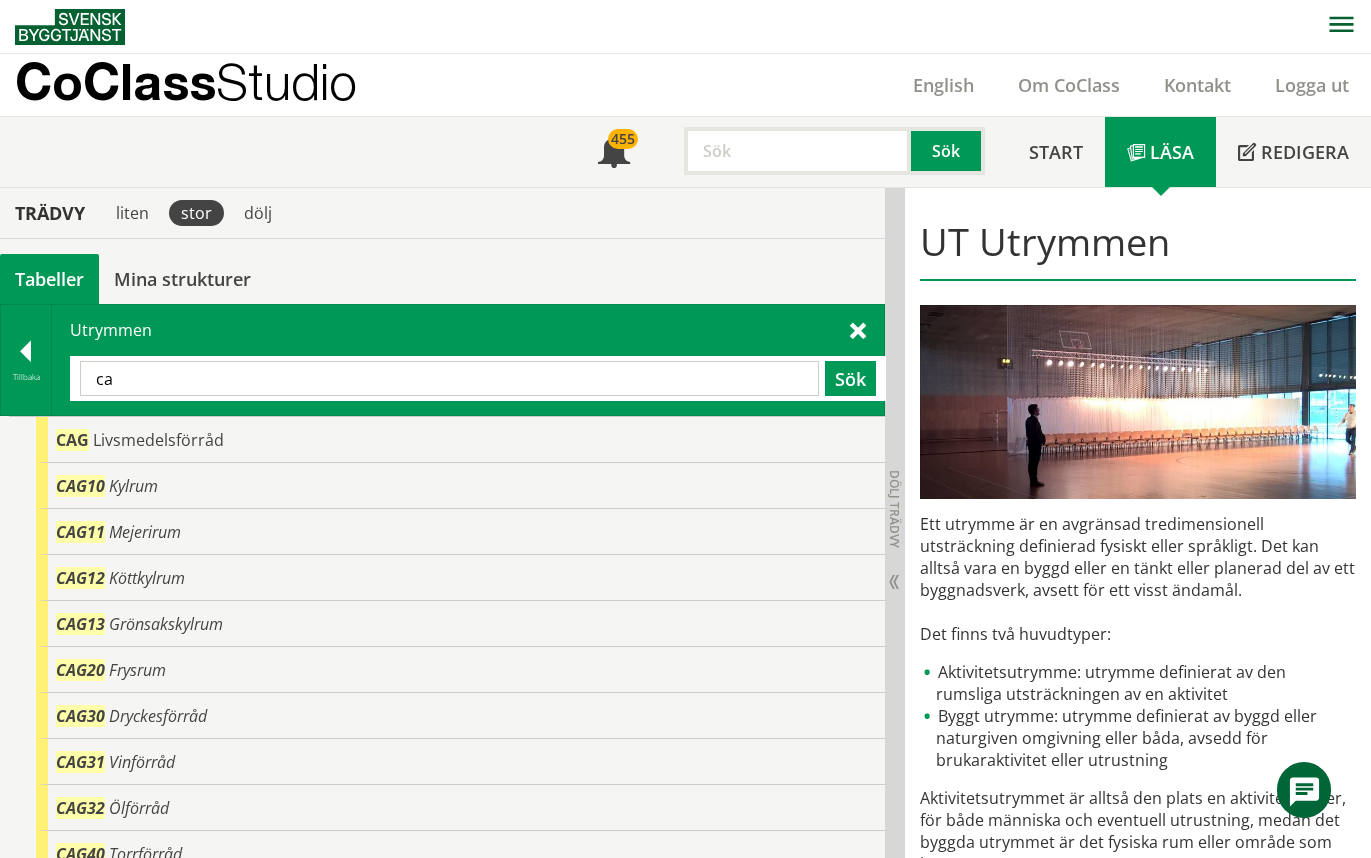 type on "c" 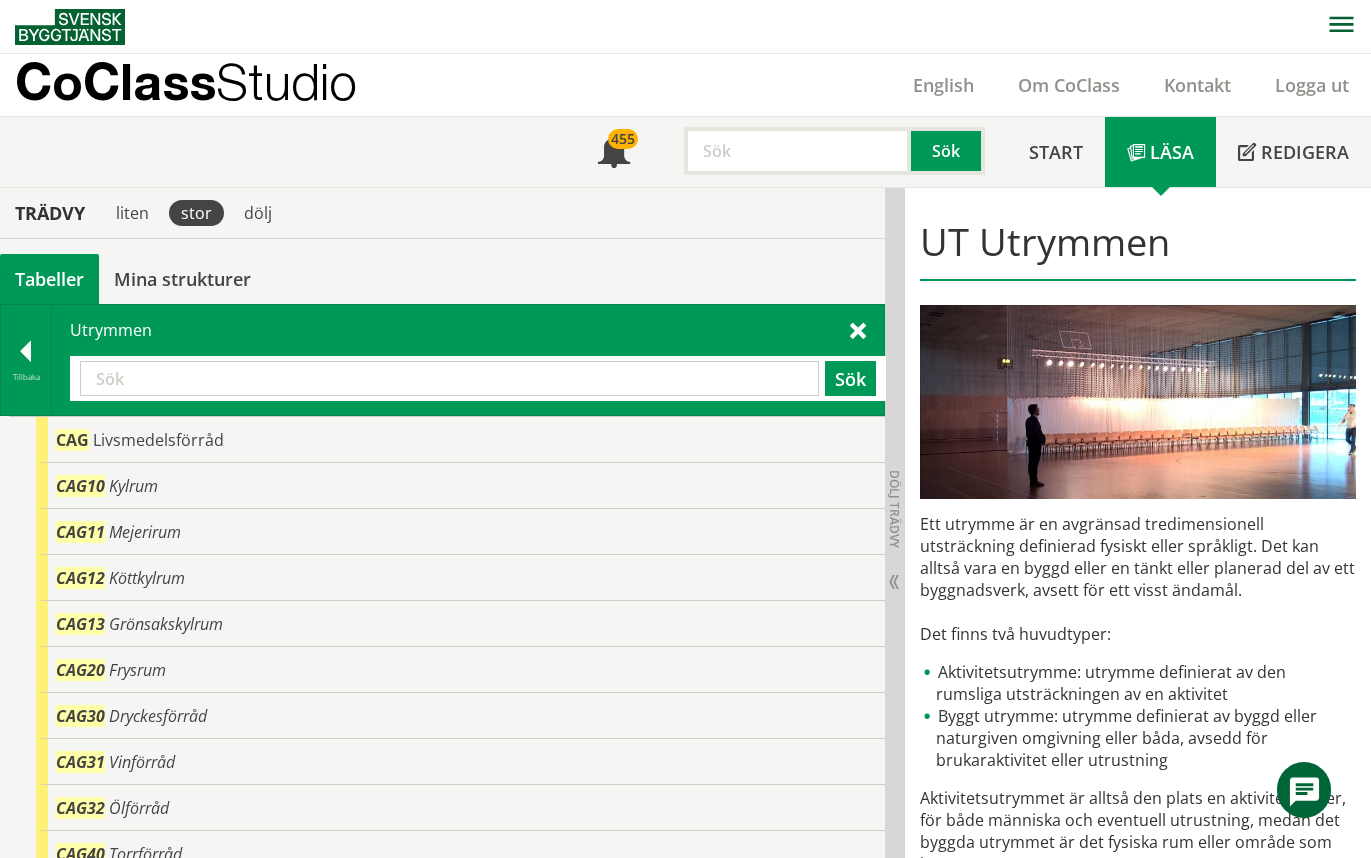 click at bounding box center [449, 378] 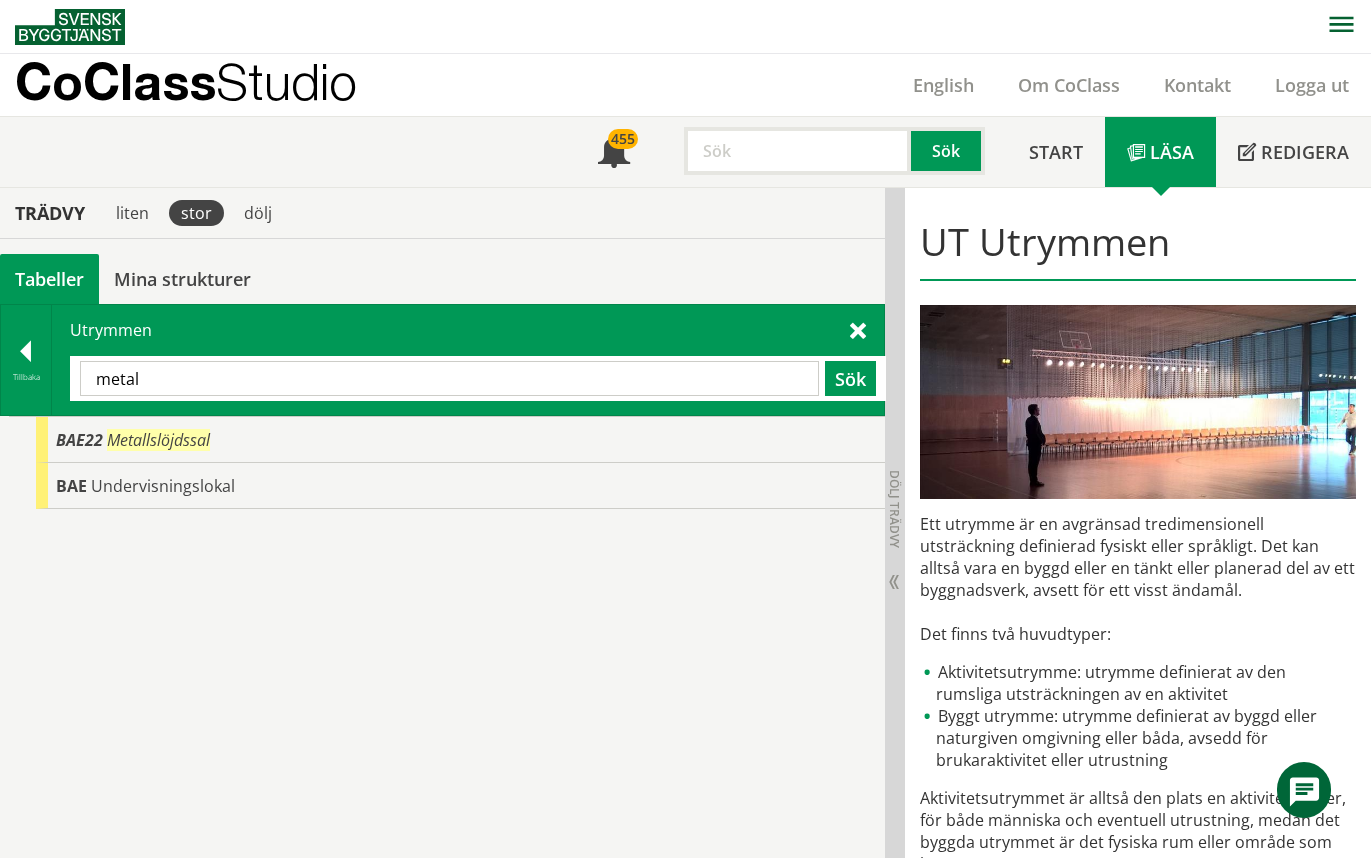 click on "metal" at bounding box center (449, 378) 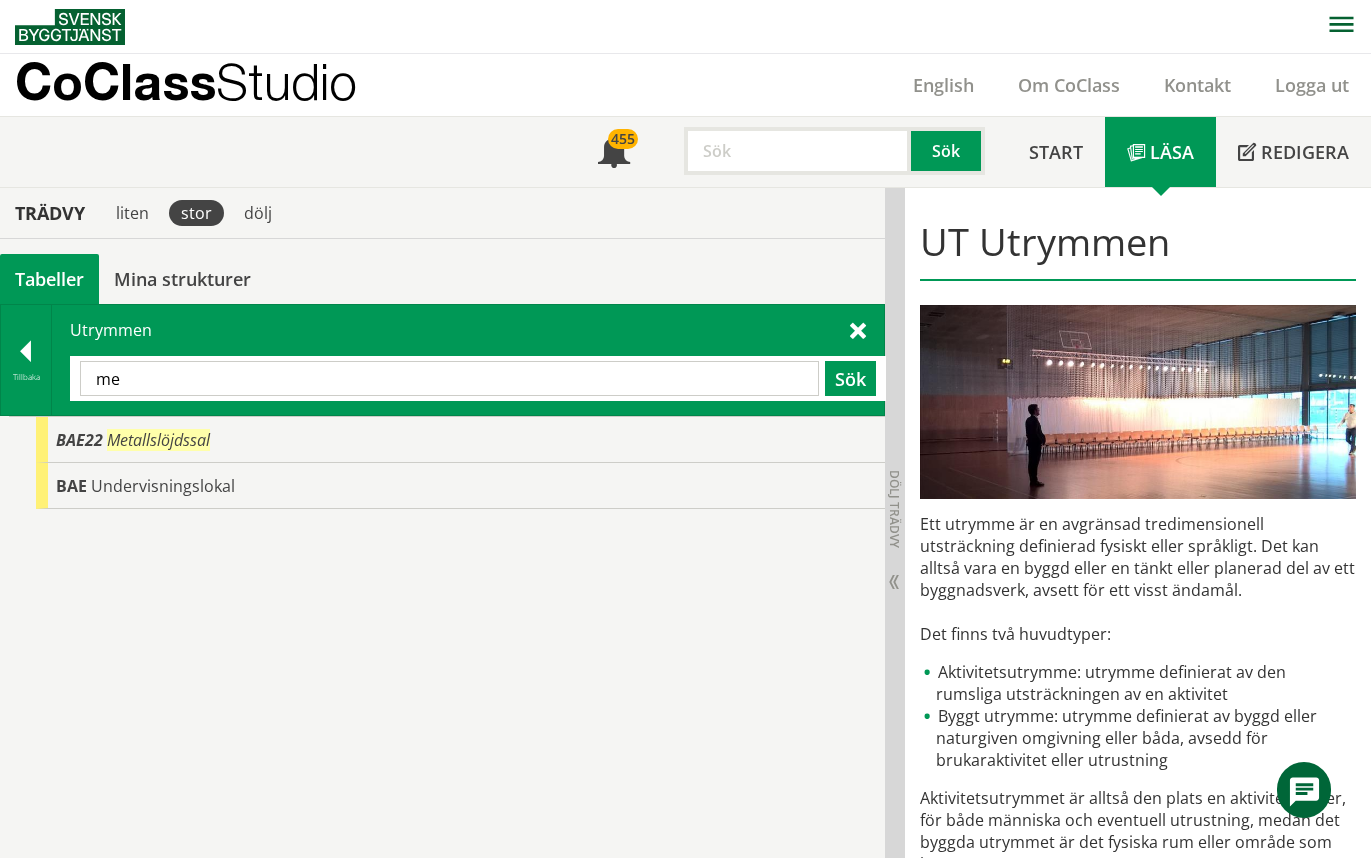type on "m" 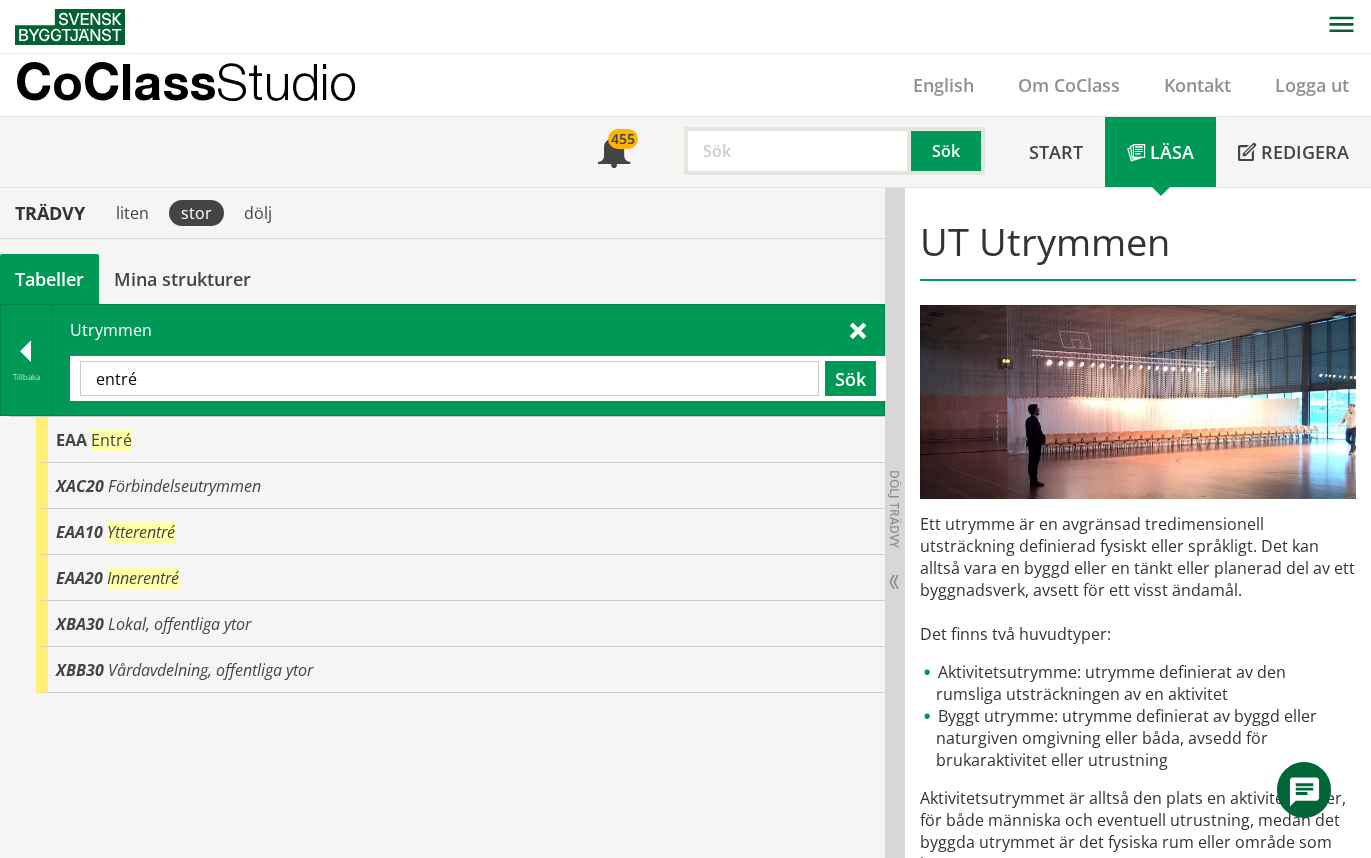 click on "entré" at bounding box center [449, 378] 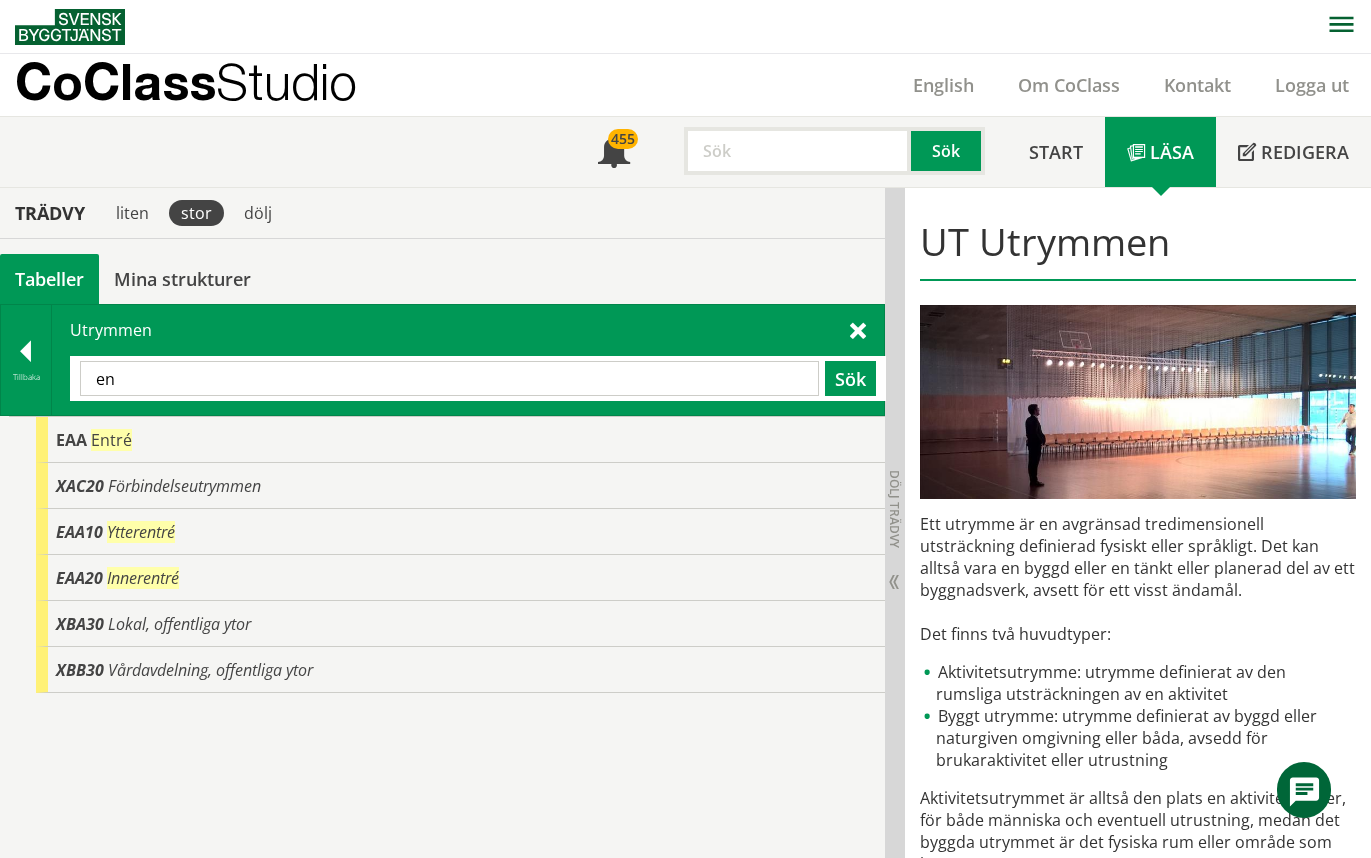 type on "e" 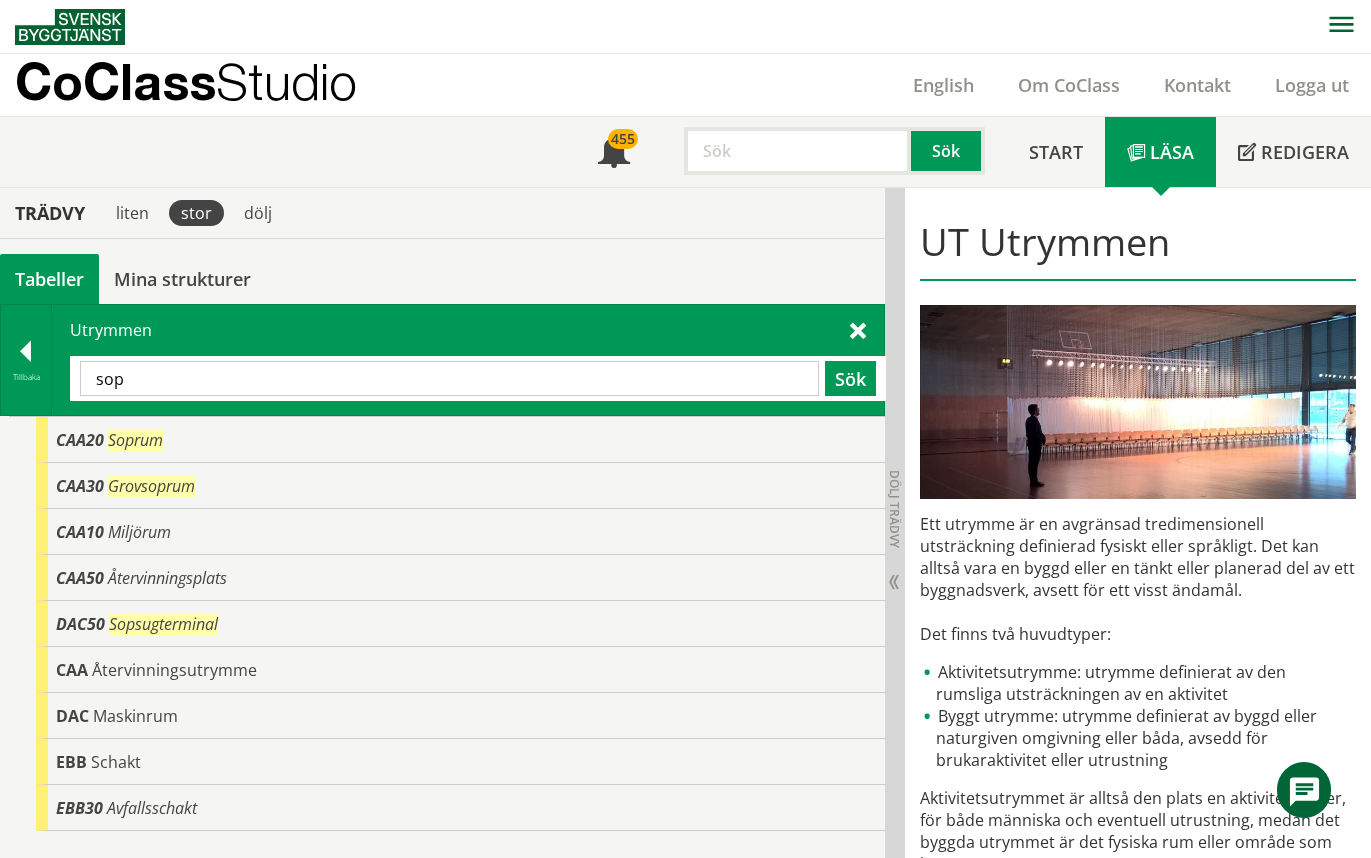 click on "sop" at bounding box center [449, 378] 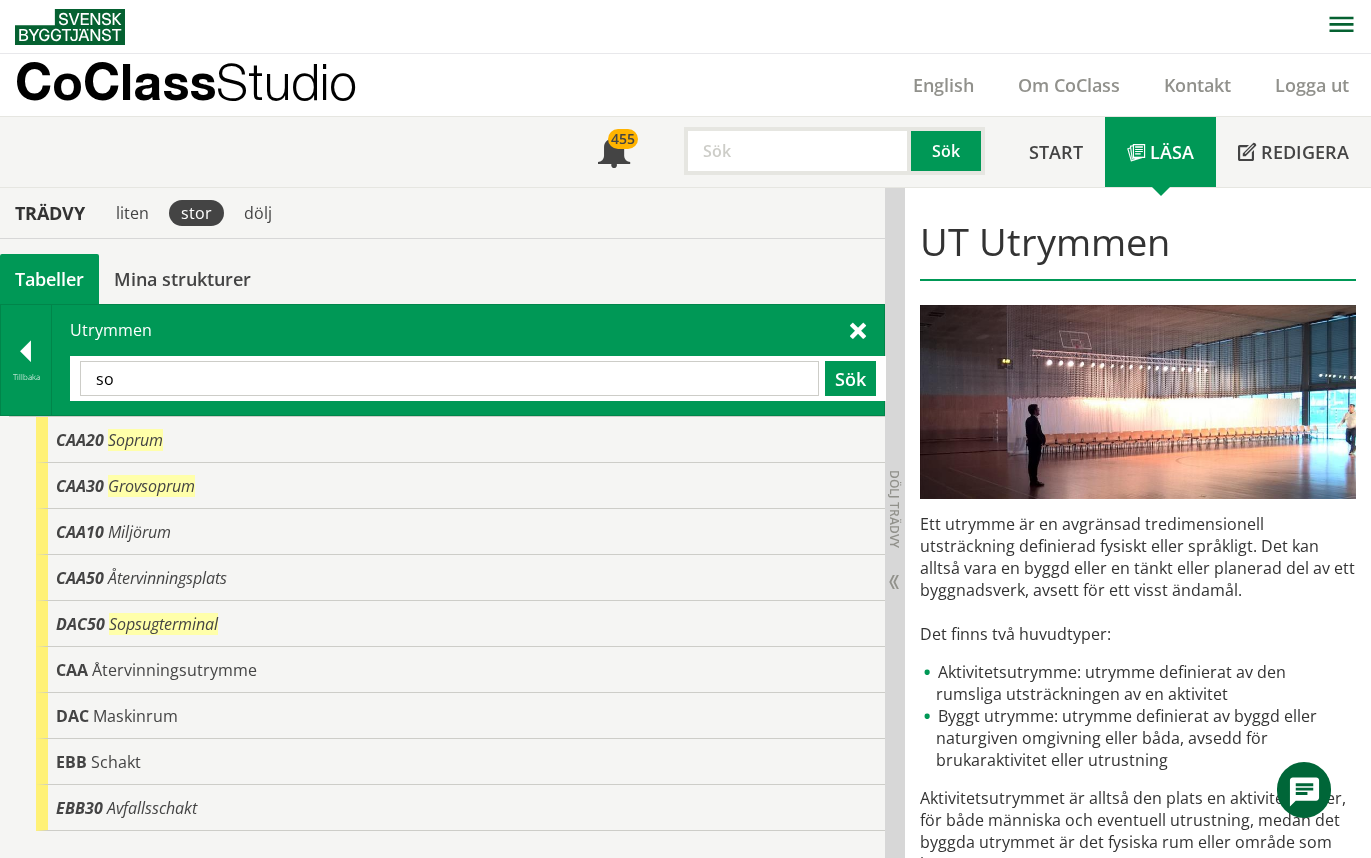 type on "s" 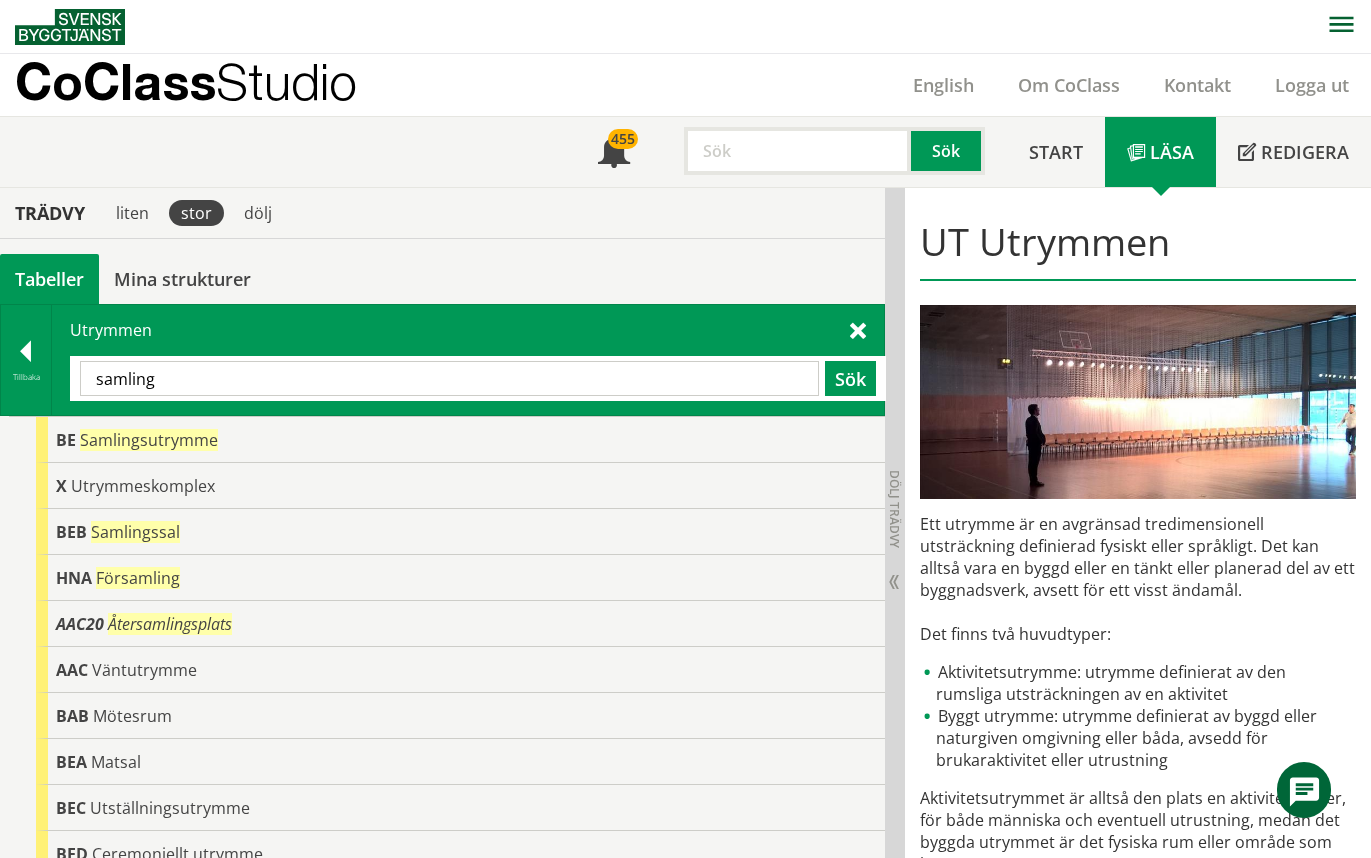 click on "samling" at bounding box center [449, 378] 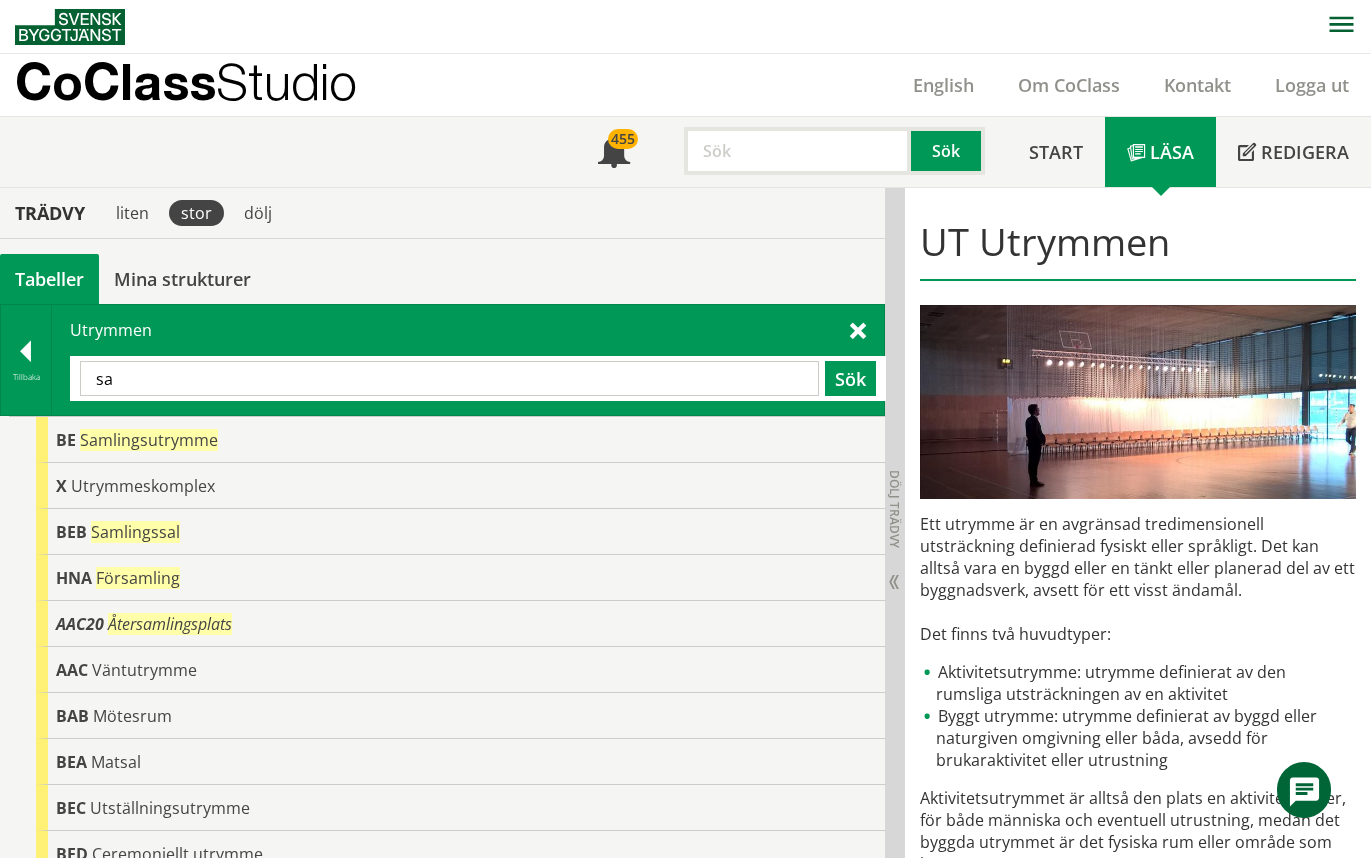 type on "s" 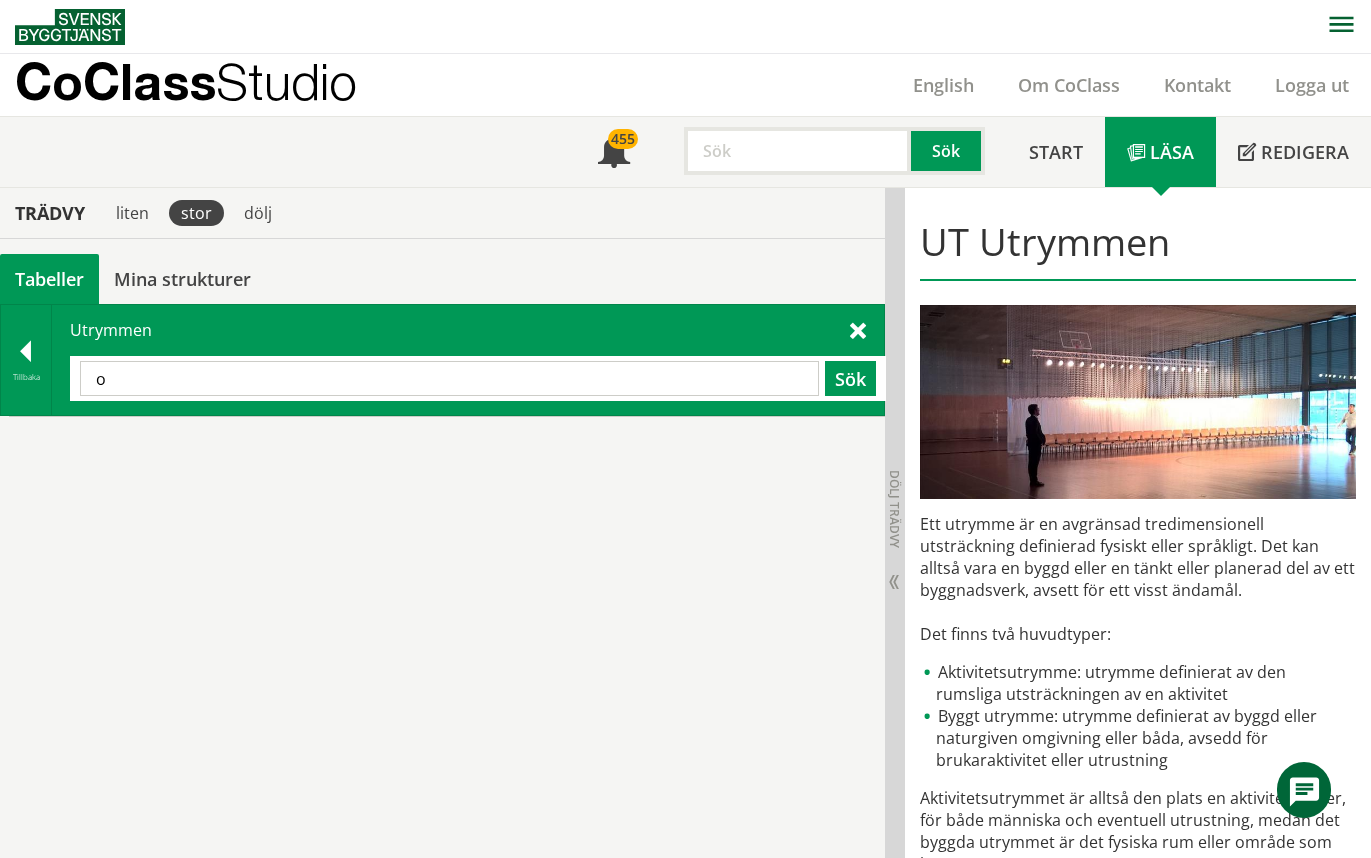 type on "o" 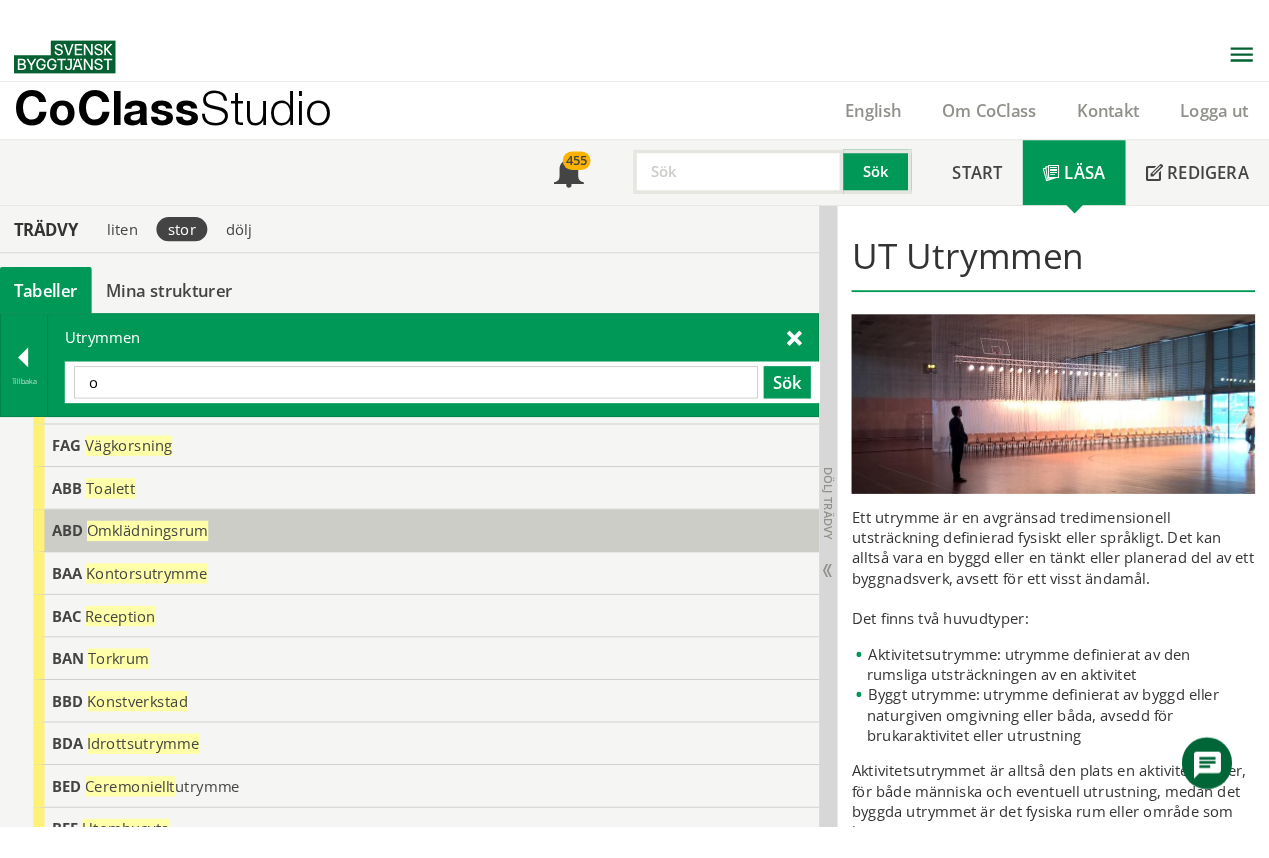scroll, scrollTop: 0, scrollLeft: 0, axis: both 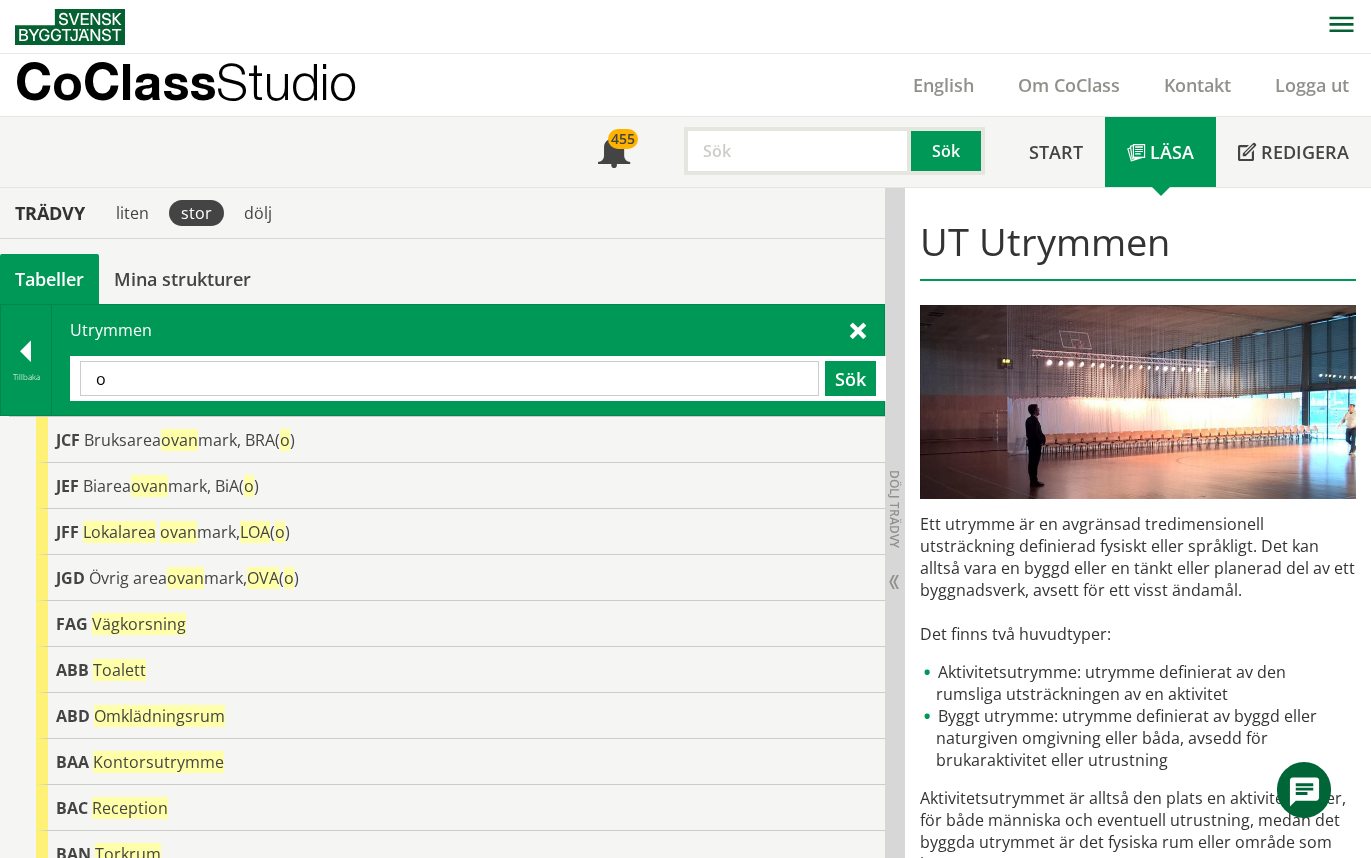 click on "o" at bounding box center [449, 378] 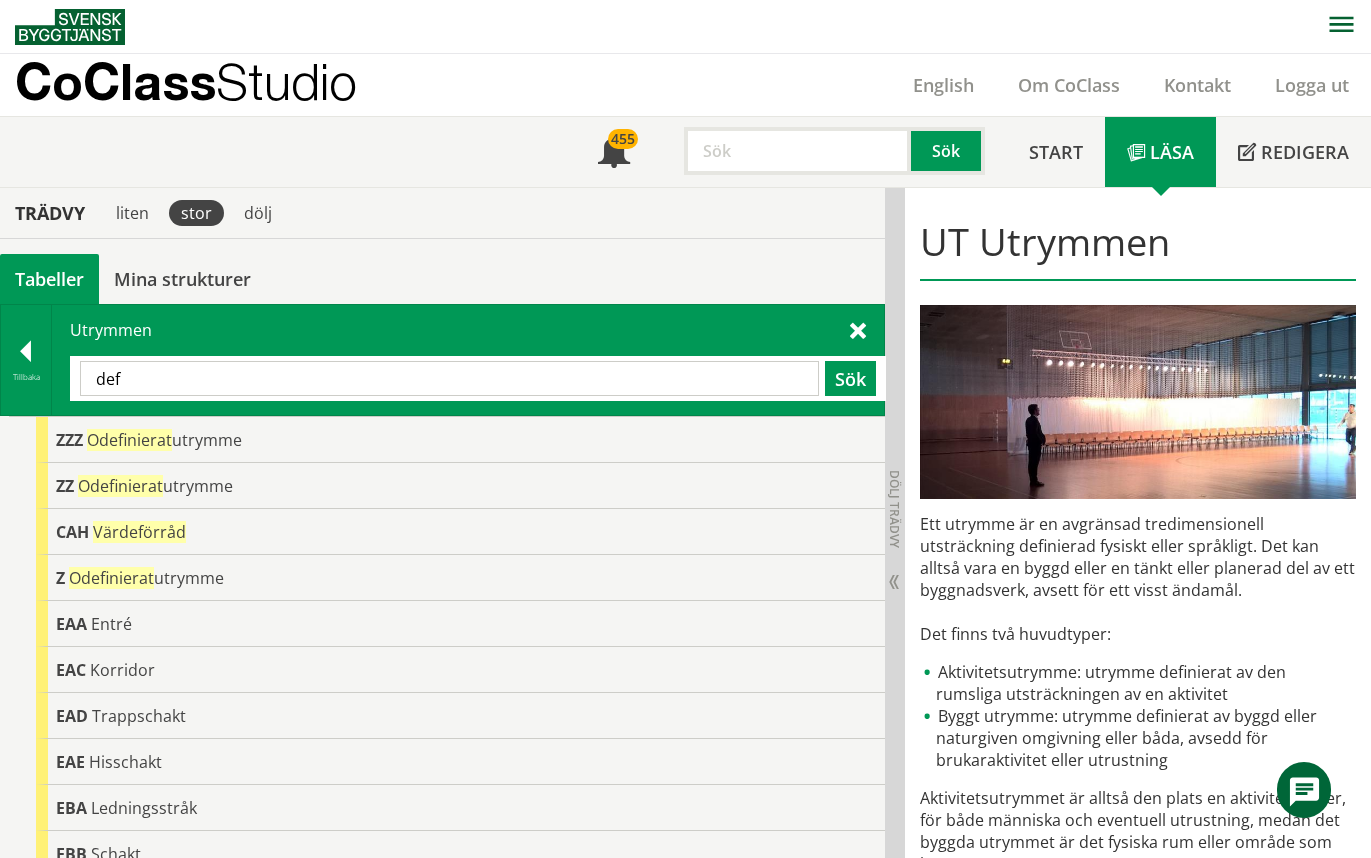 click on "def" at bounding box center (449, 378) 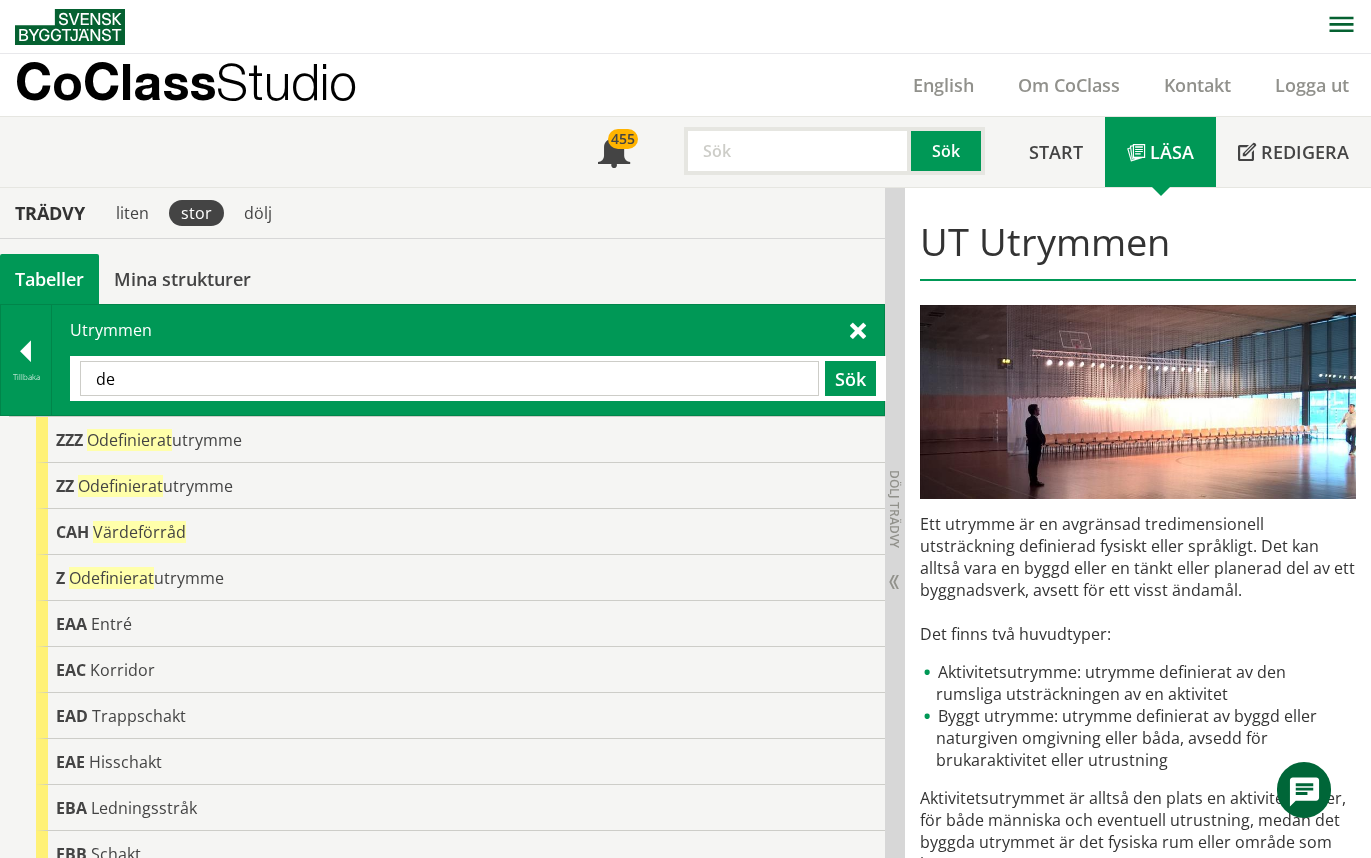 type on "d" 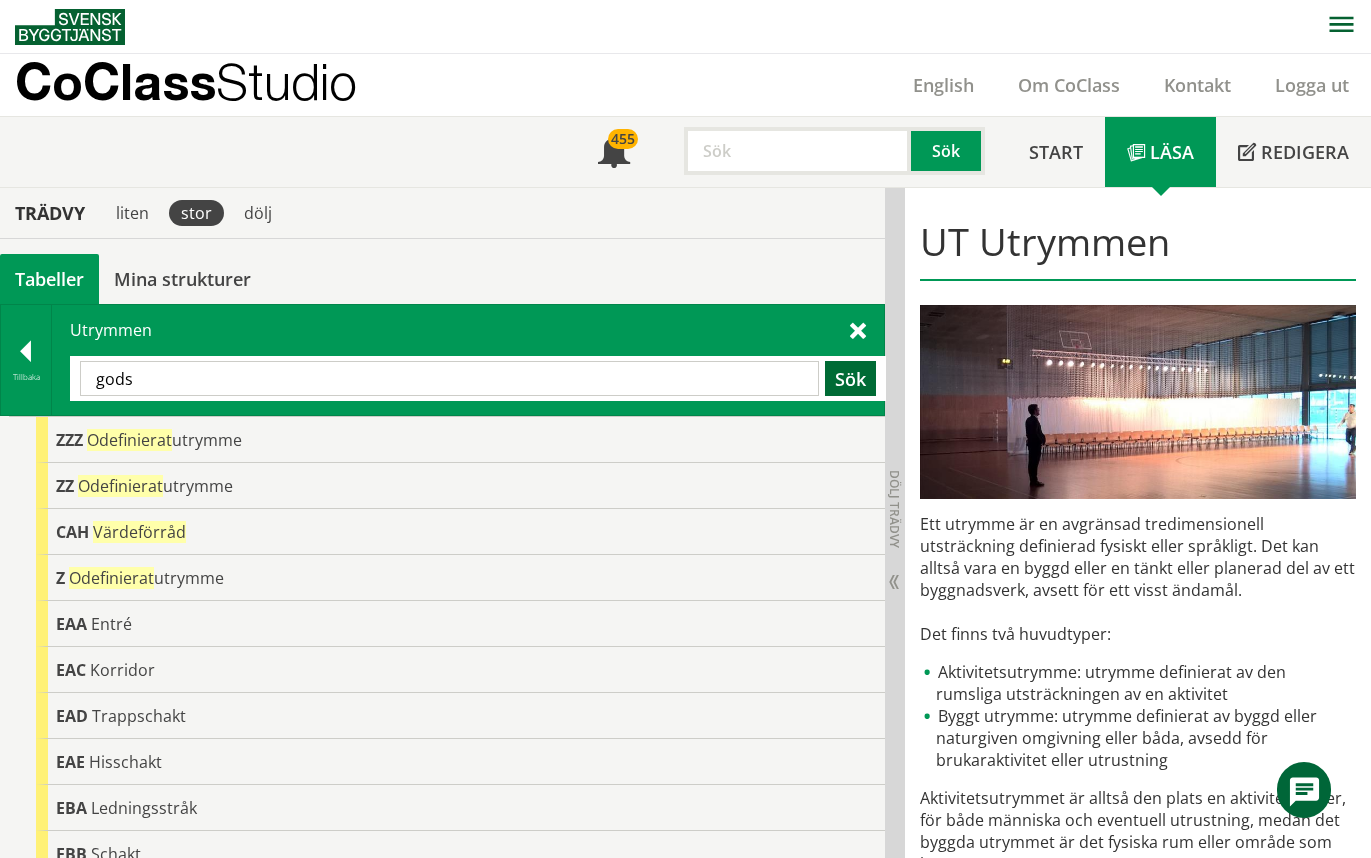 click on "Sök" at bounding box center (850, 378) 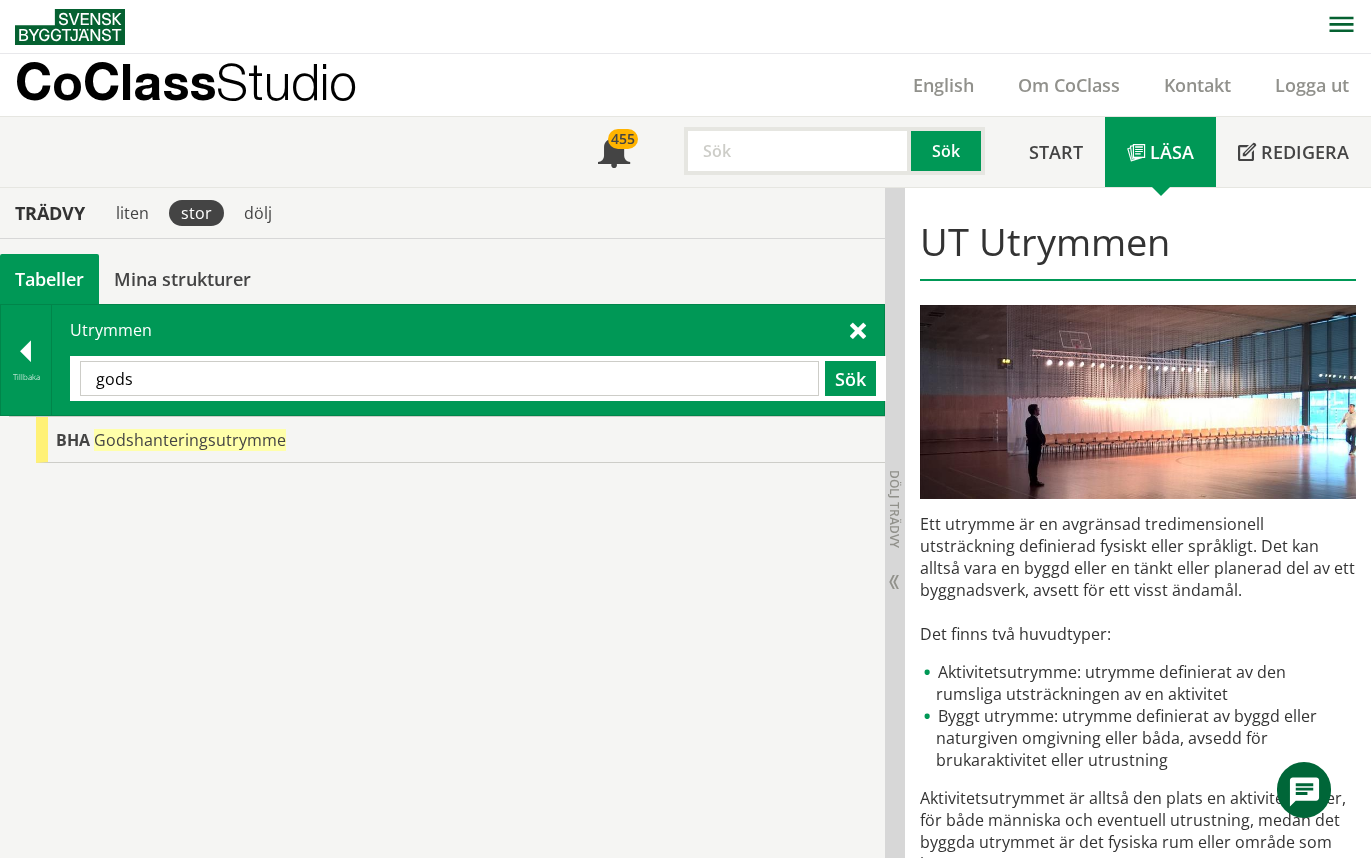 click on "gods" at bounding box center [449, 378] 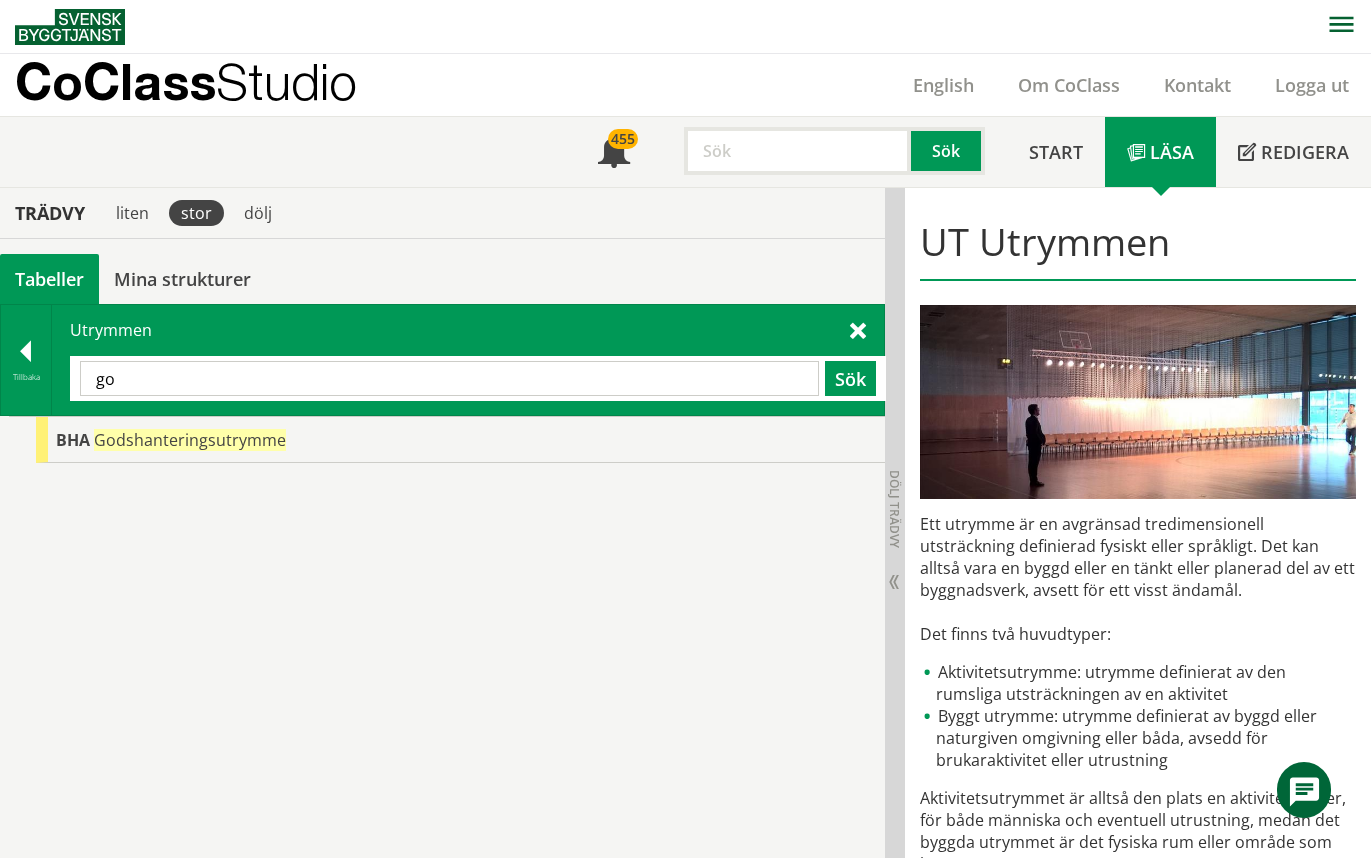 type on "g" 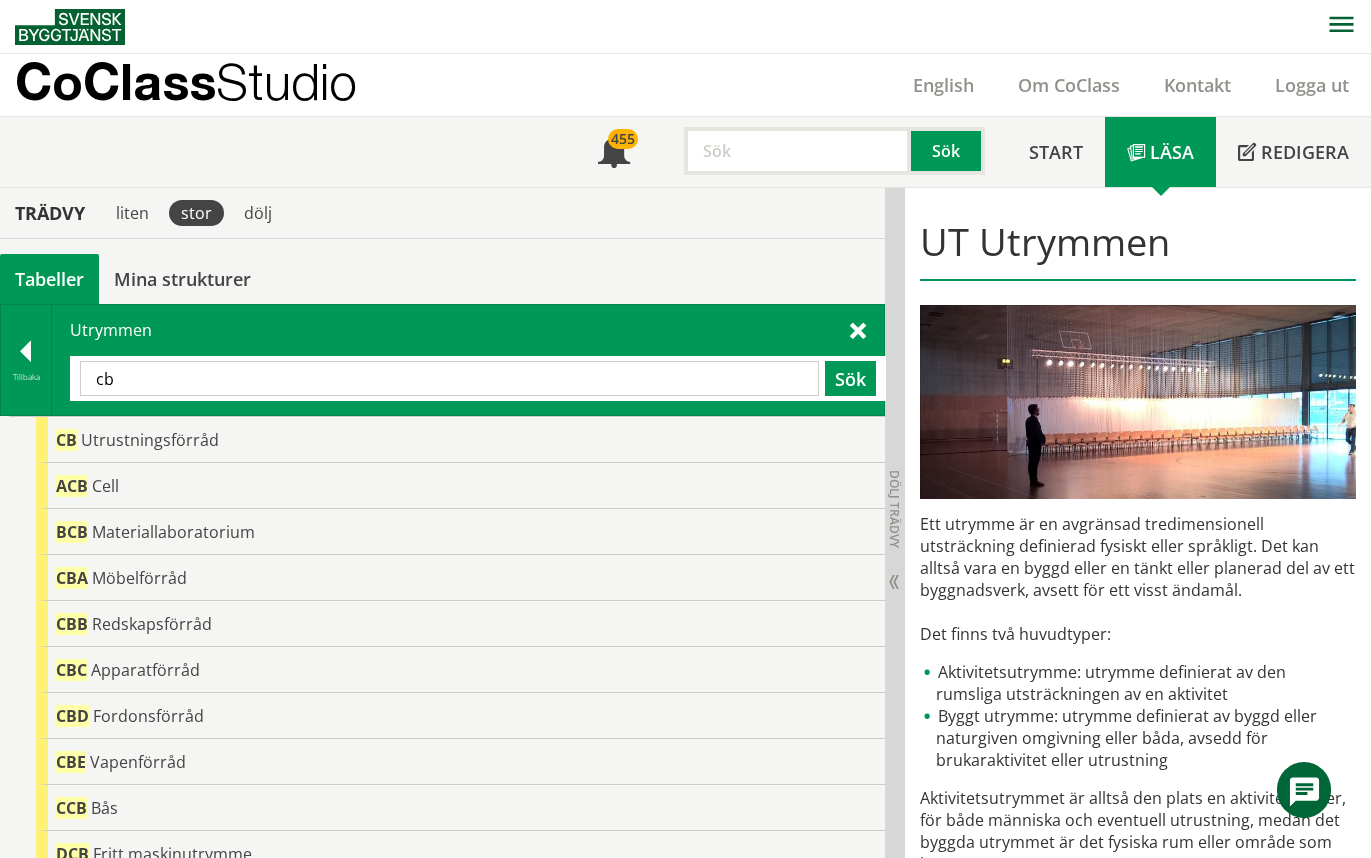 click on "cb" at bounding box center (449, 378) 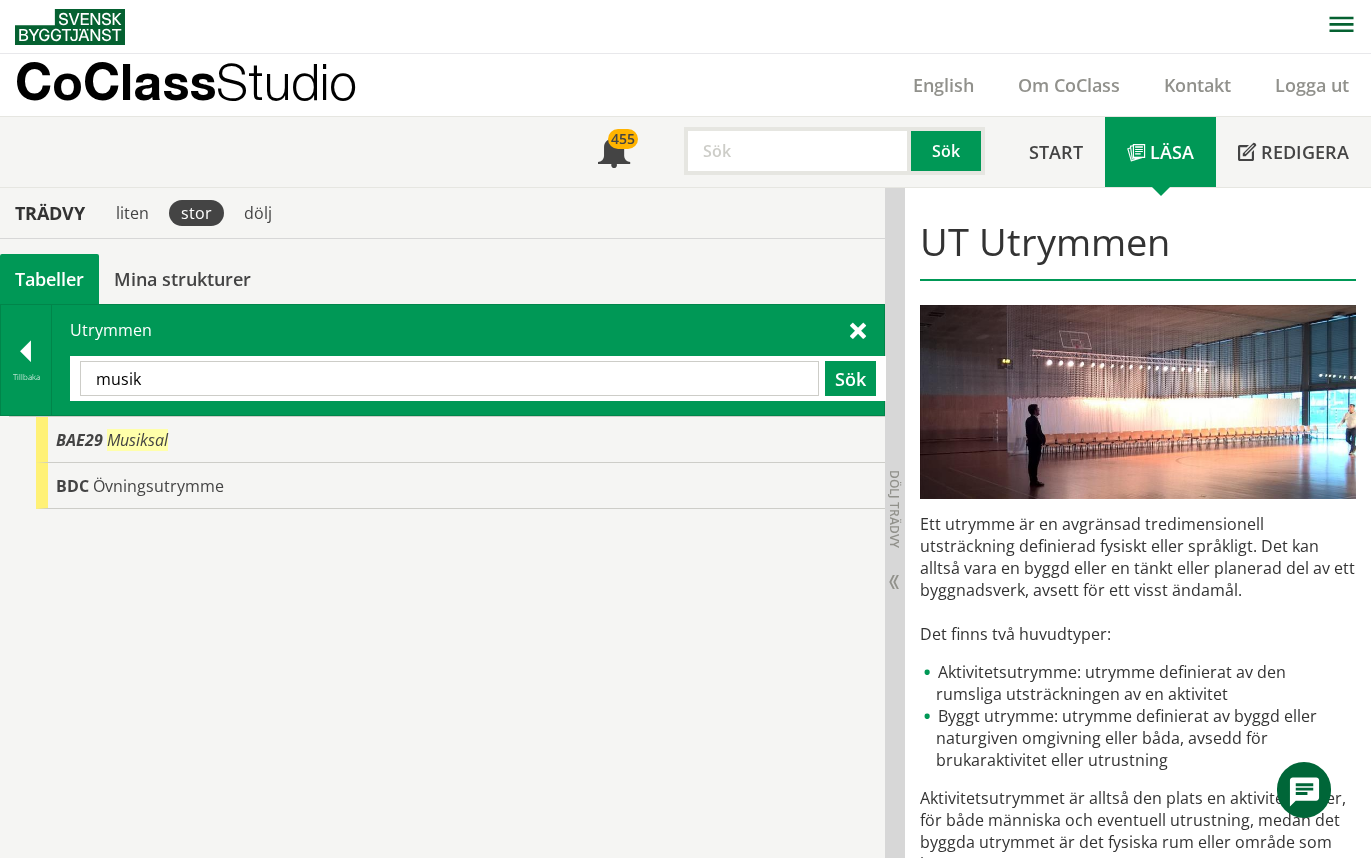 click on "musik" at bounding box center [449, 378] 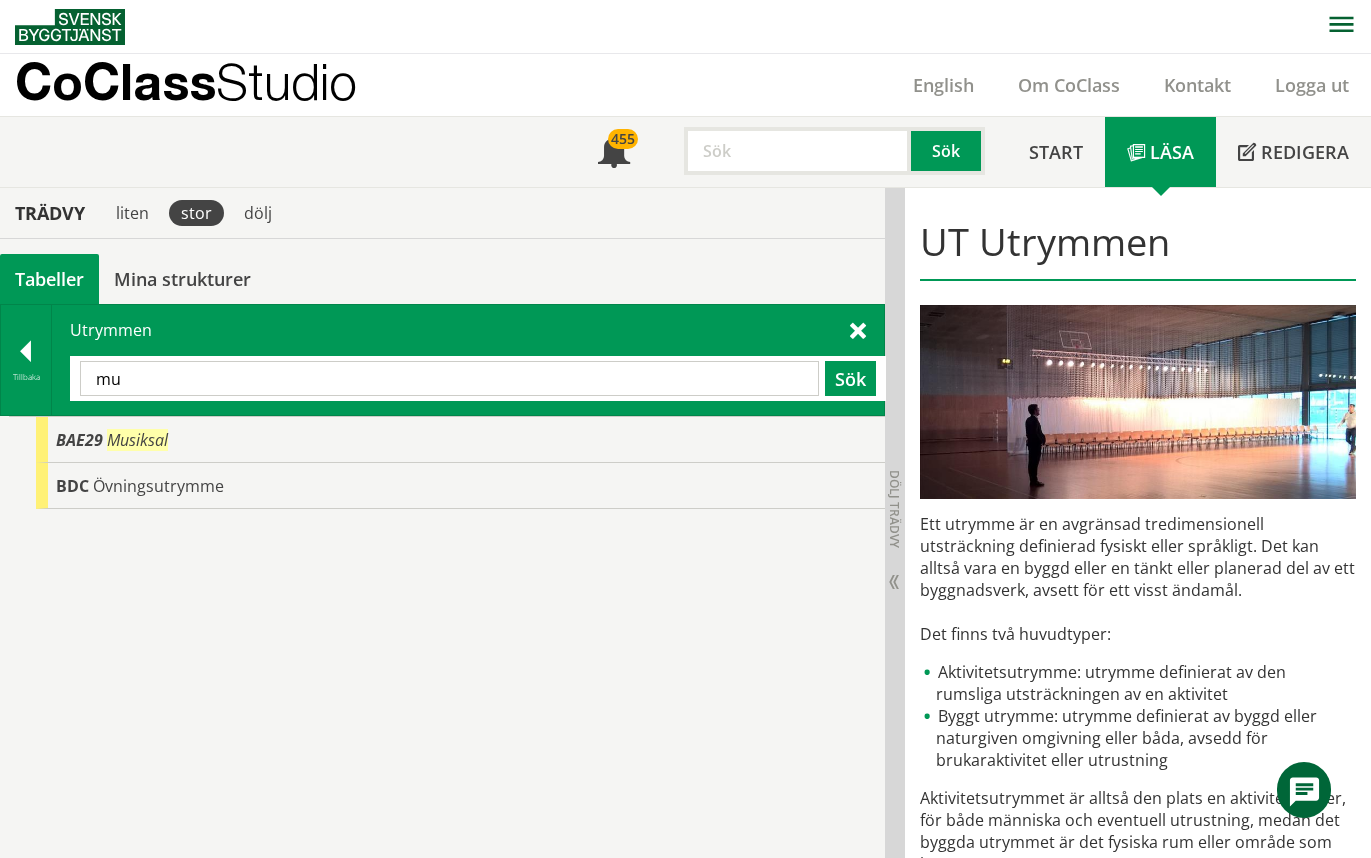 type on "m" 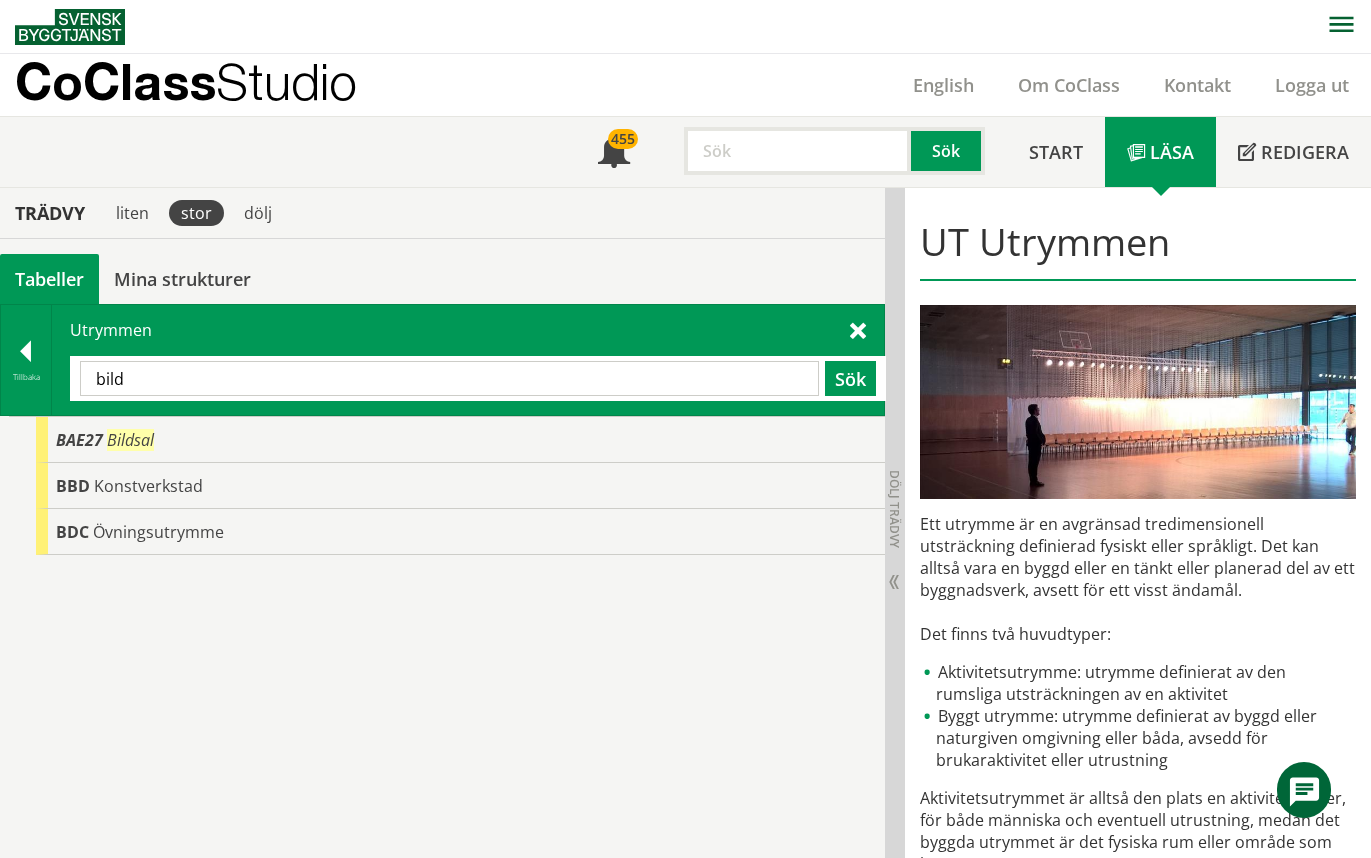 click on "bild" at bounding box center (449, 378) 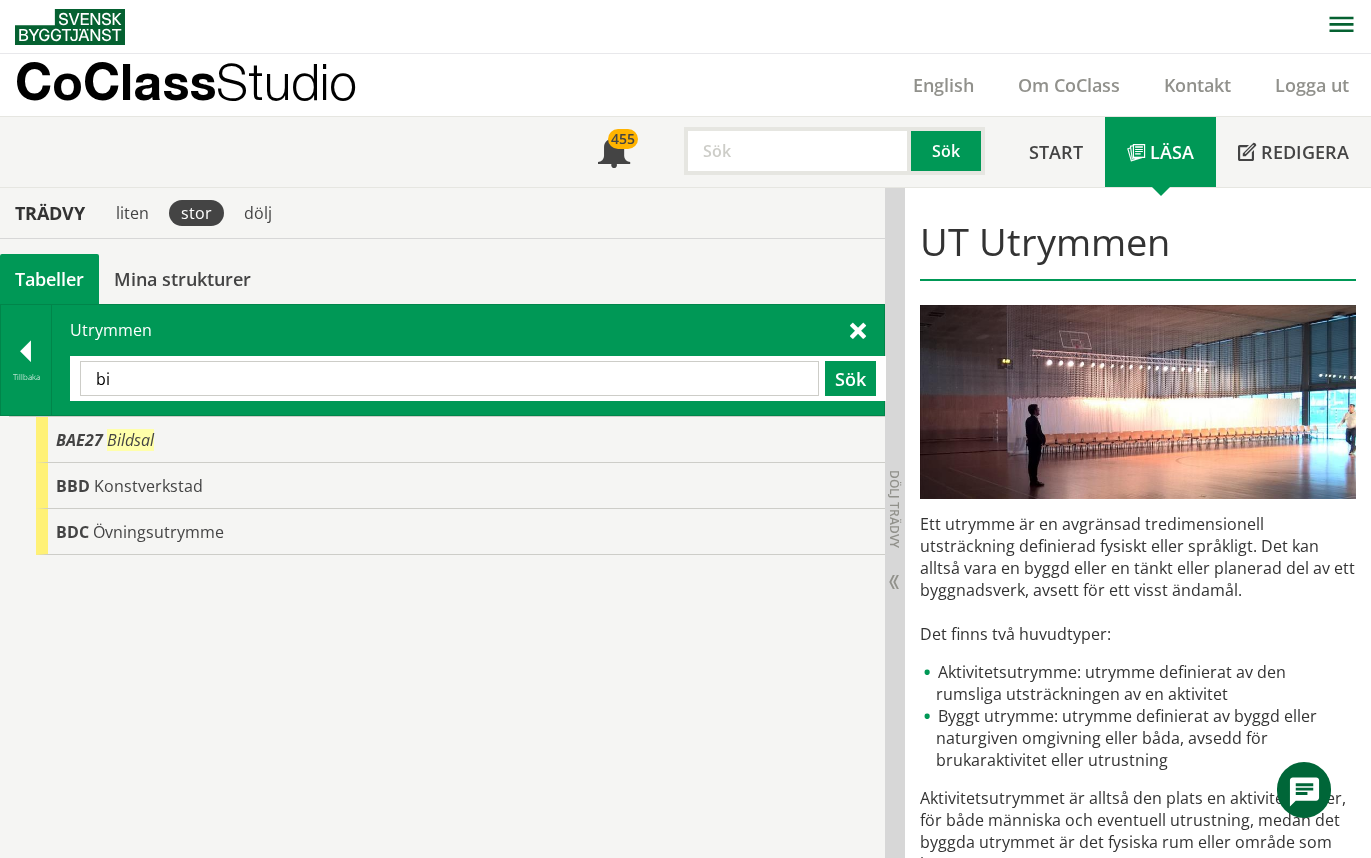 type on "b" 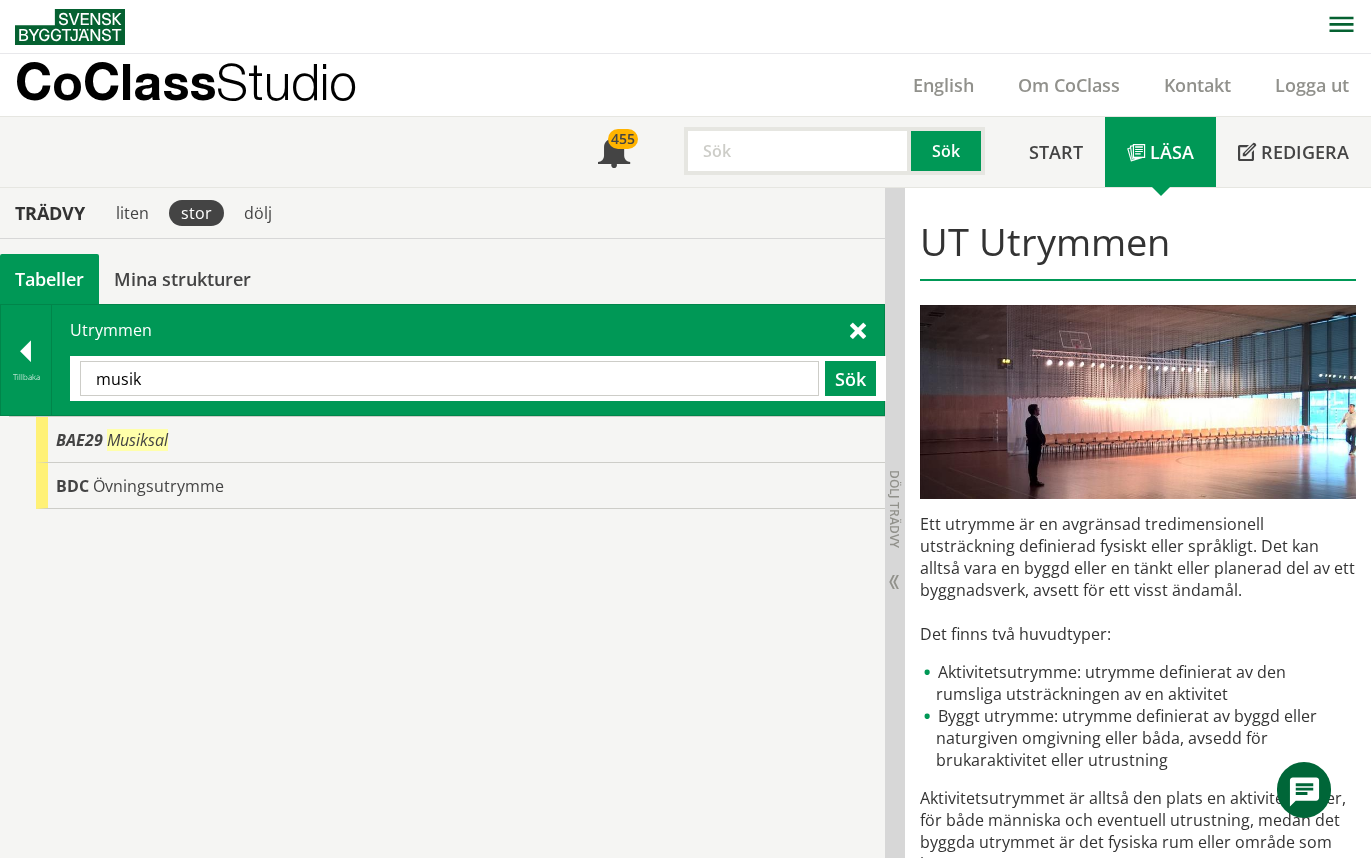 click on "musik" at bounding box center (449, 378) 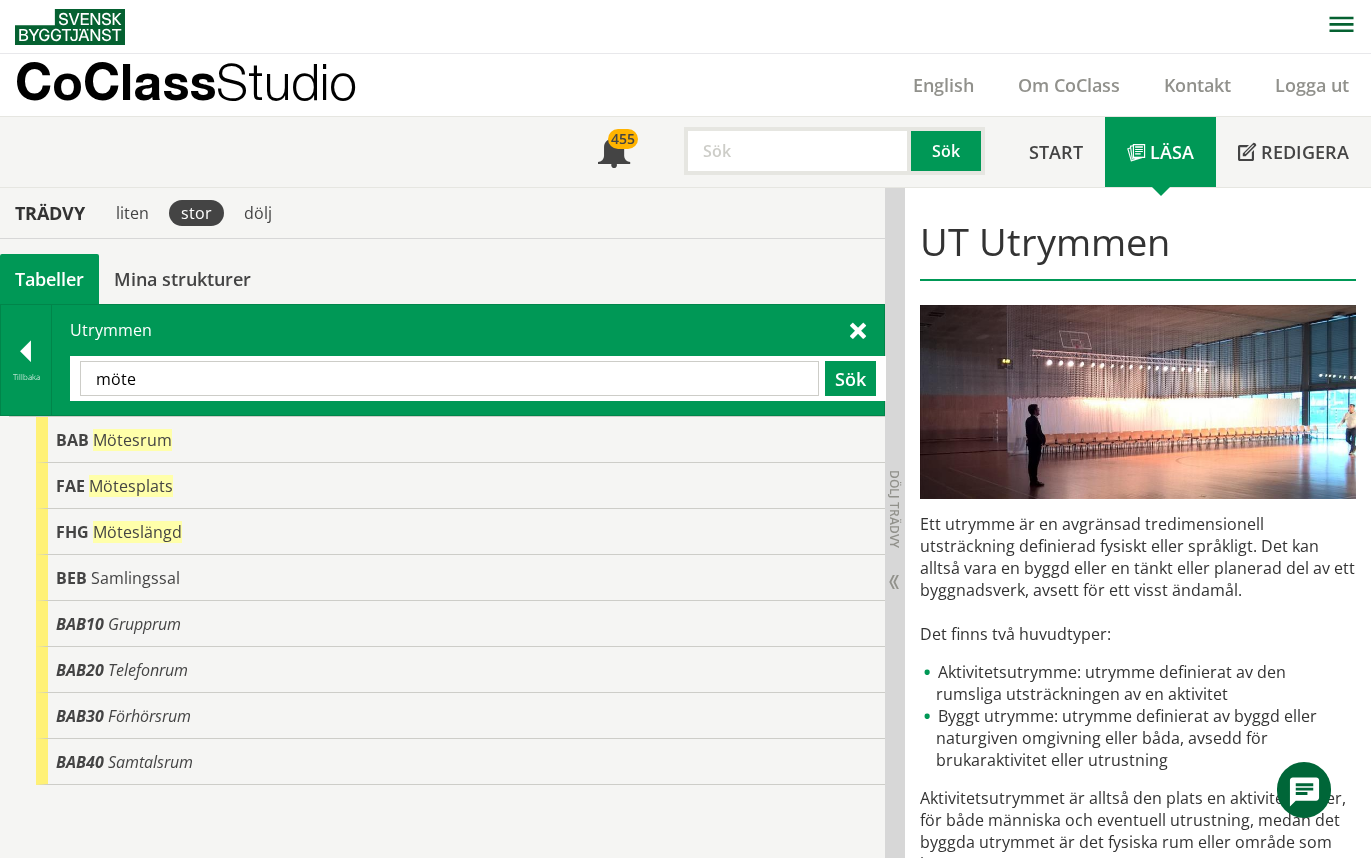 click on "möte" at bounding box center (449, 378) 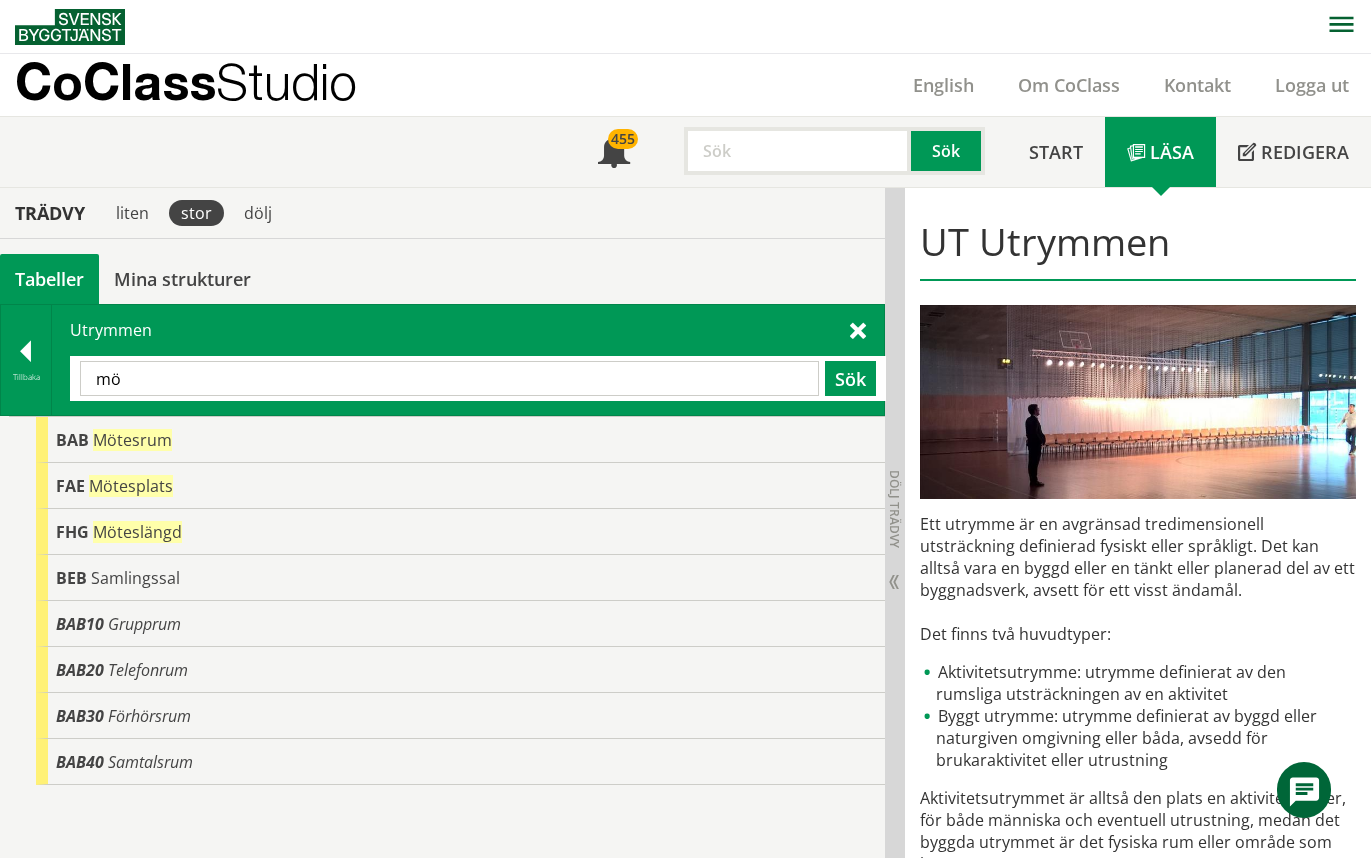 type on "m" 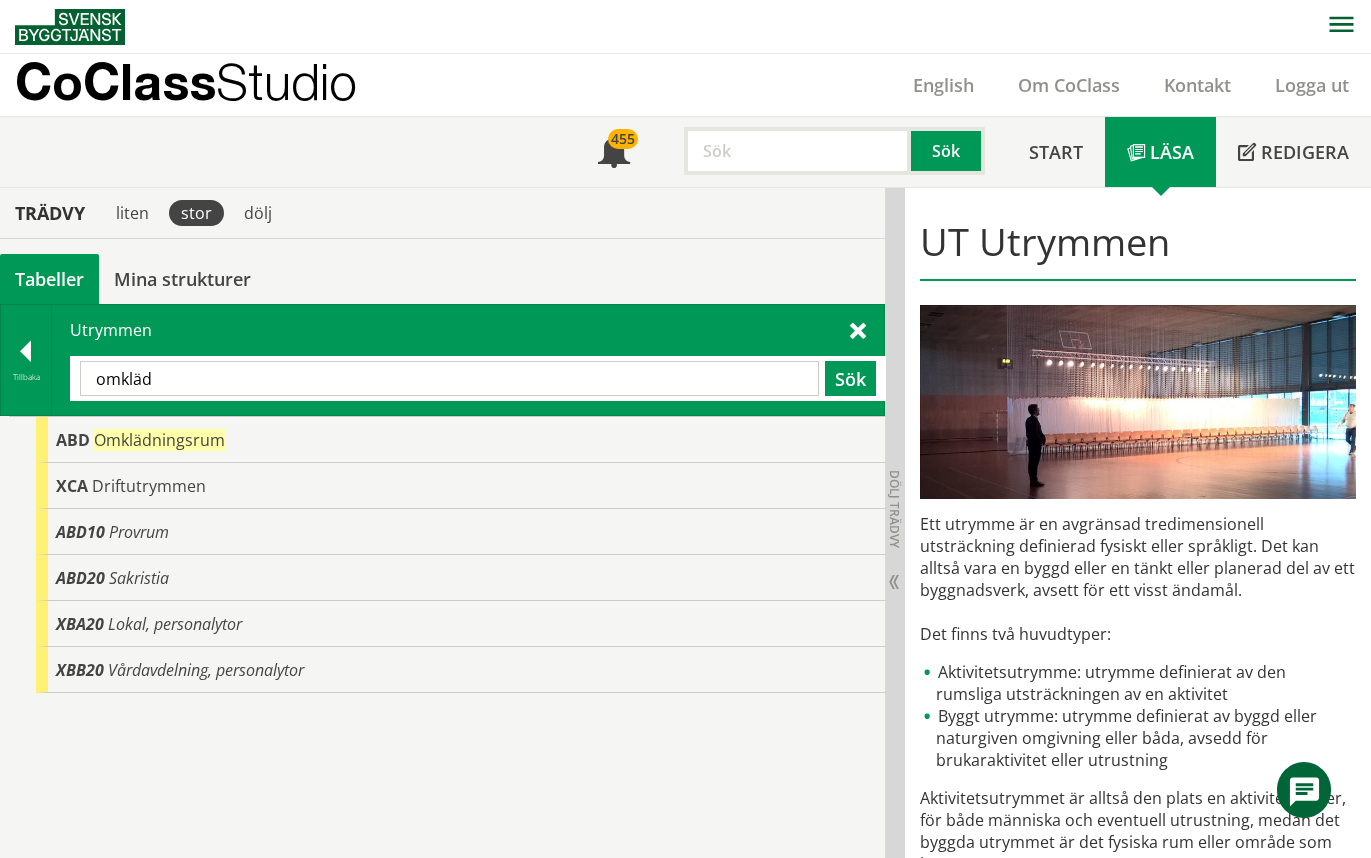 click on "omkläd" at bounding box center (449, 378) 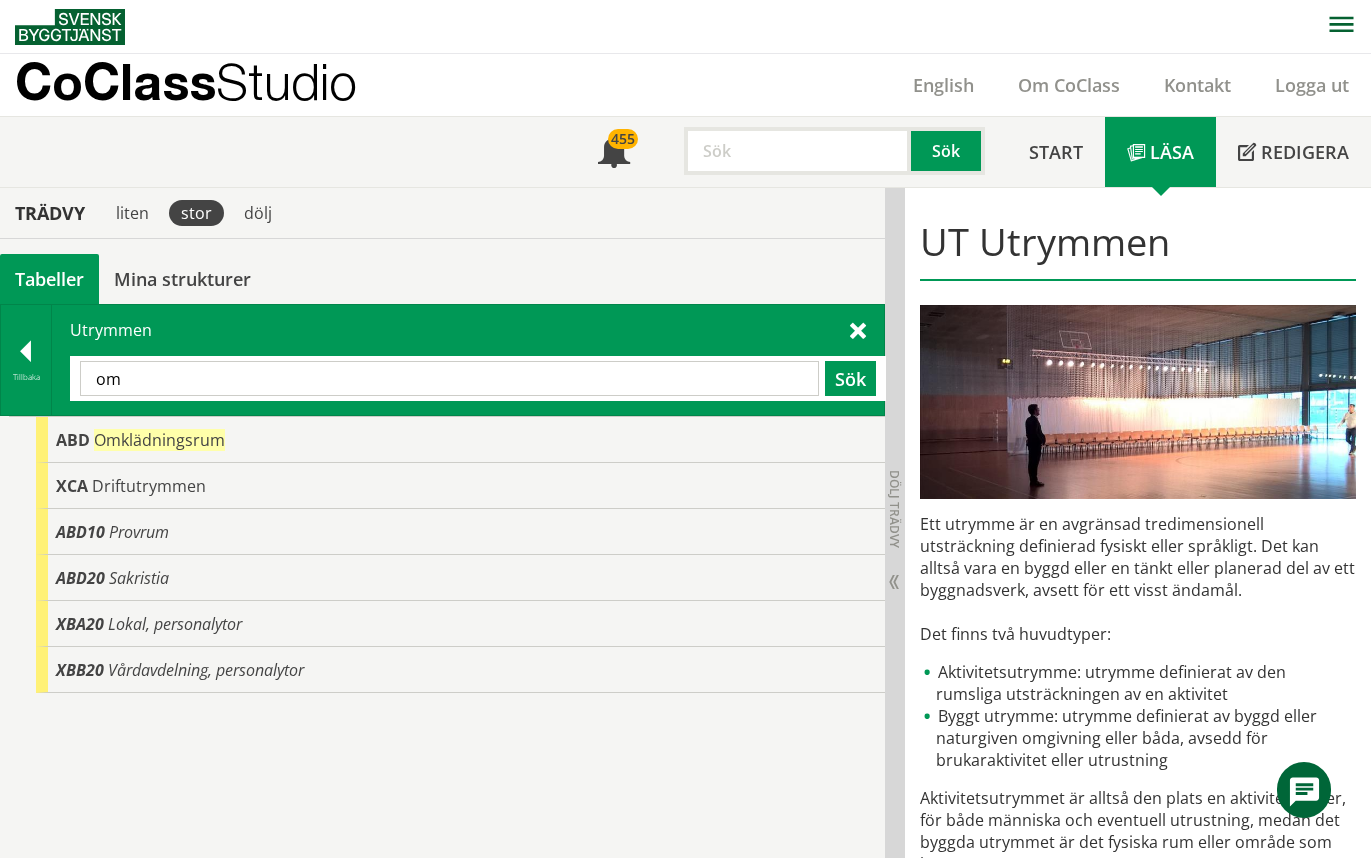 type on "o" 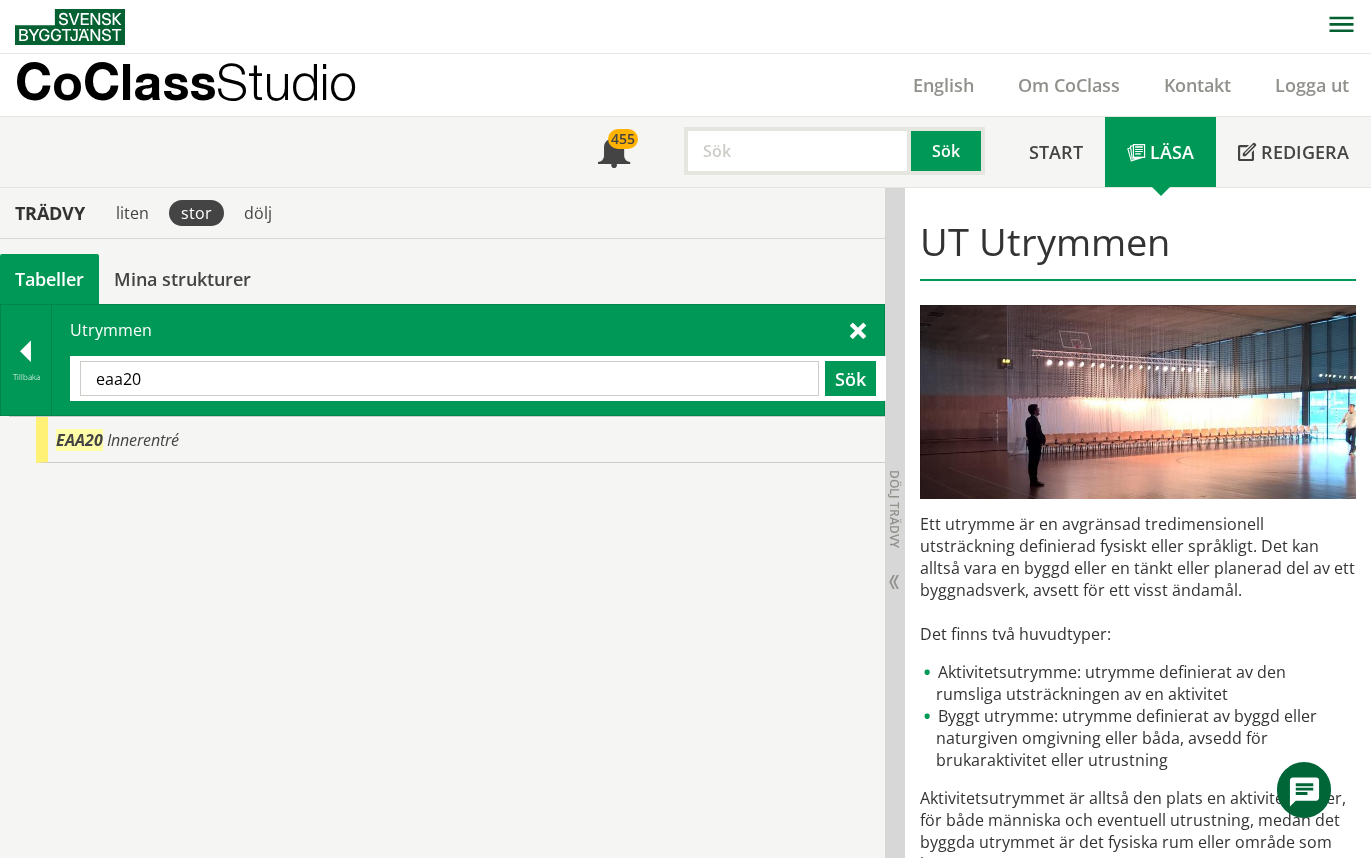 click on "eaa20" at bounding box center (449, 378) 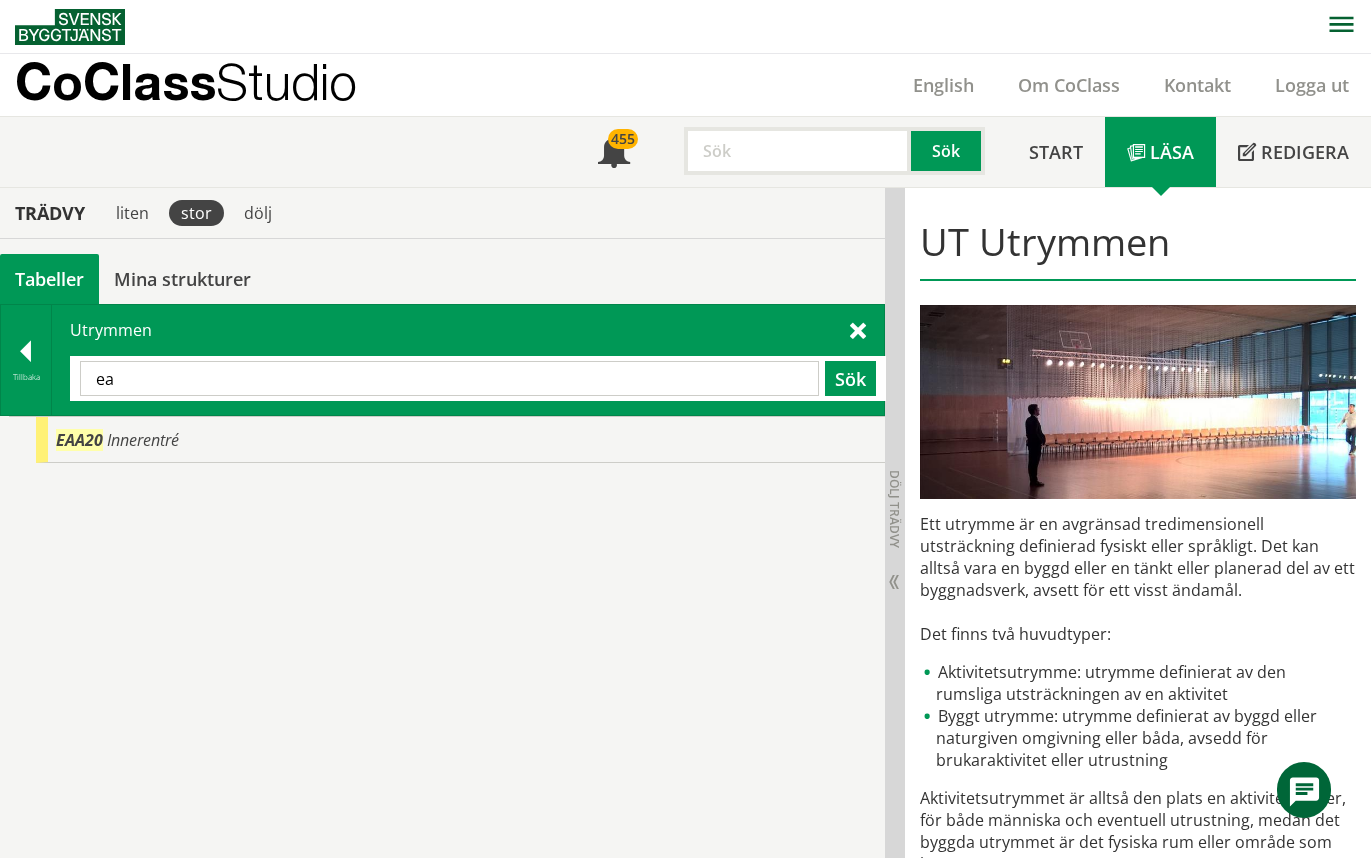 type on "e" 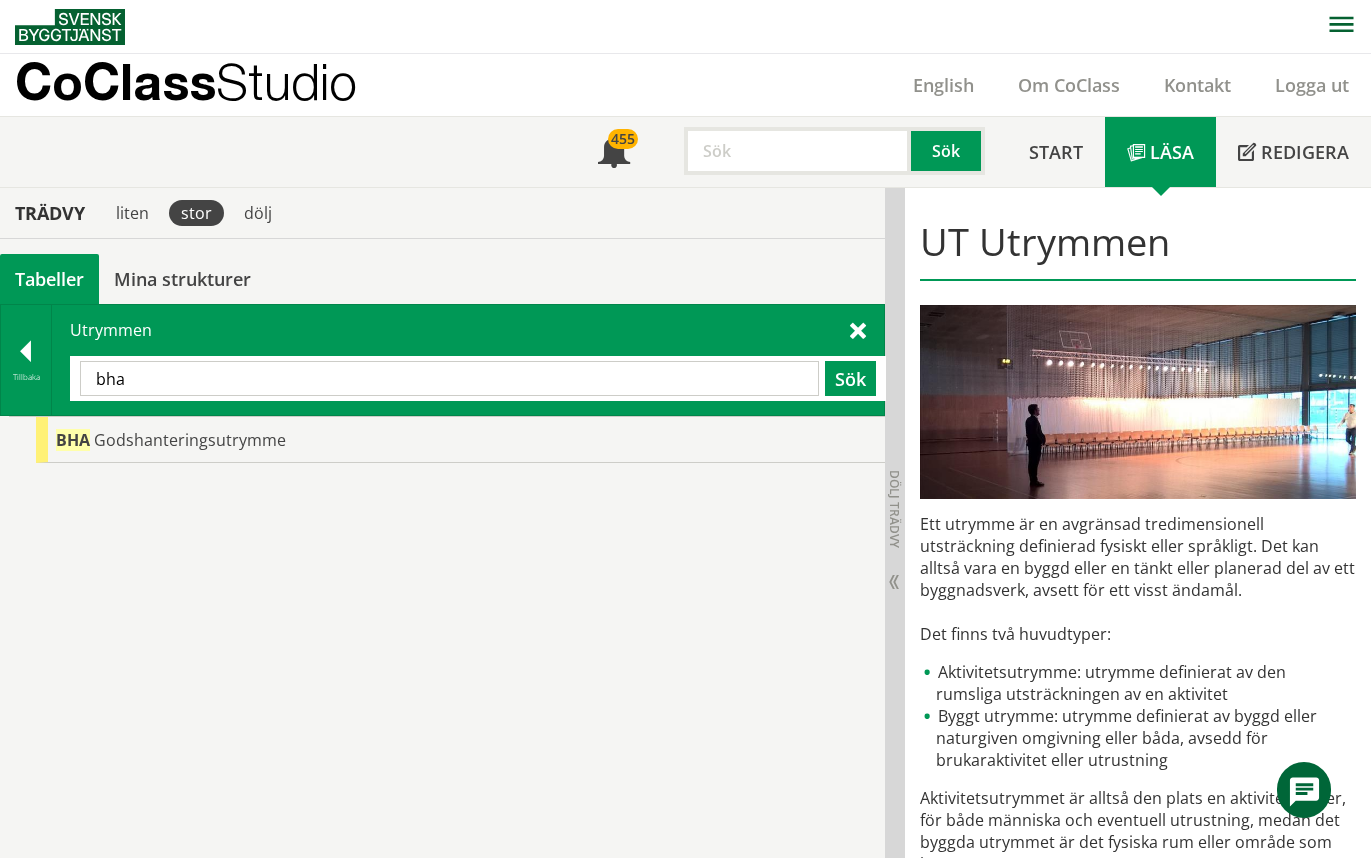 click on "bha" at bounding box center [449, 378] 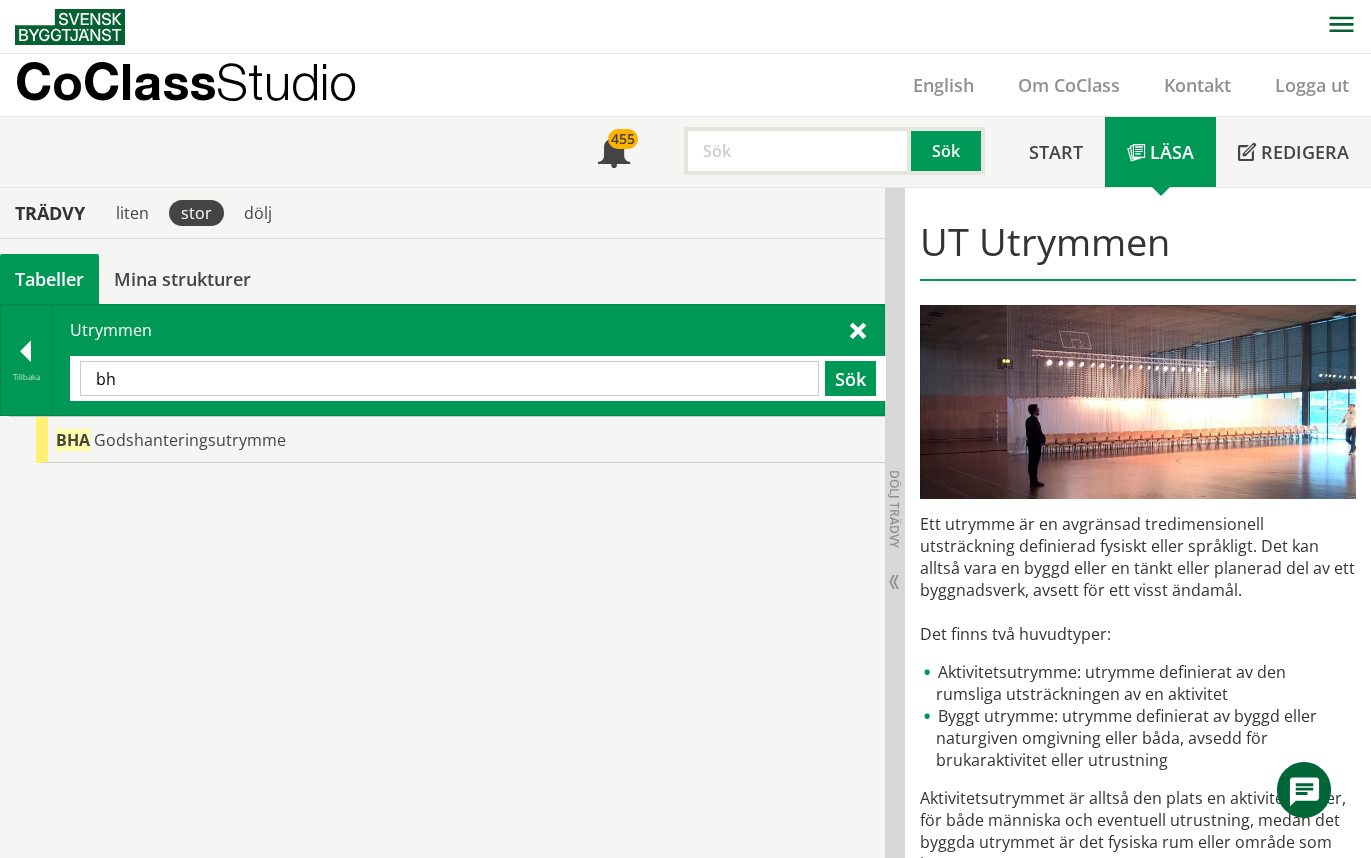 type on "b" 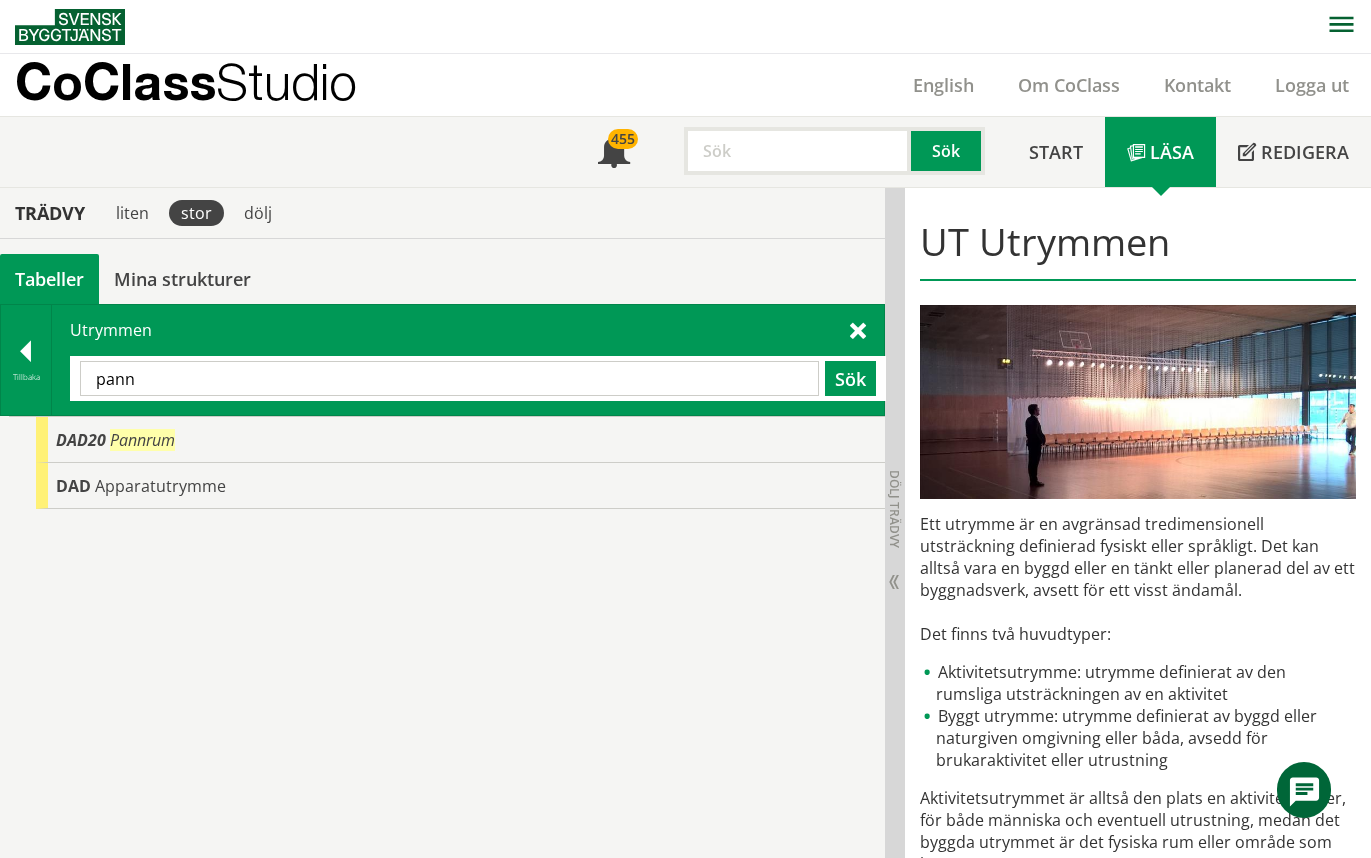 click on "pann" at bounding box center (449, 378) 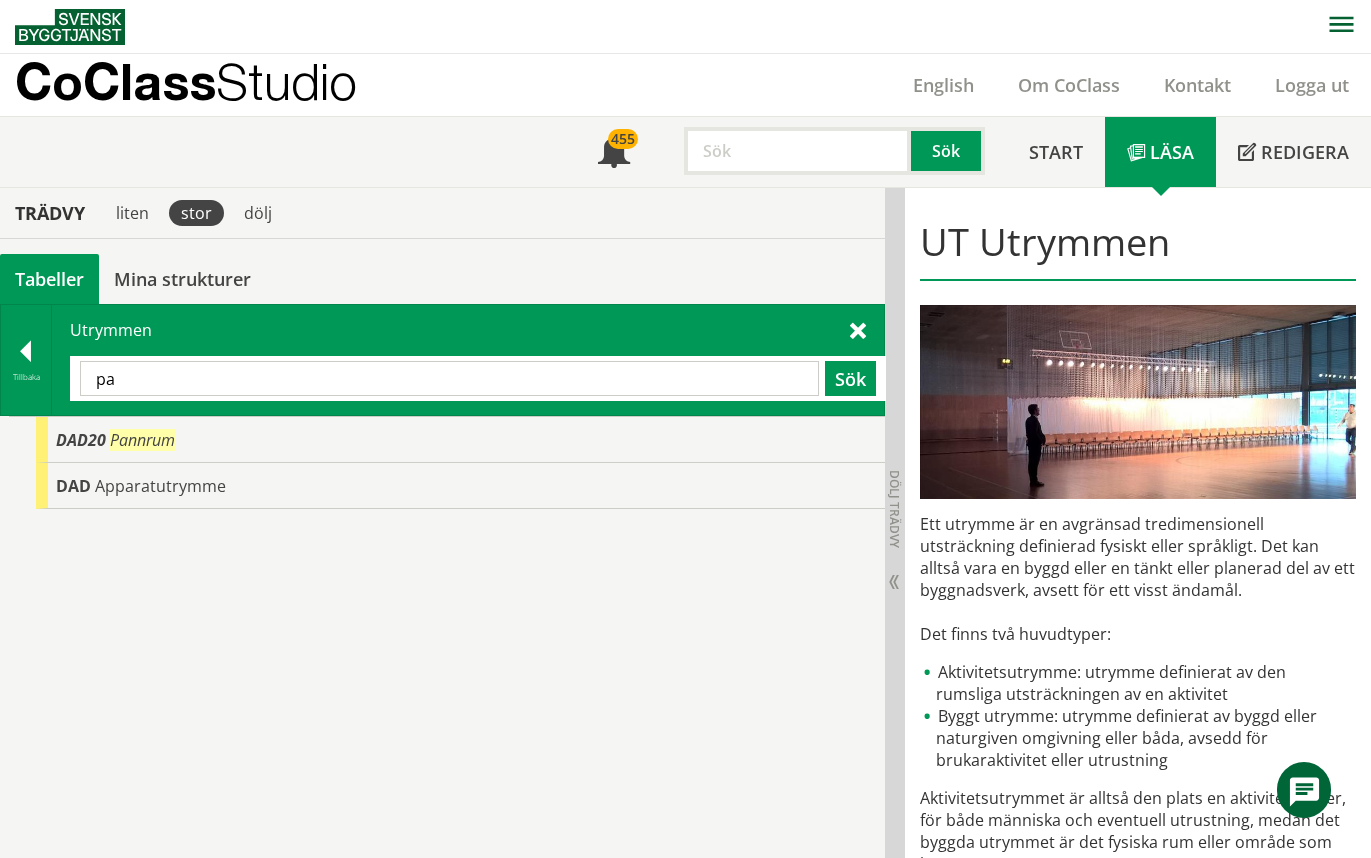 type on "p" 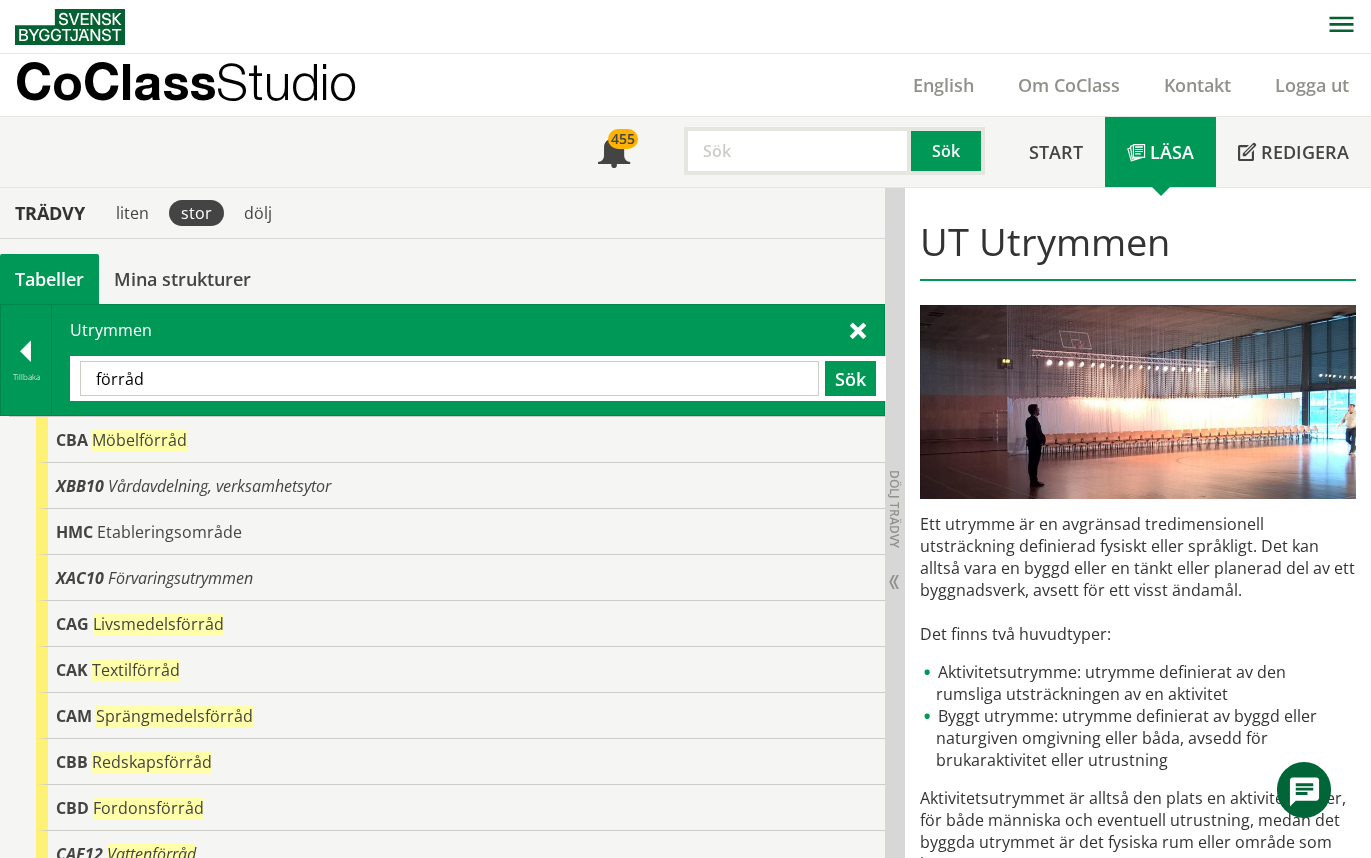 click on "förråd" at bounding box center [449, 378] 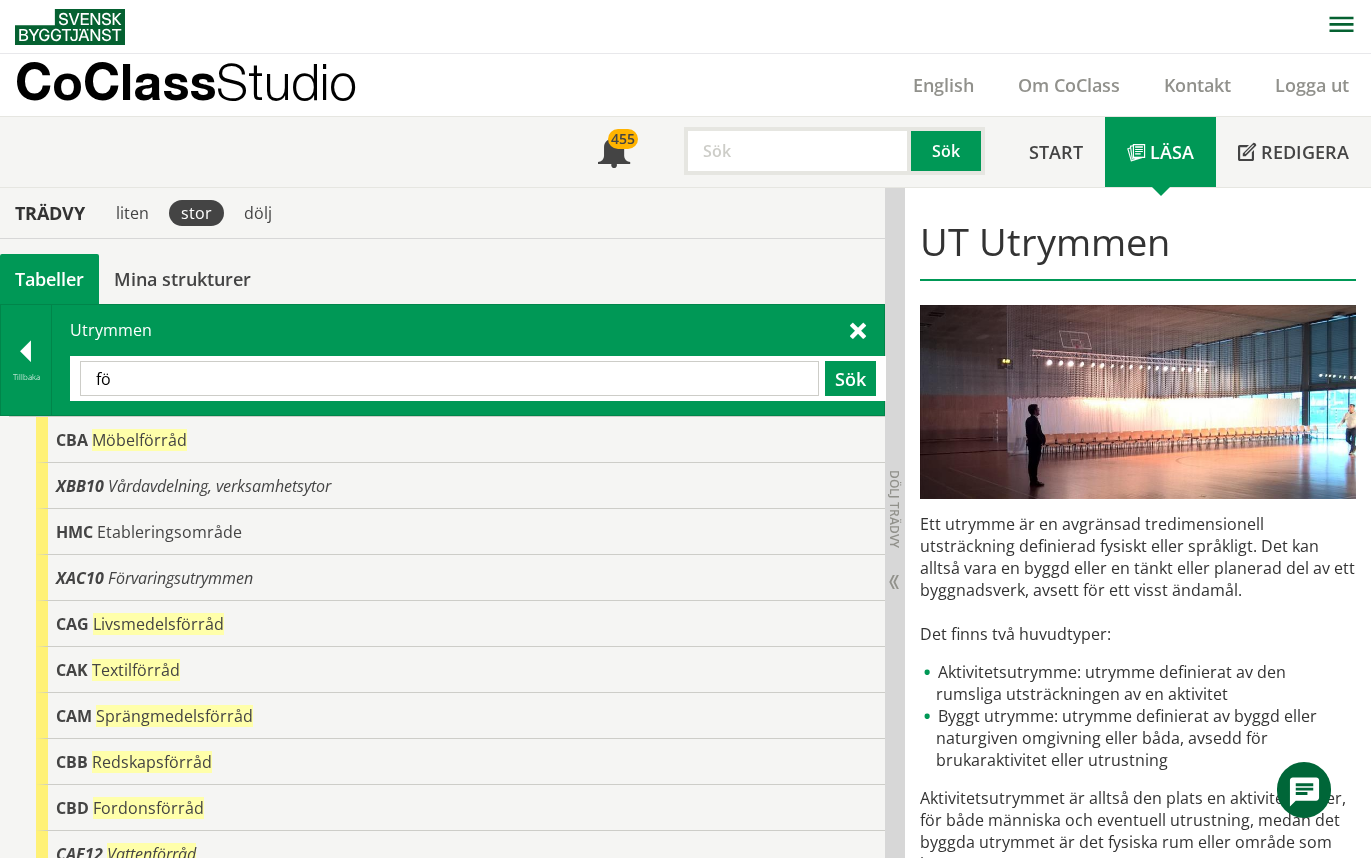 type on "f" 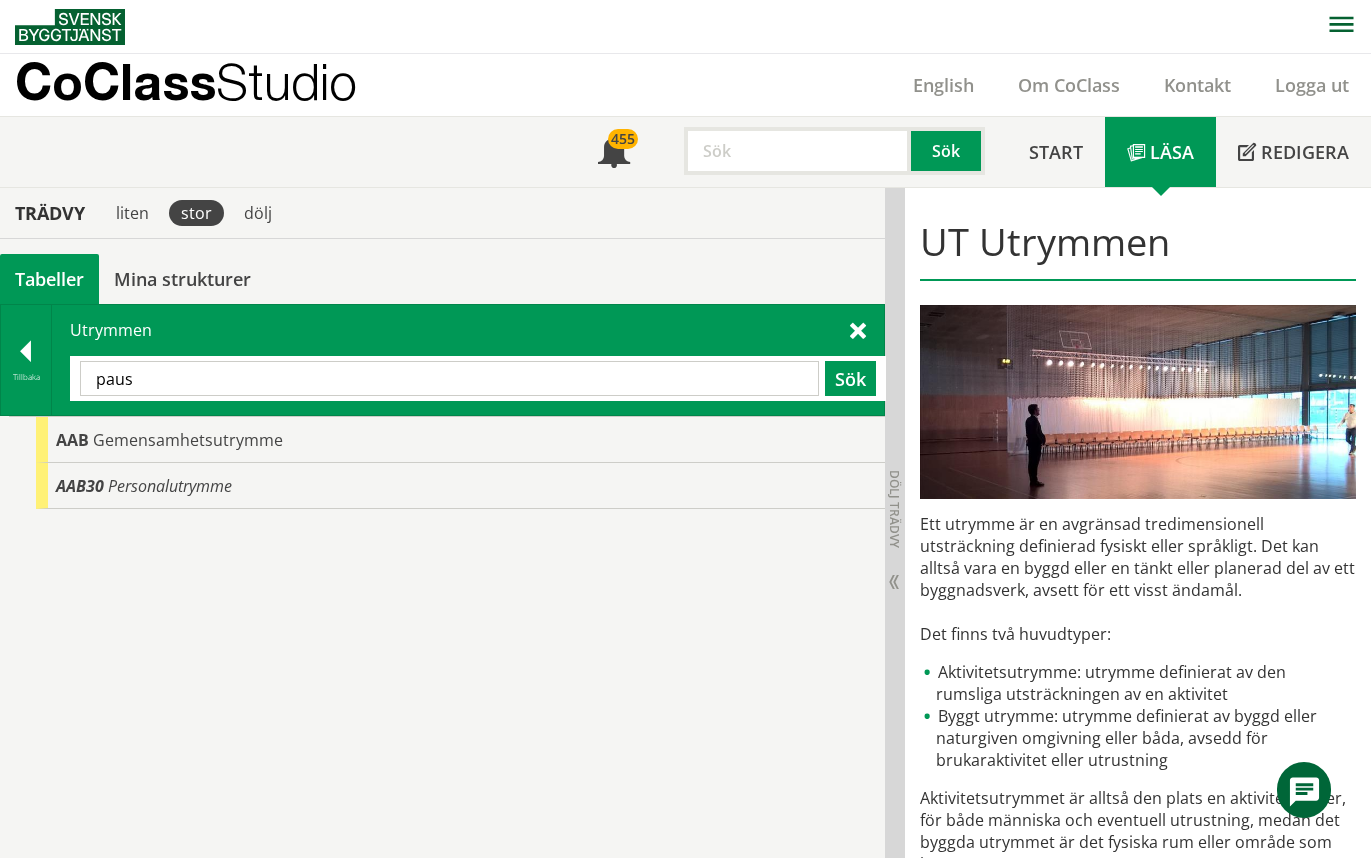 click on "paus" at bounding box center [449, 378] 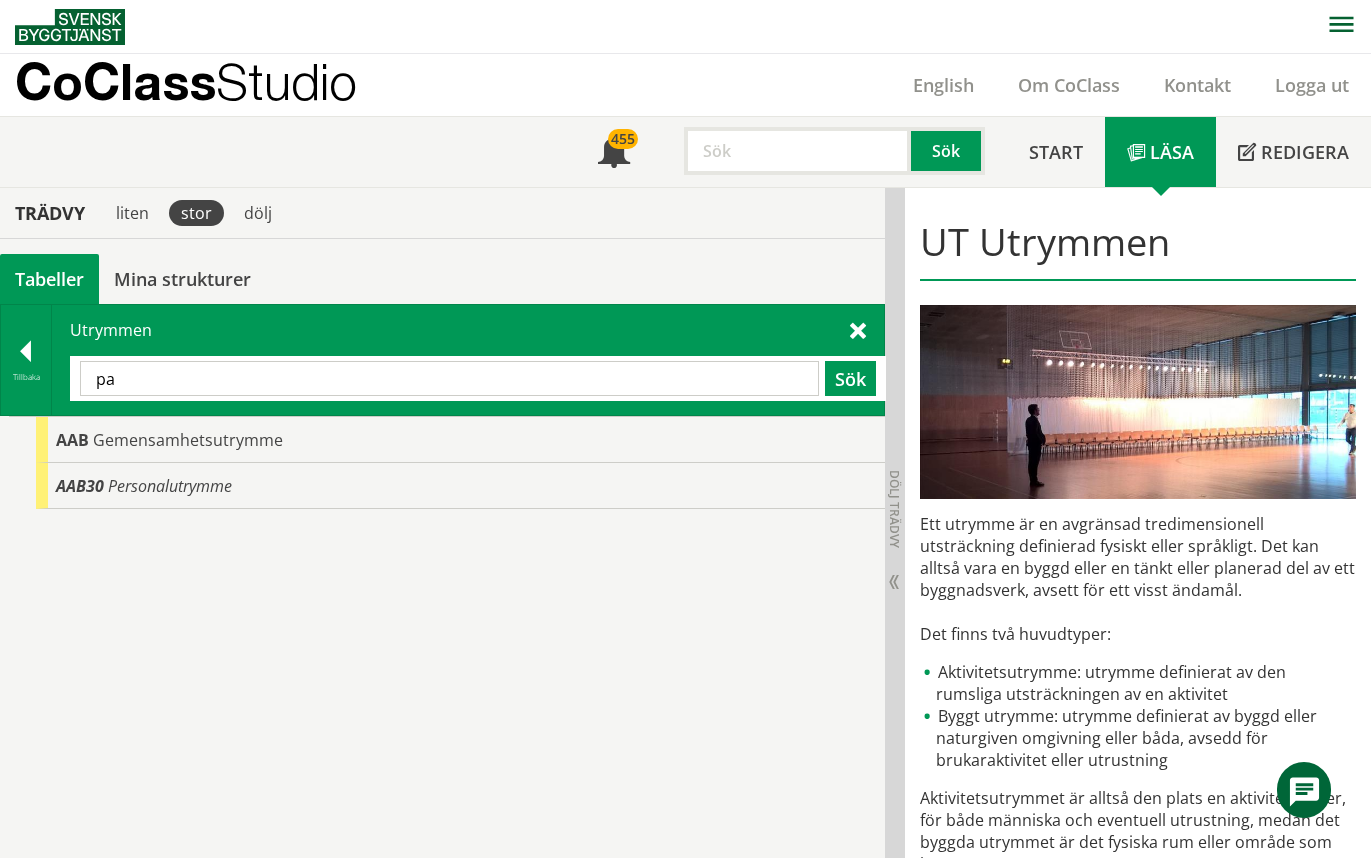 type on "p" 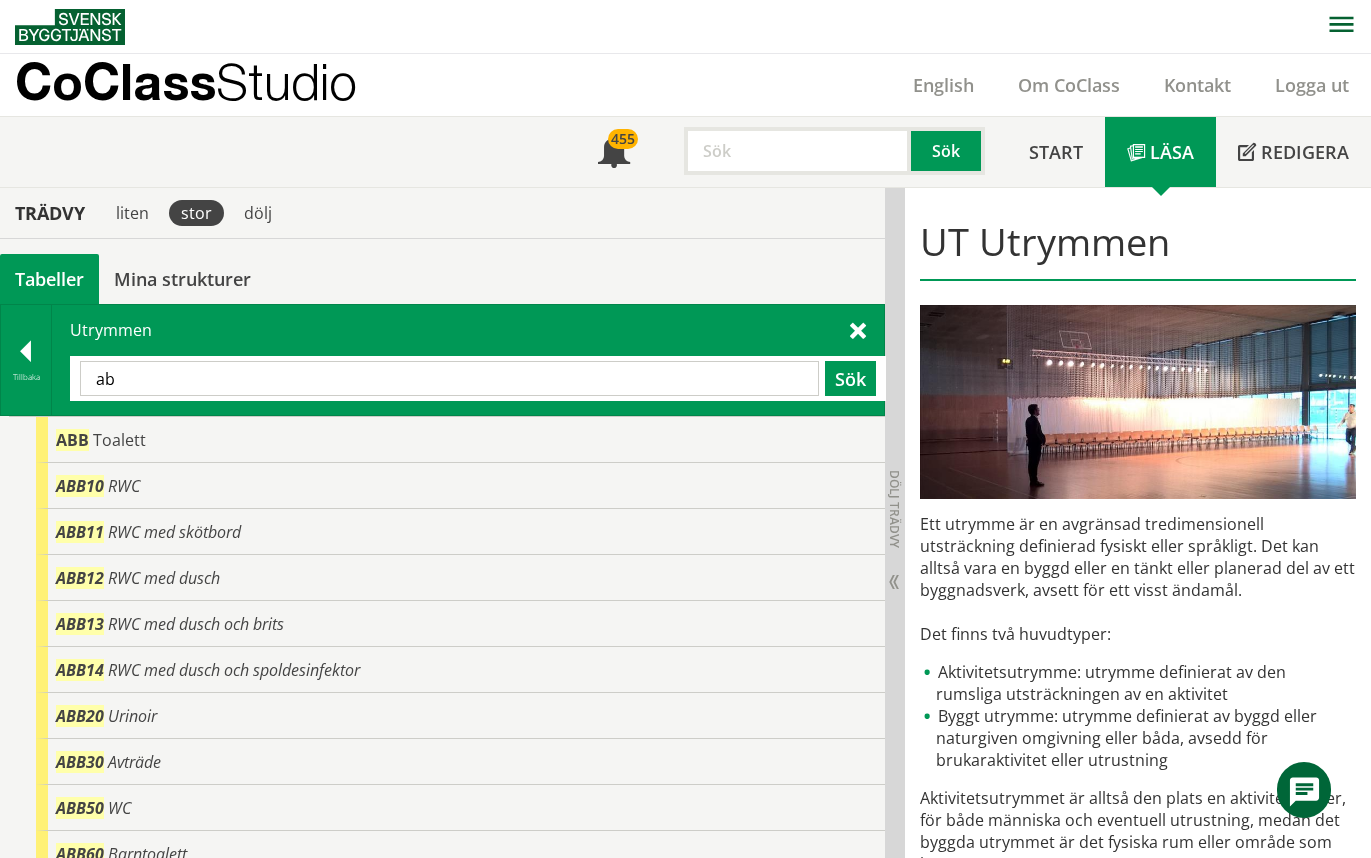 type on "a" 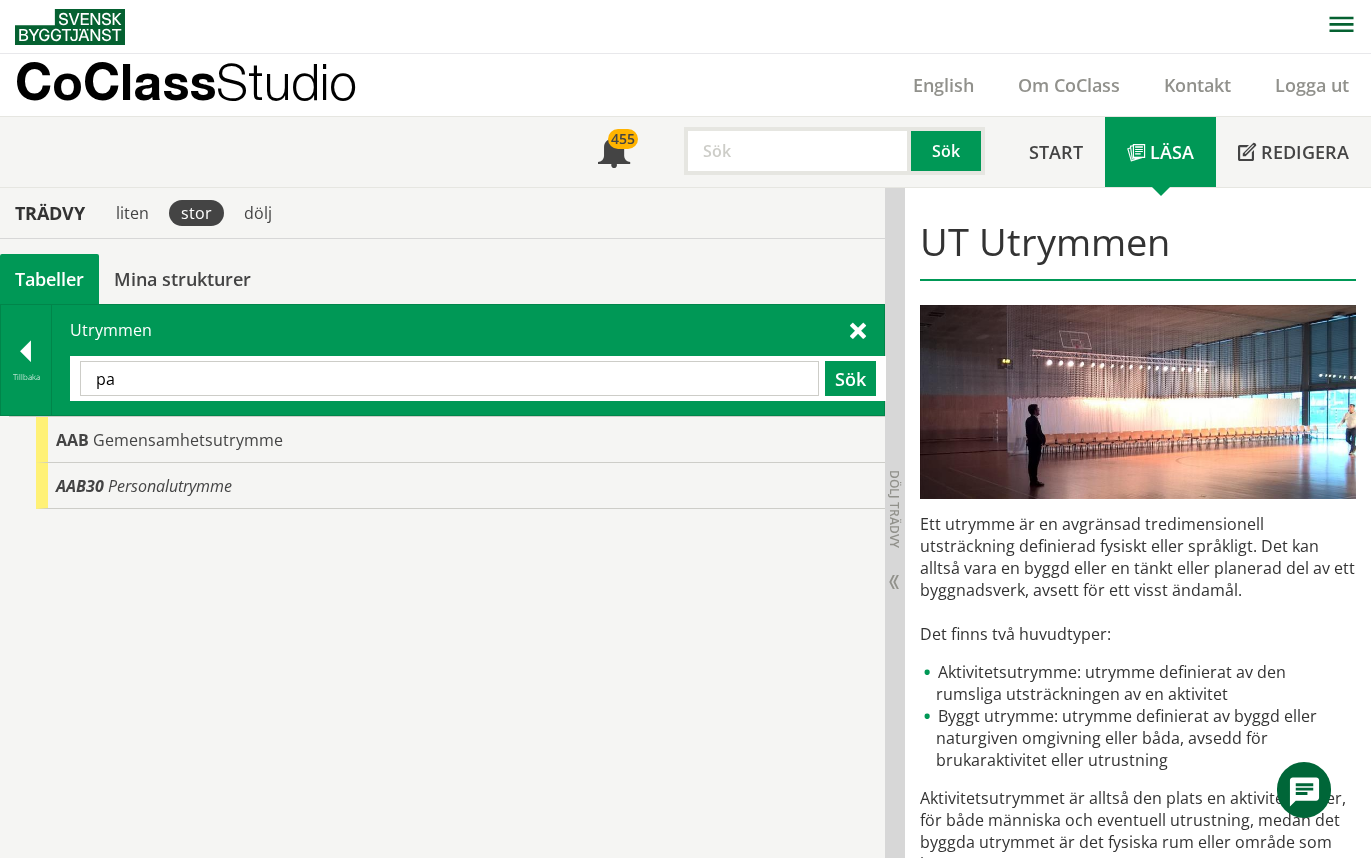type on "p" 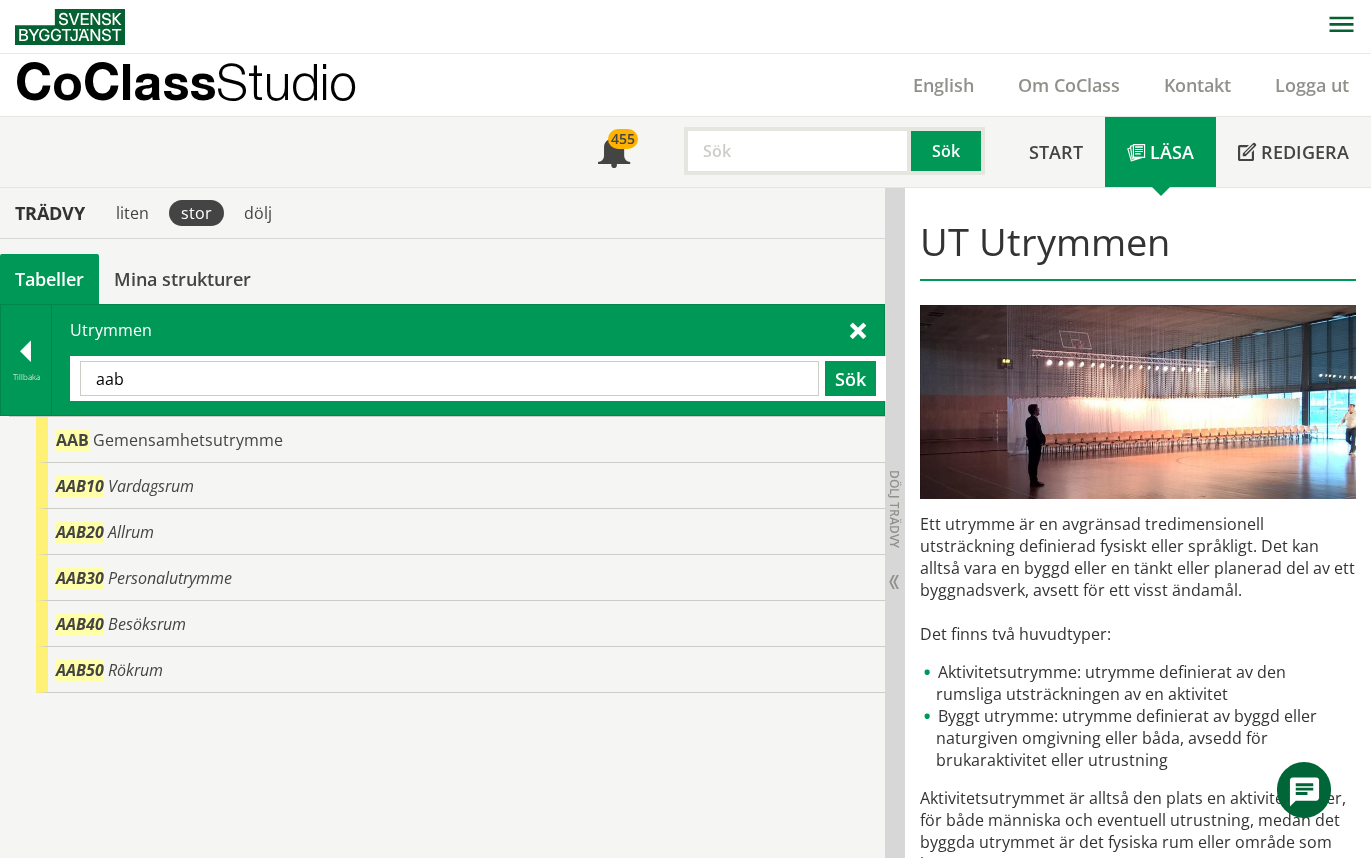 click on "Utrymmen
aab
Sök" at bounding box center [468, 360] 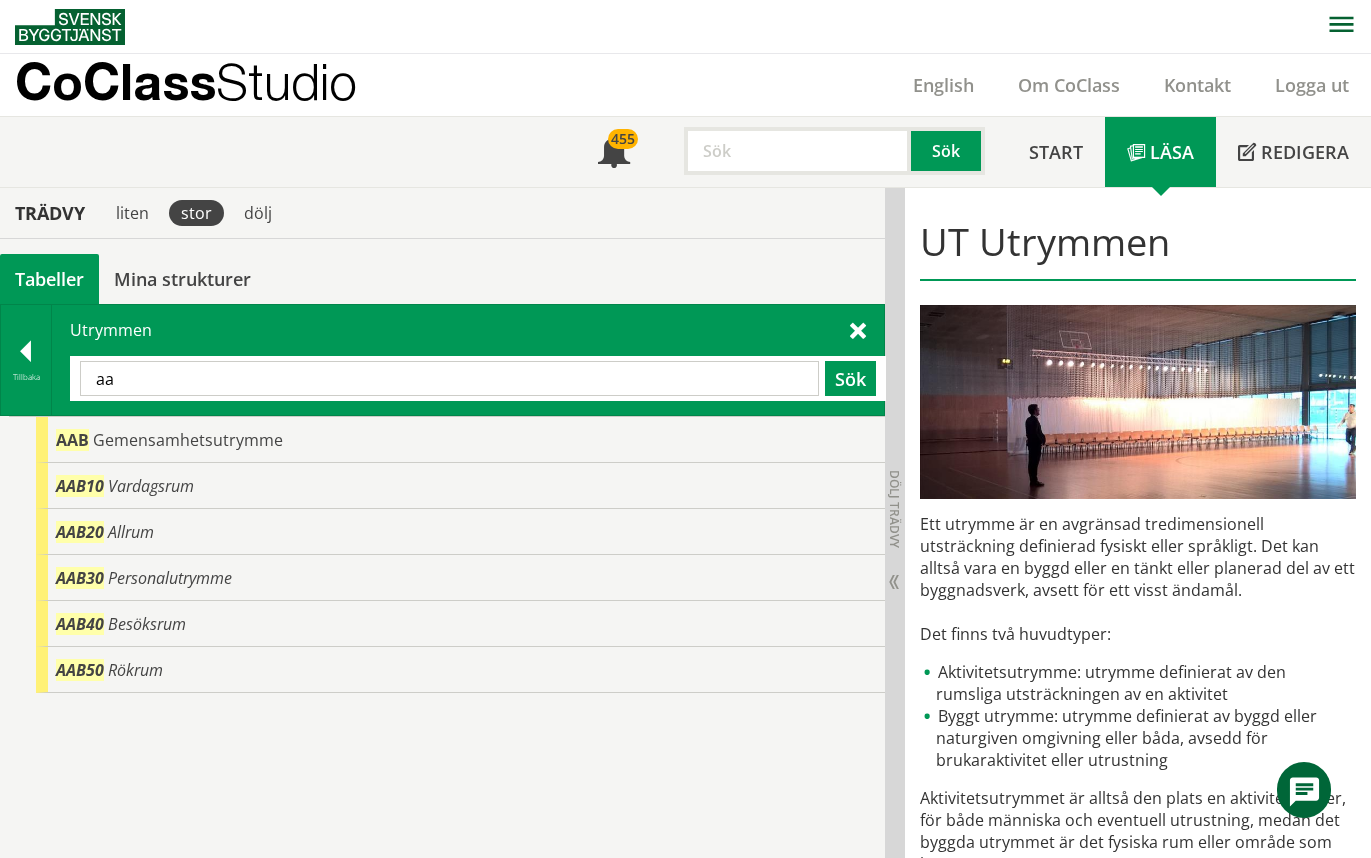 type on "a" 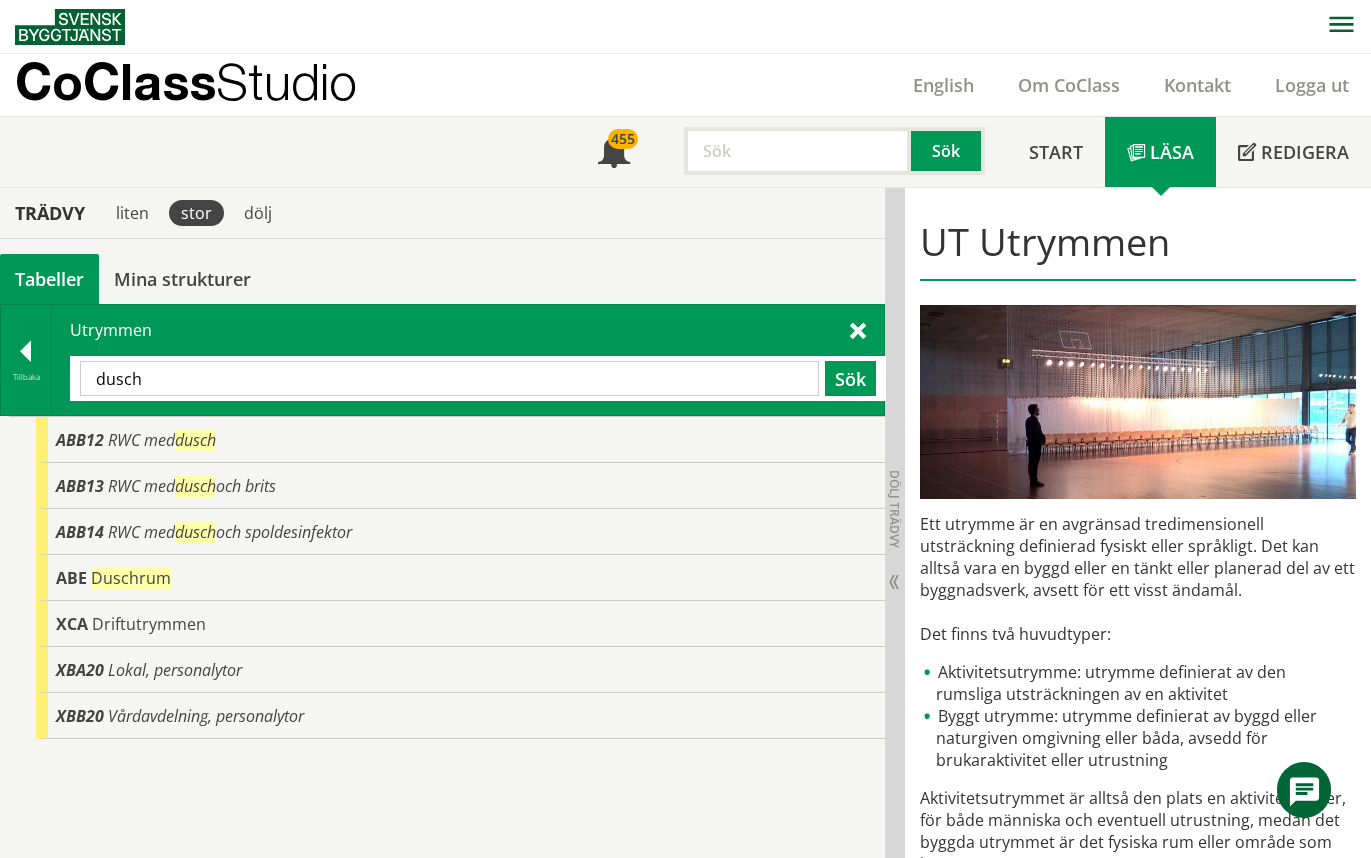 click on "dusch" at bounding box center (449, 378) 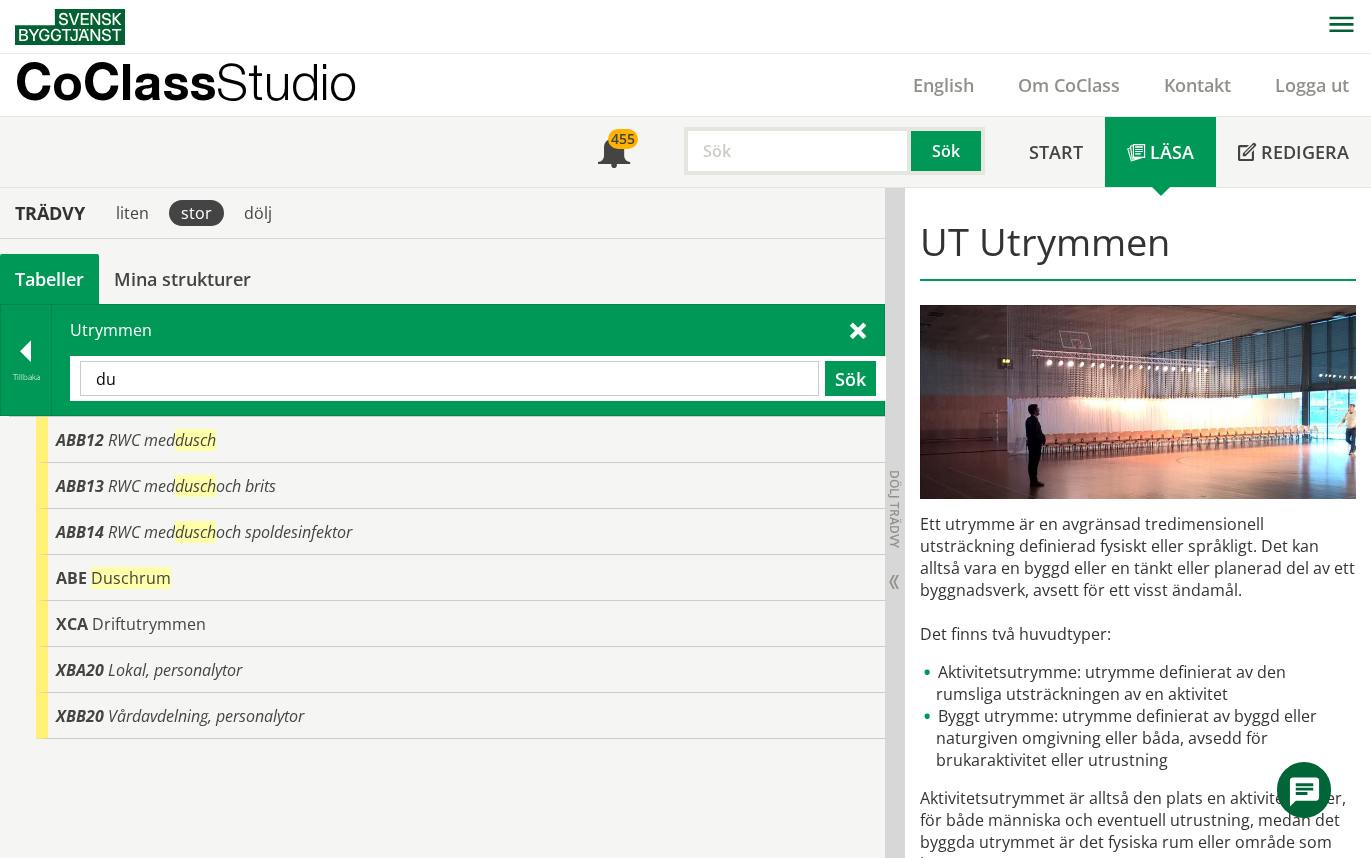 type on "d" 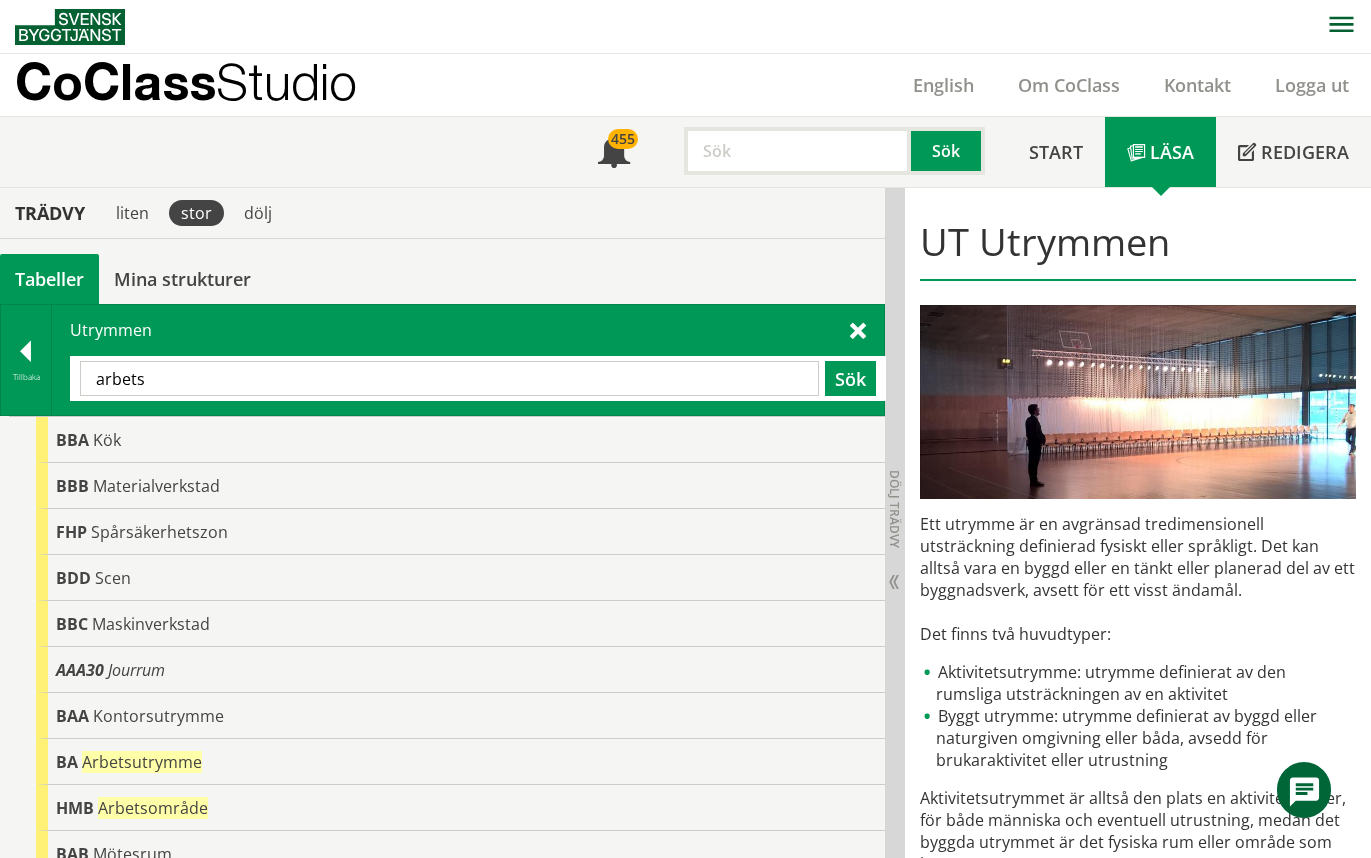 click on "arbets" at bounding box center (449, 378) 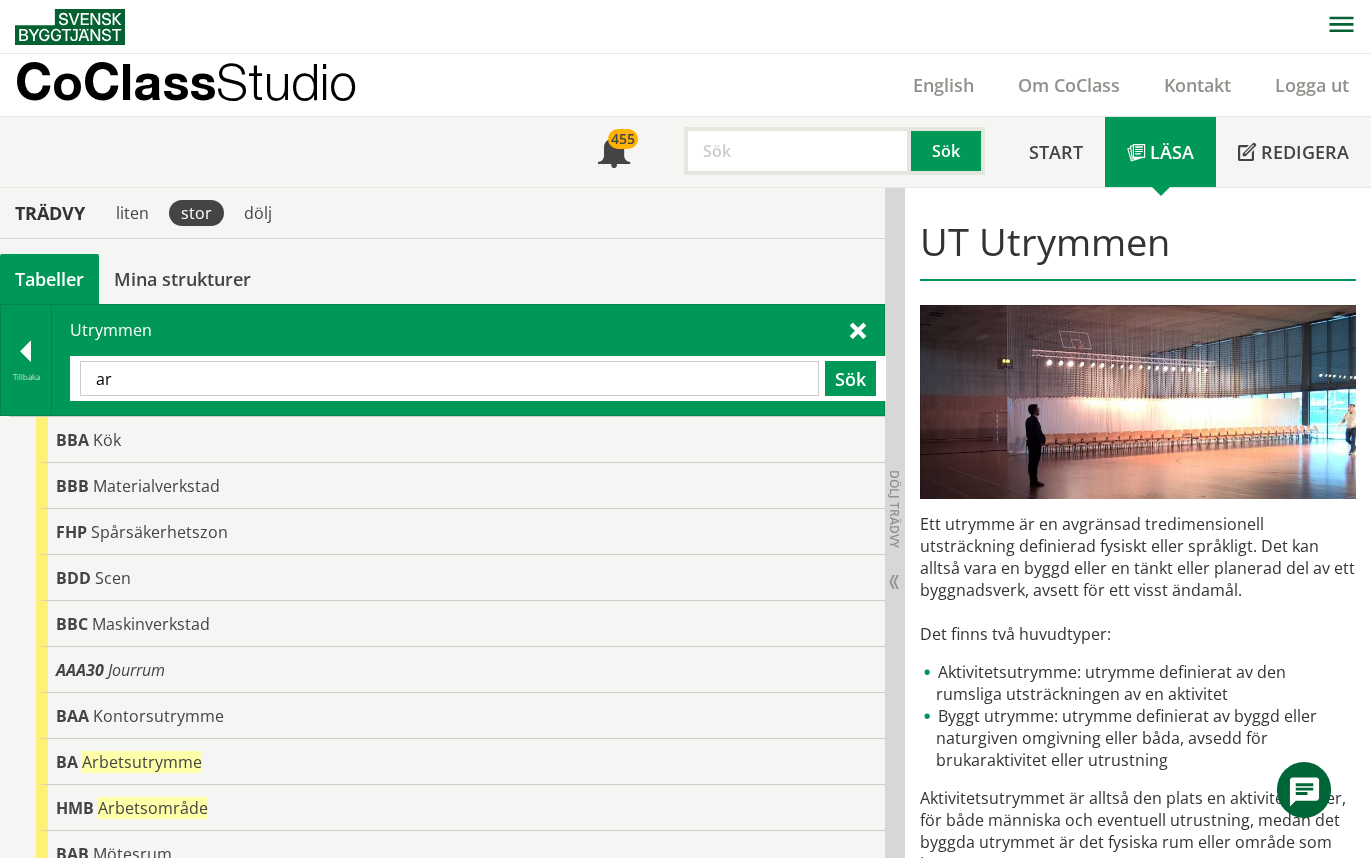 type on "a" 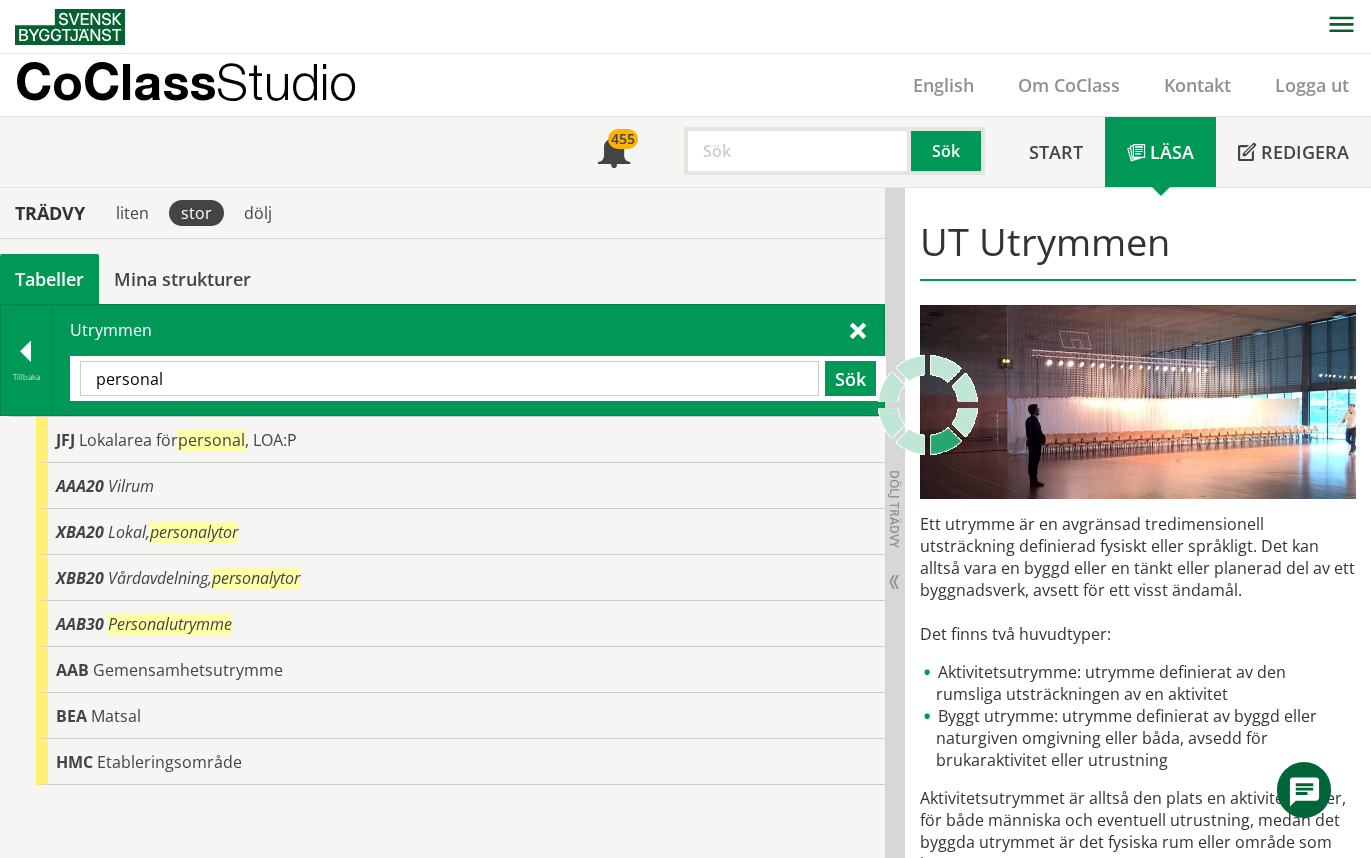 click on "personal" at bounding box center [449, 378] 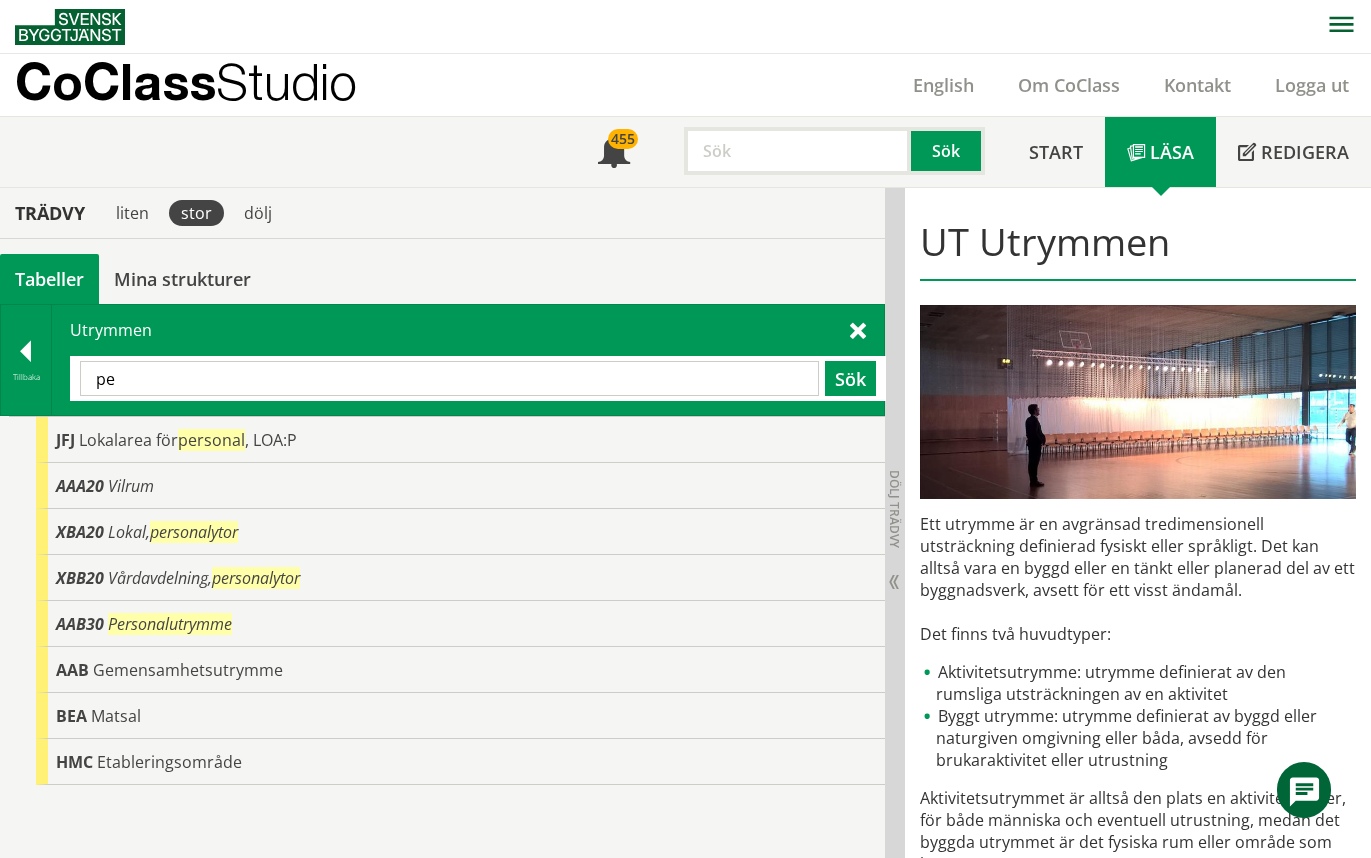 type on "p" 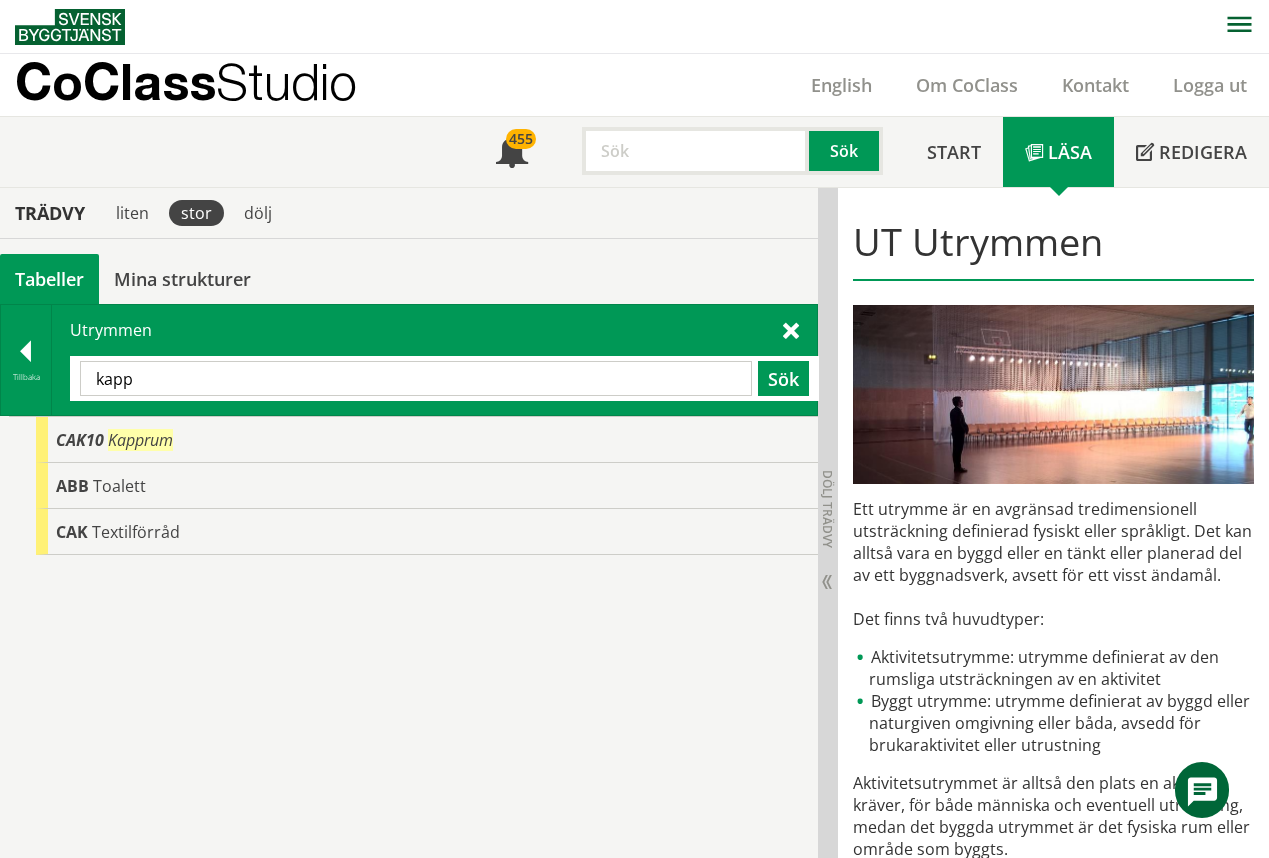 click on "kapp" at bounding box center (416, 378) 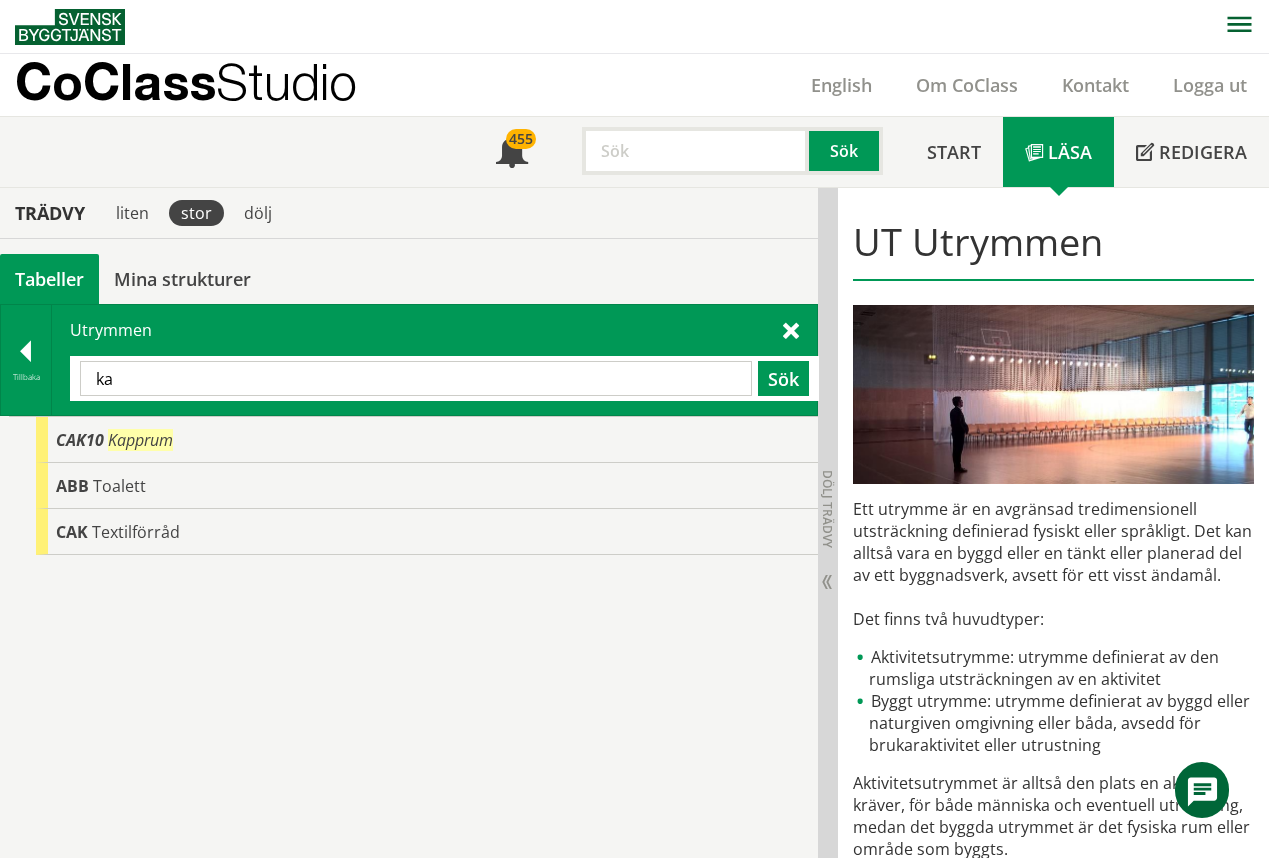 type on "k" 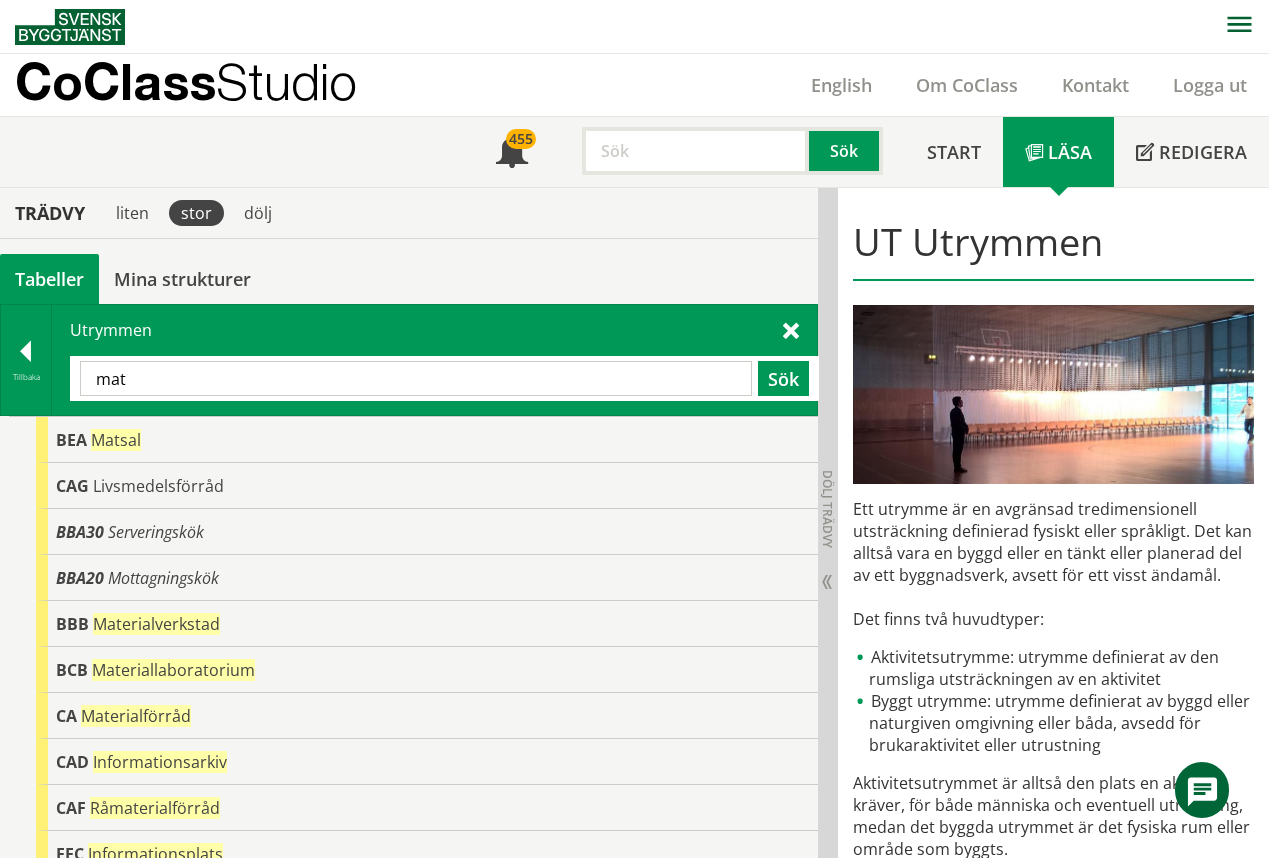 click on "mat" at bounding box center (416, 378) 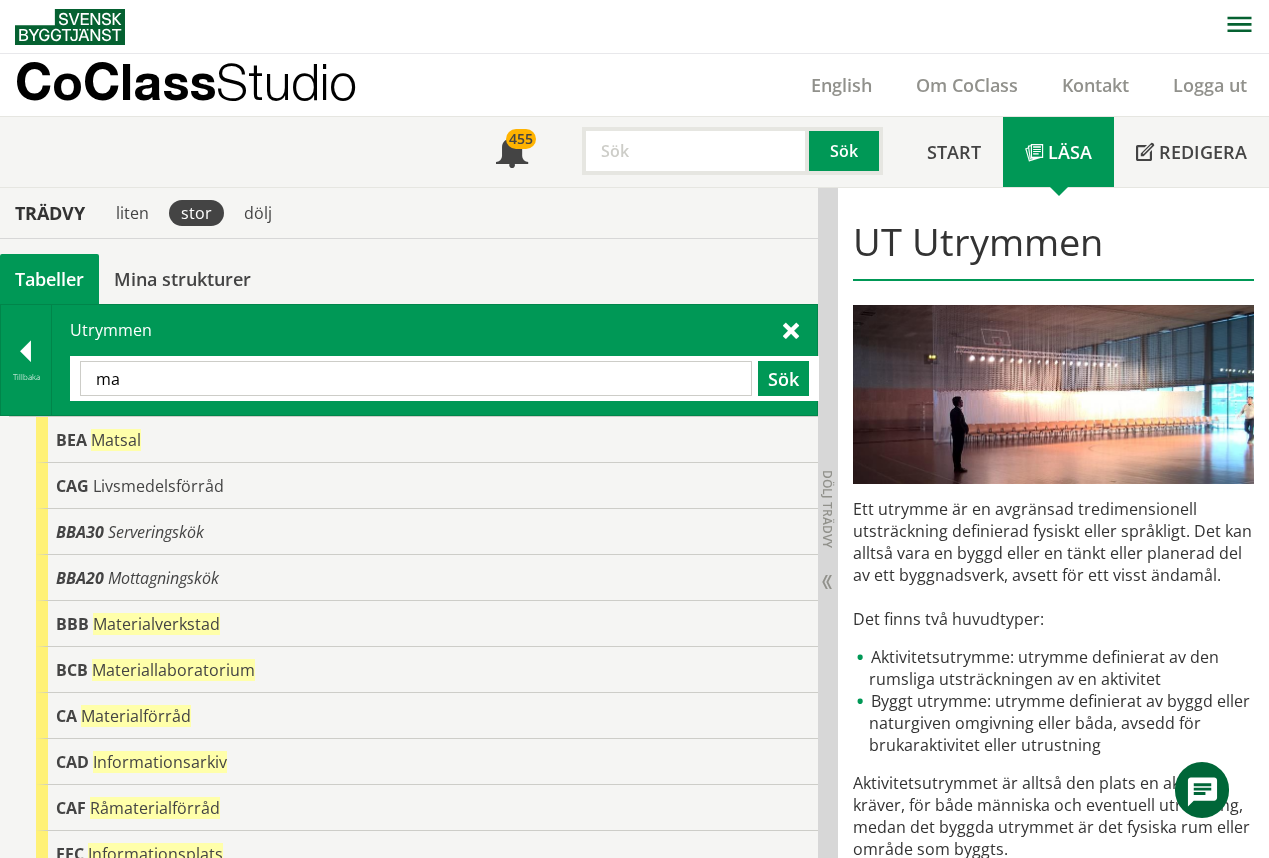 type on "m" 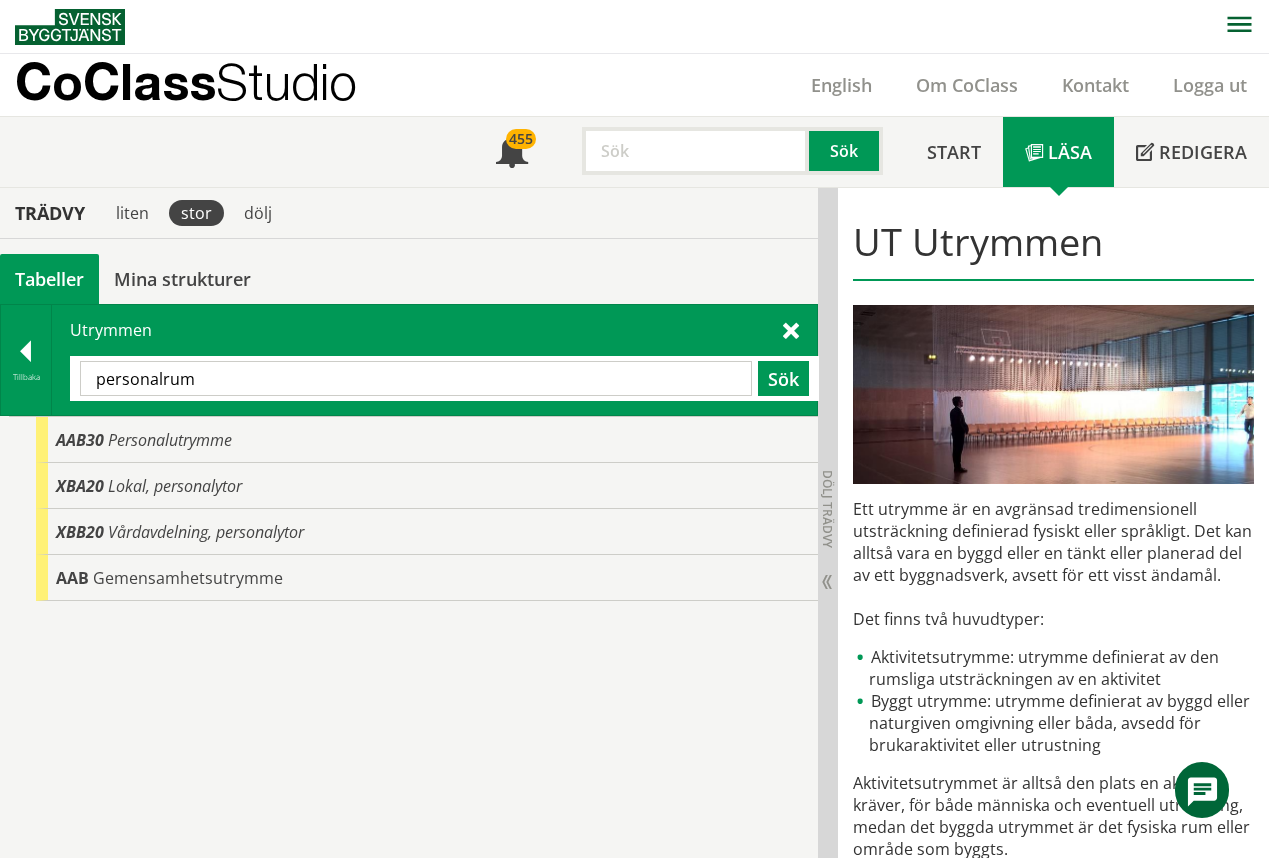 click on "personalrum" at bounding box center [416, 378] 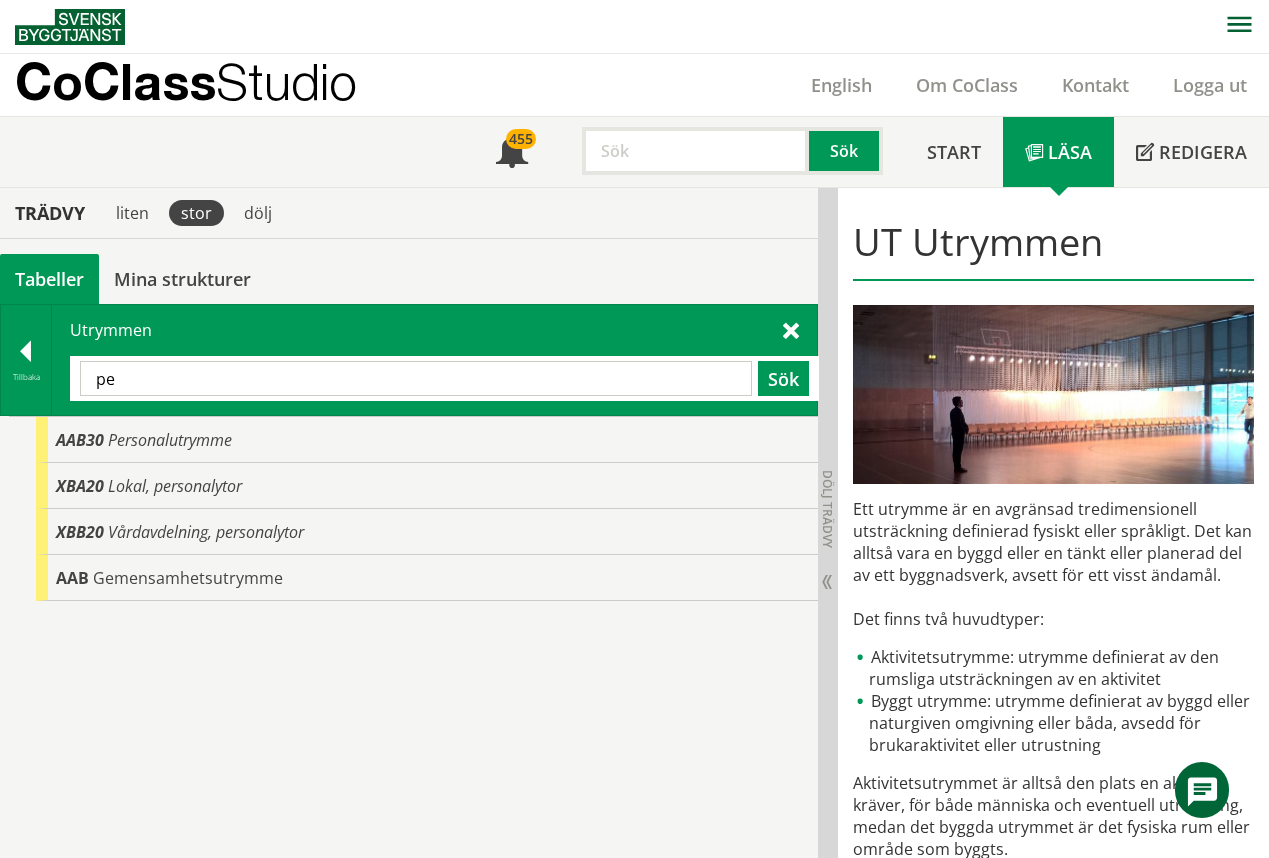 type on "p" 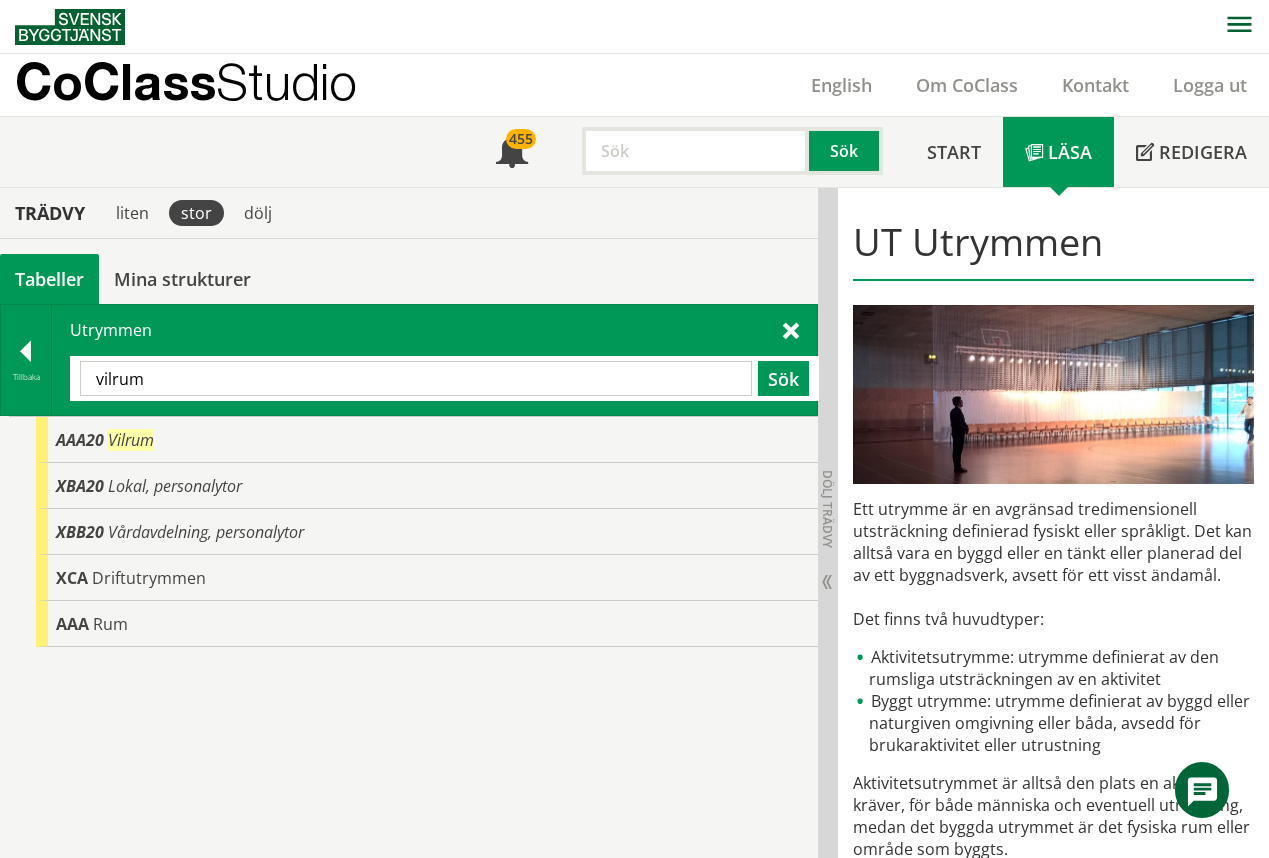 click on "vilrum" at bounding box center [416, 378] 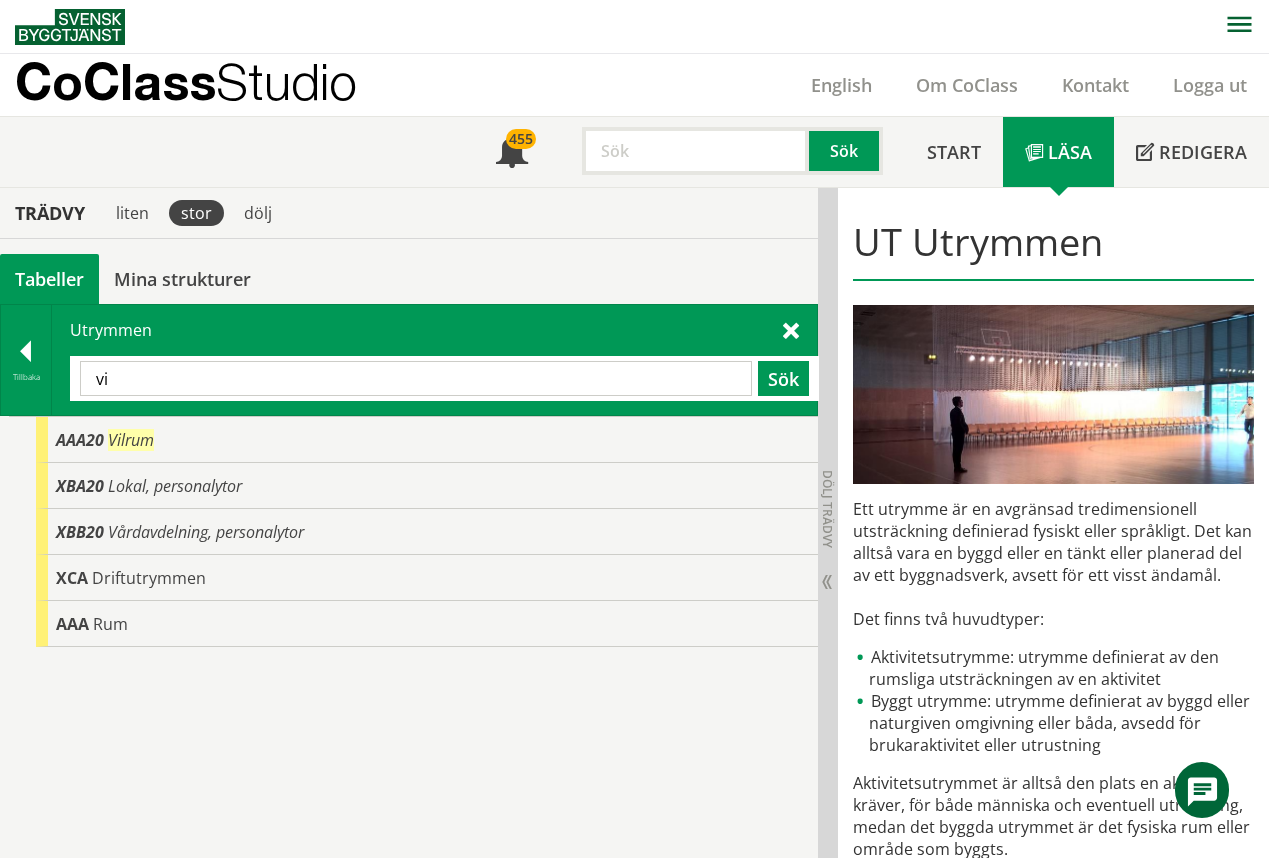 type on "v" 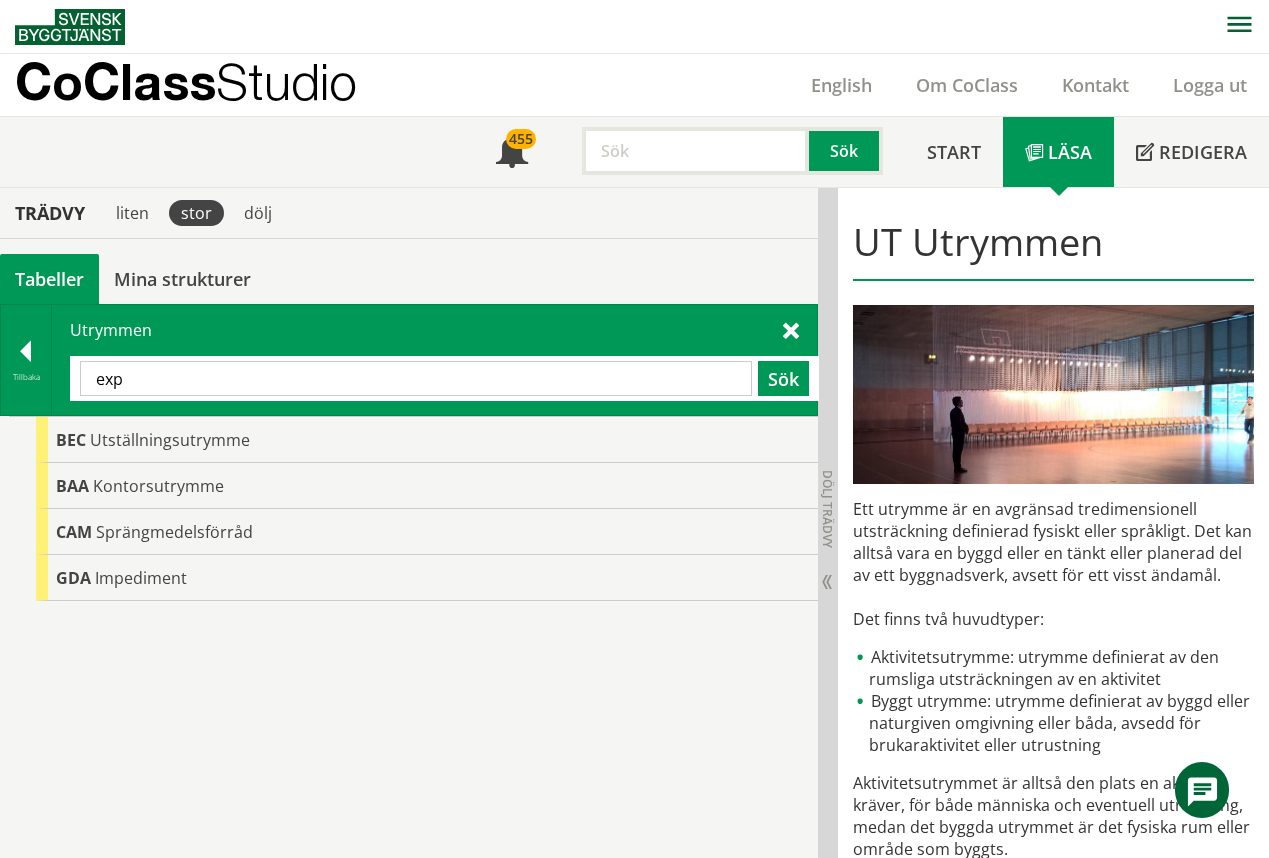 click on "exp" at bounding box center (416, 378) 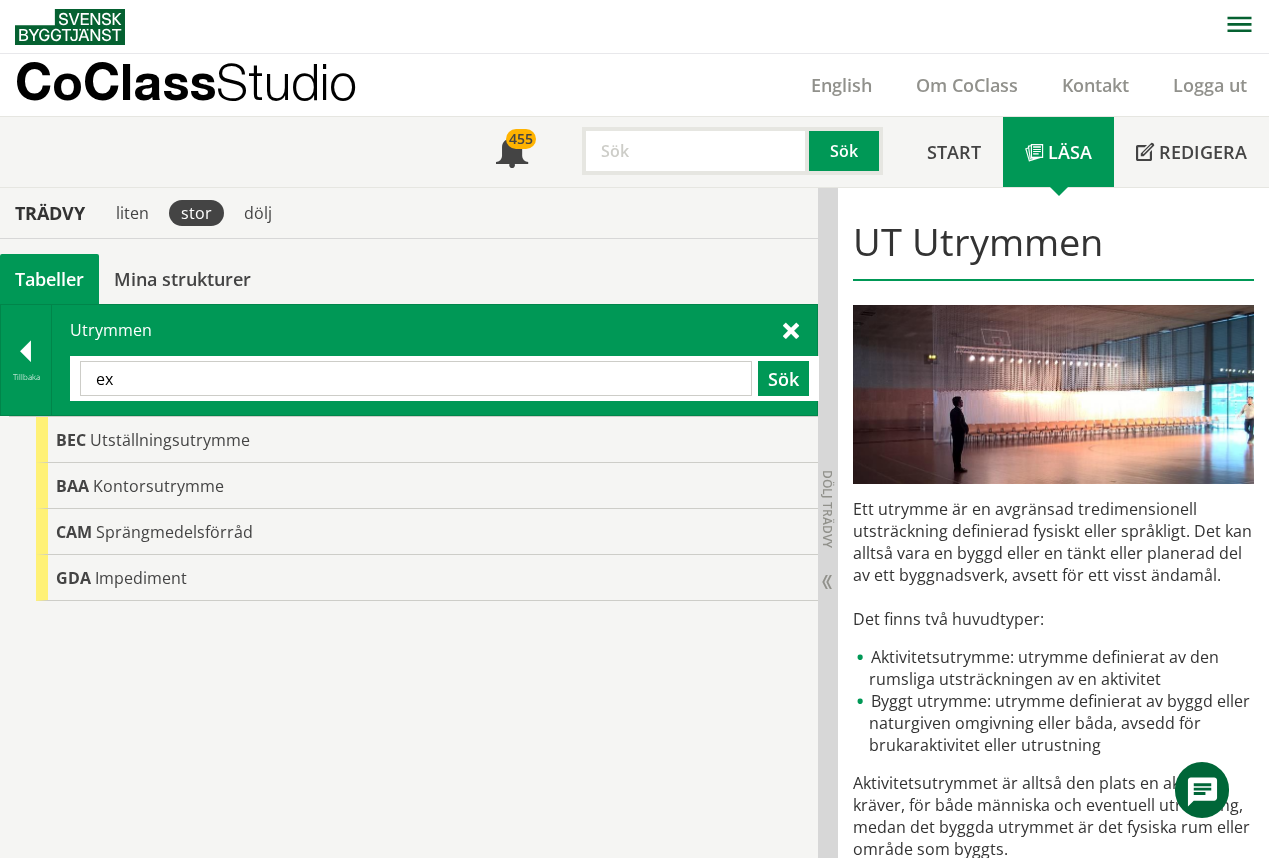 type on "e" 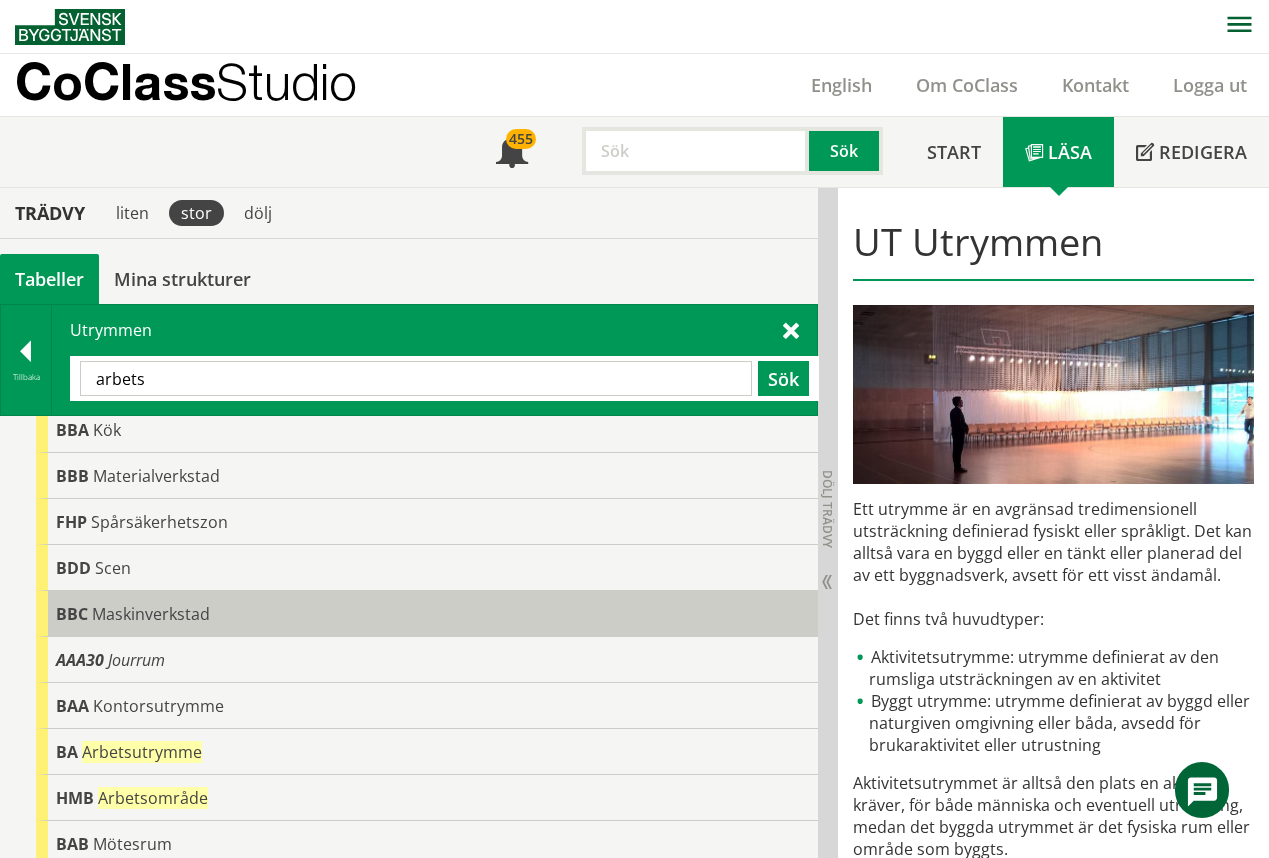 scroll, scrollTop: 0, scrollLeft: 0, axis: both 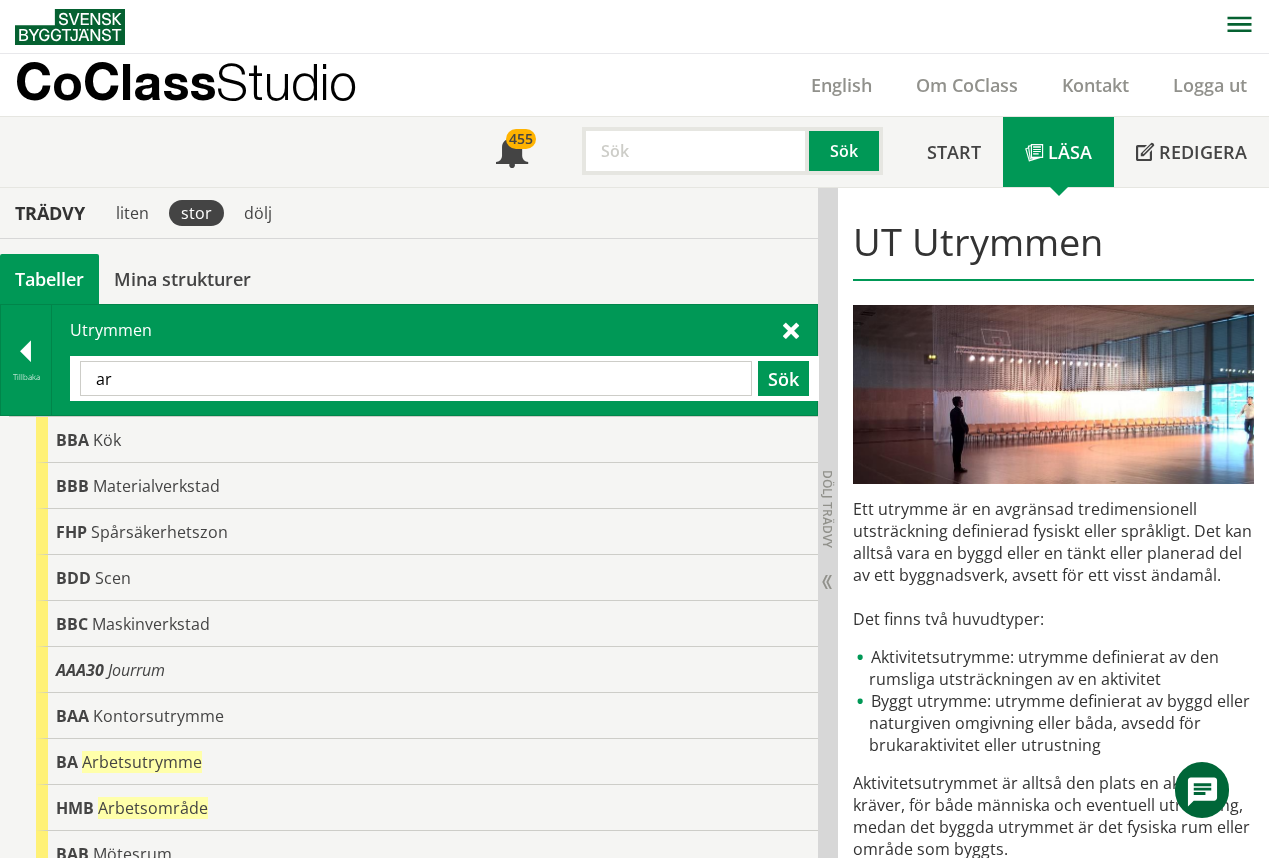 type on "a" 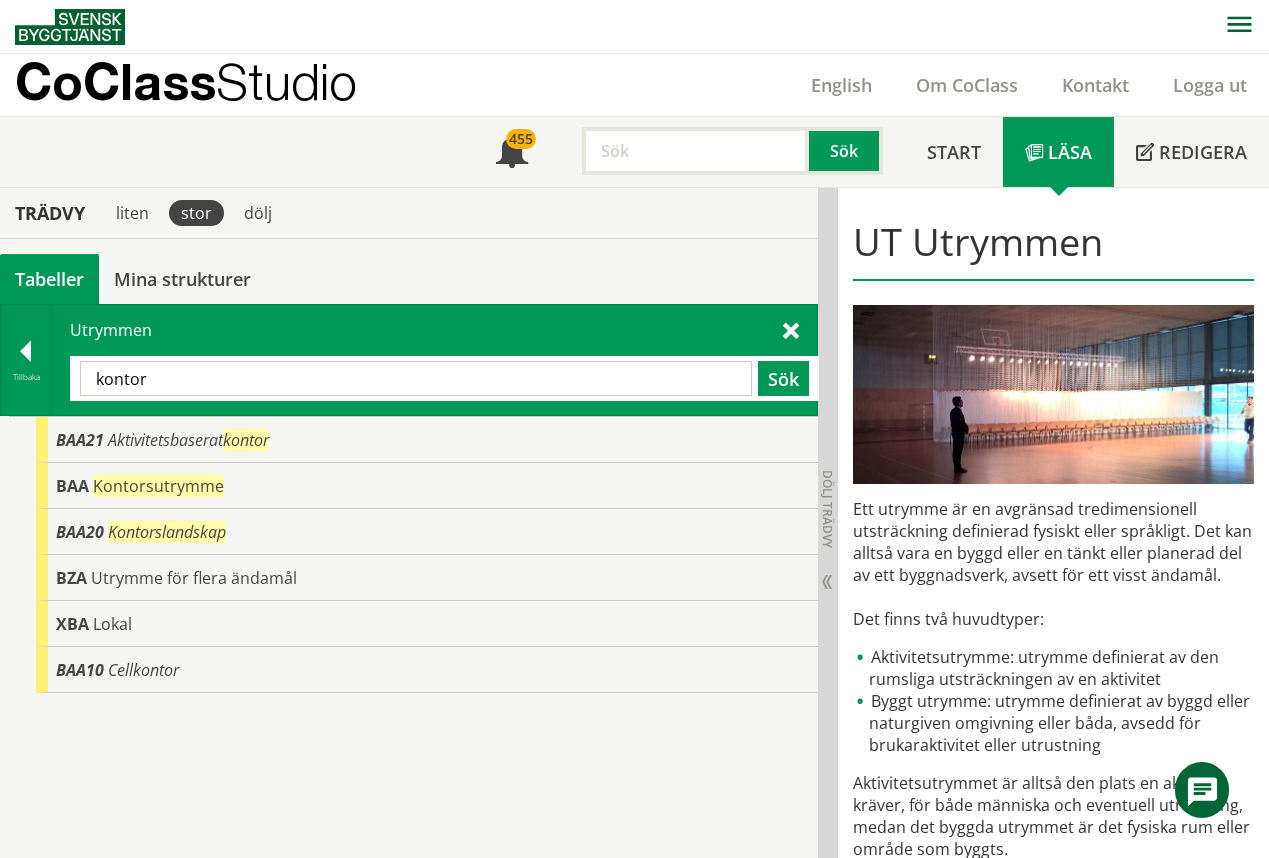 click on "kontor" at bounding box center (416, 378) 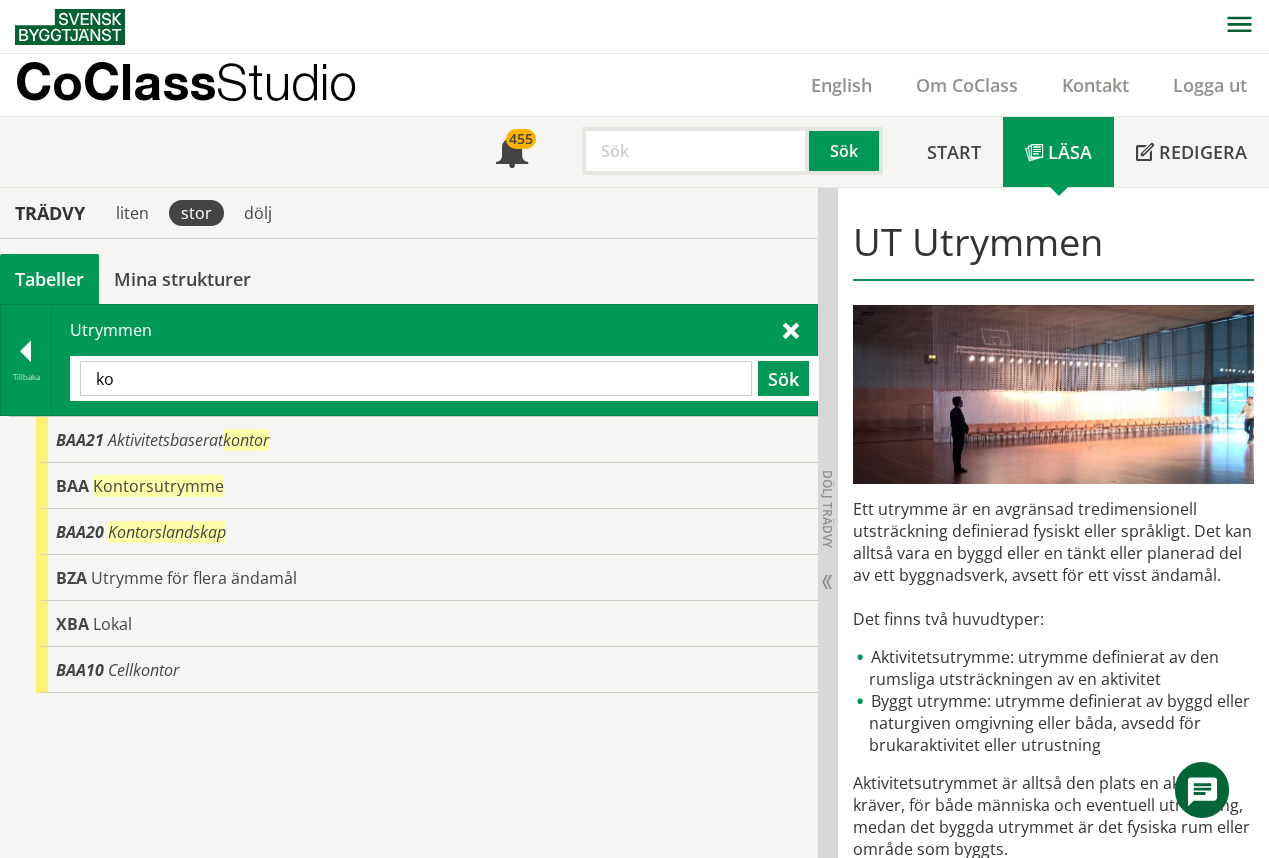 type on "k" 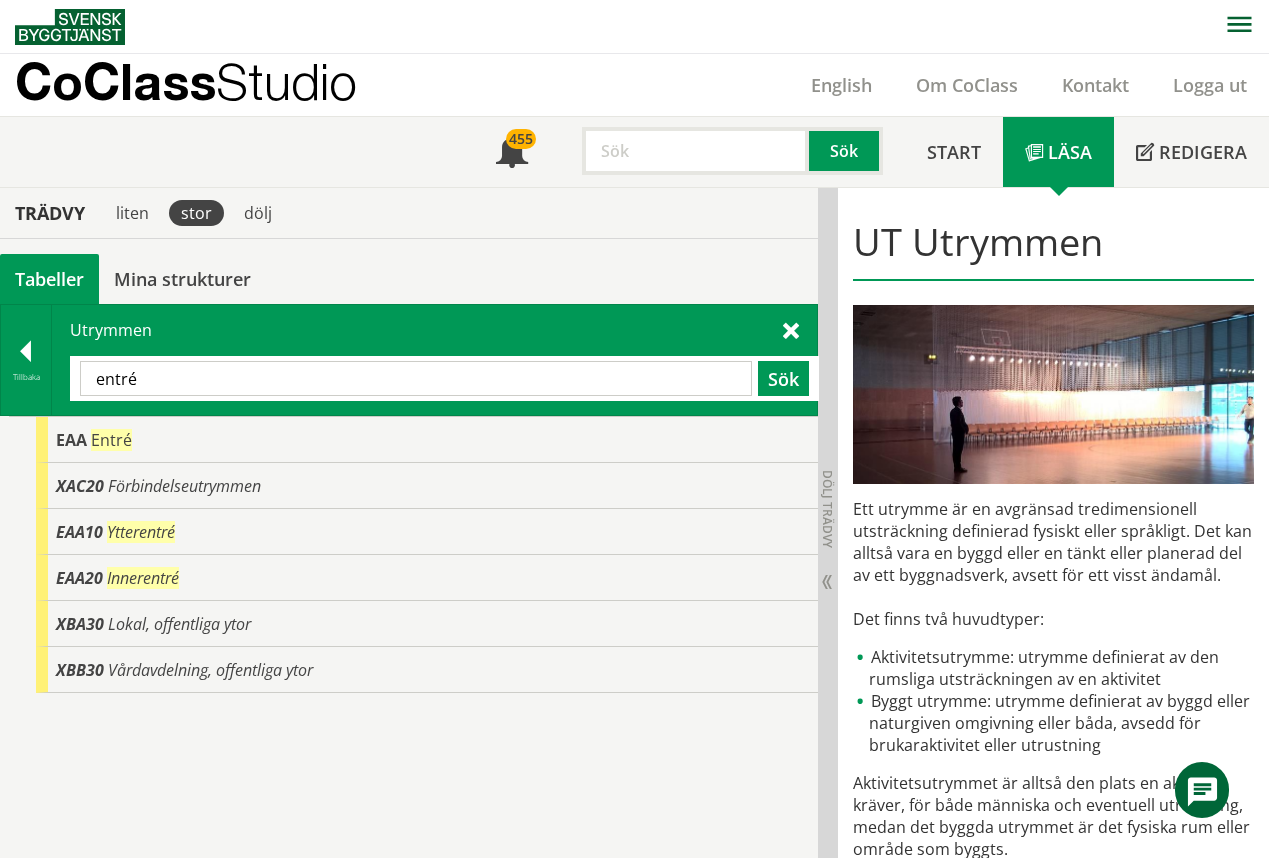 click on "entré" at bounding box center [416, 378] 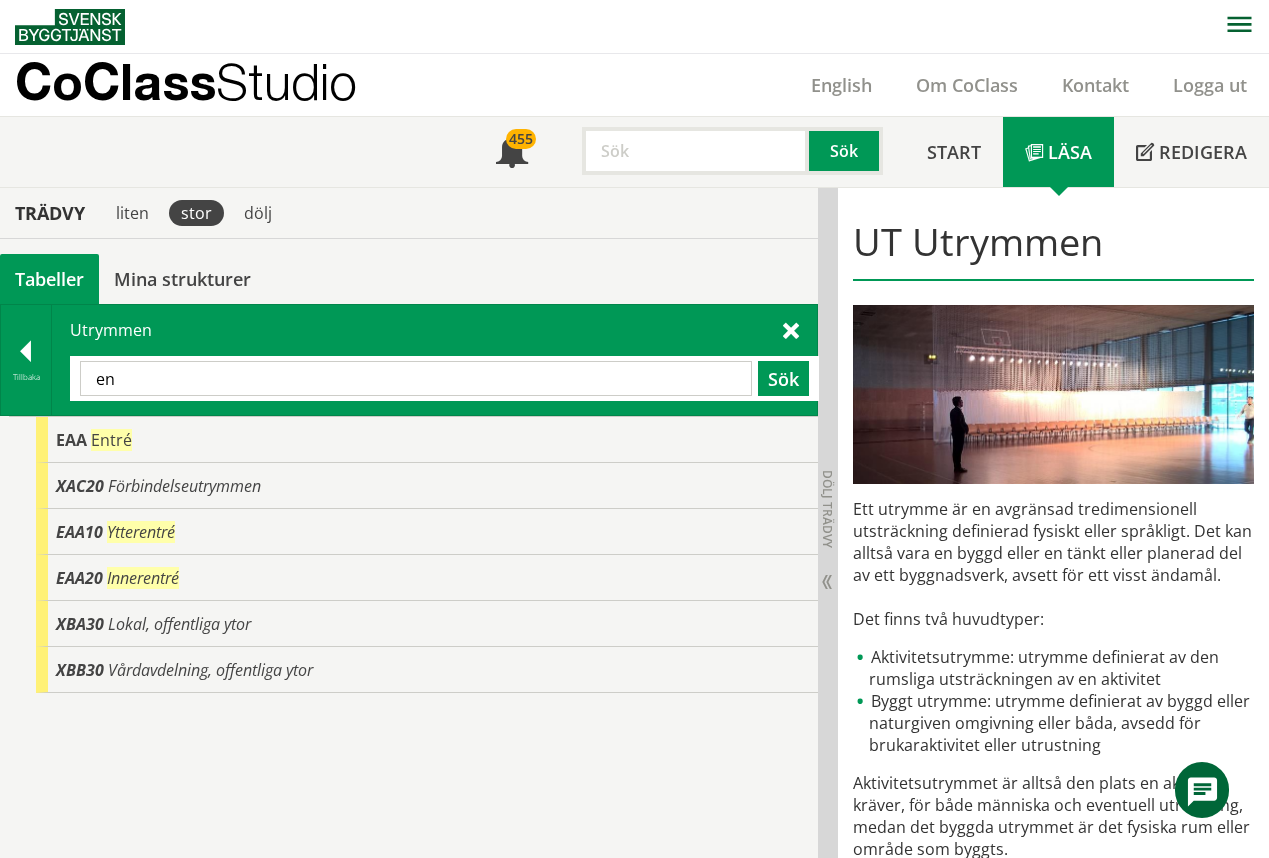 type on "e" 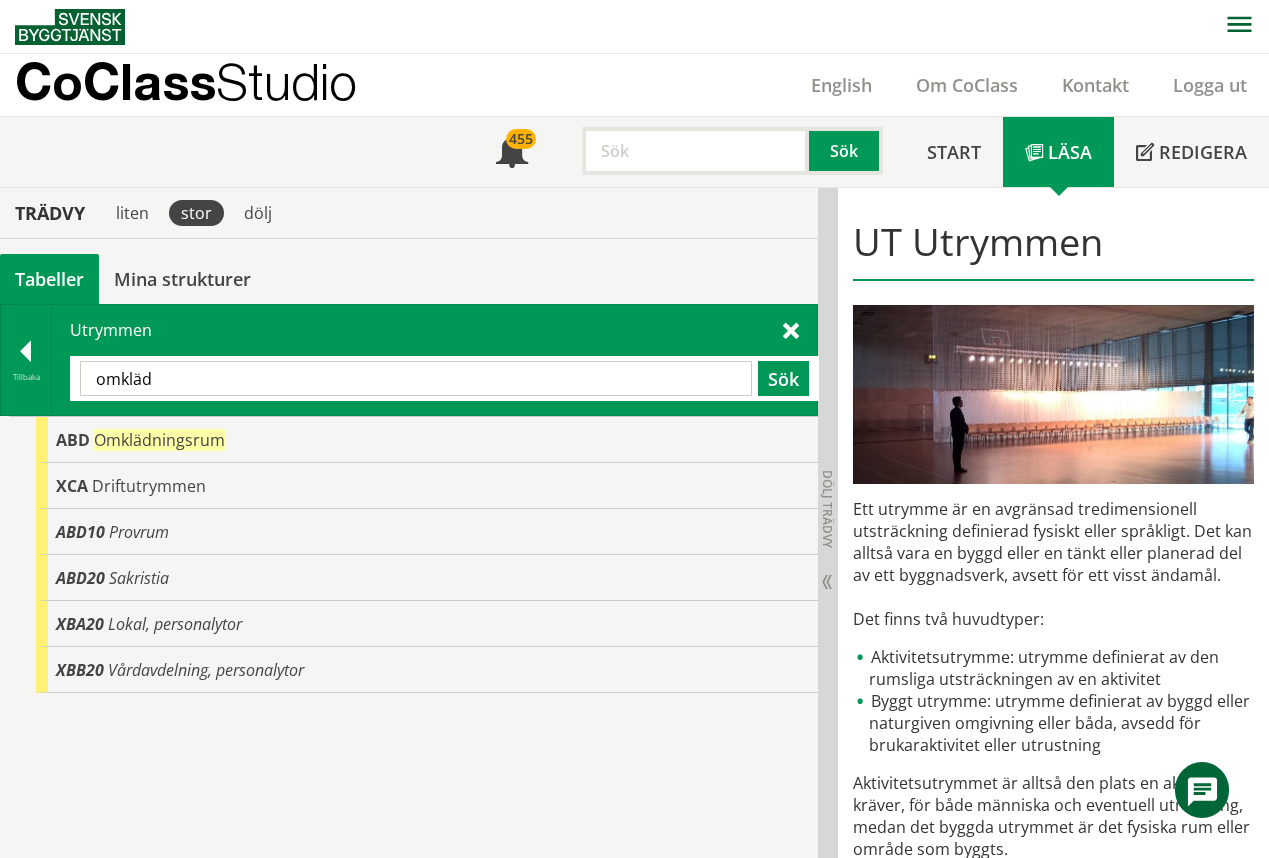click on "omkläd" at bounding box center [416, 378] 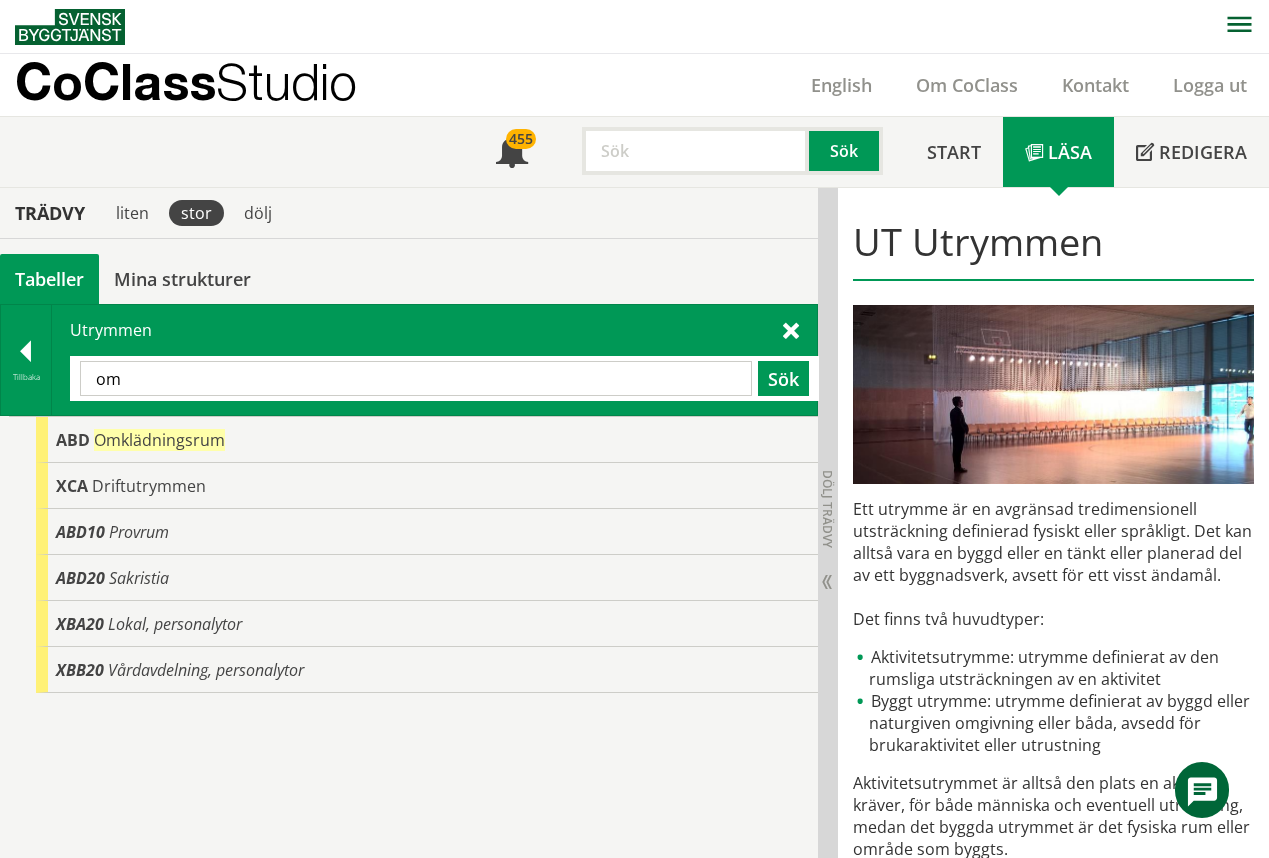 type on "o" 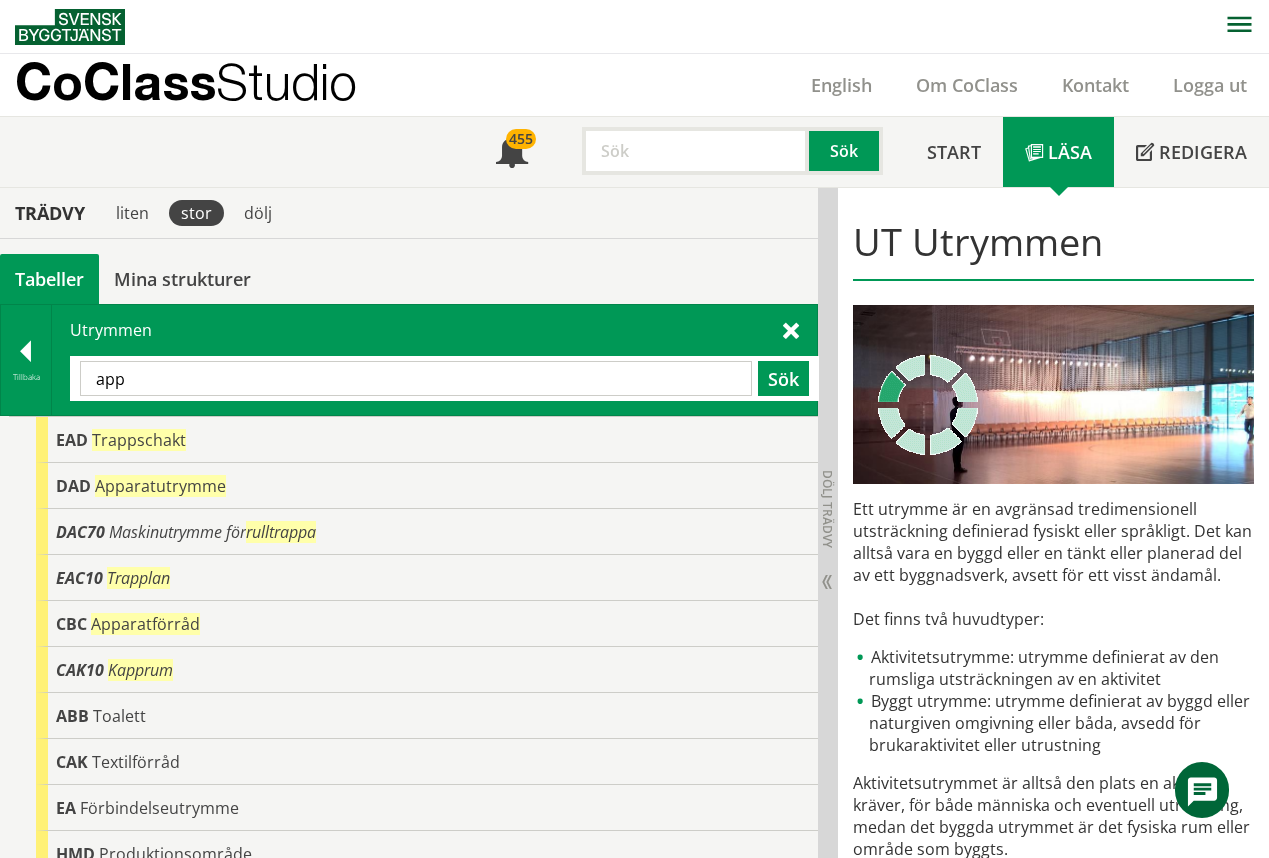 click on "app" at bounding box center [416, 378] 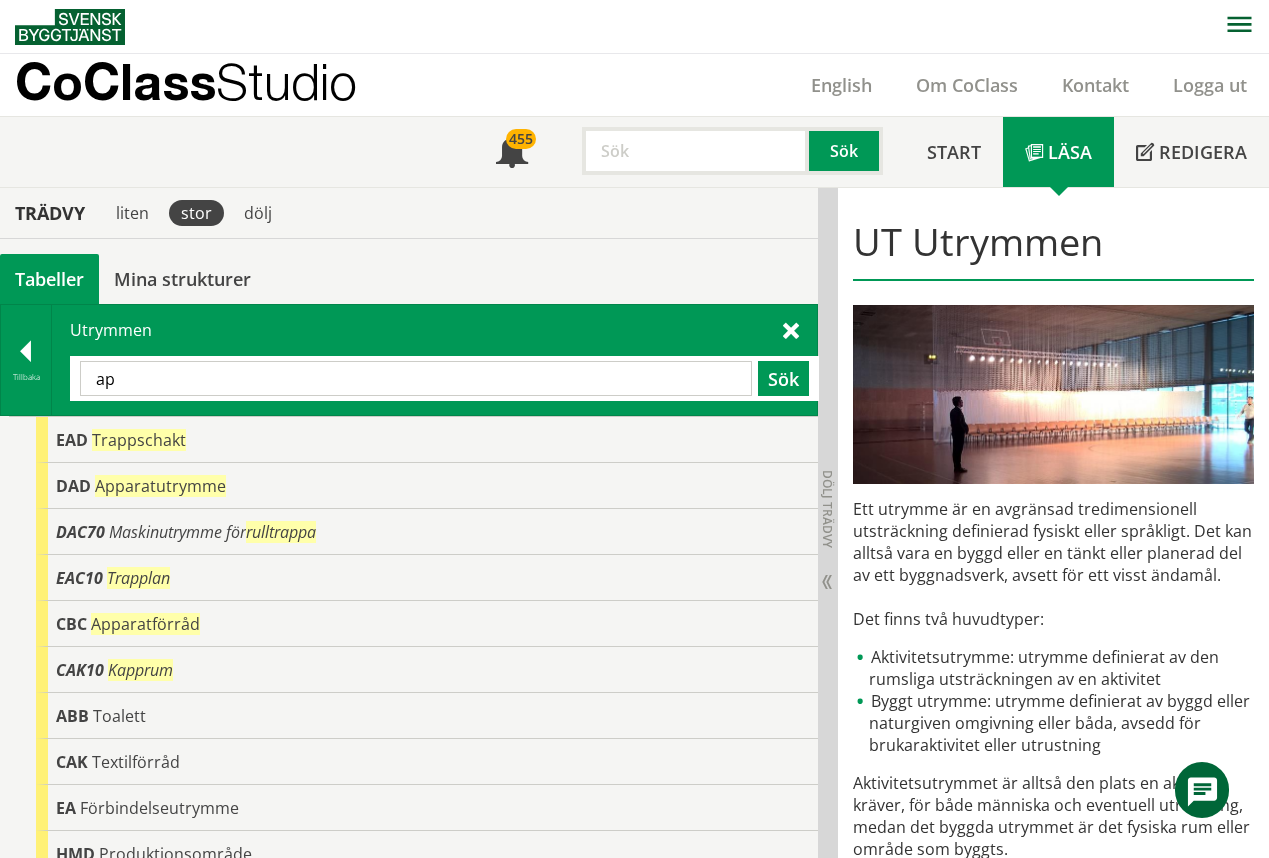 type on "a" 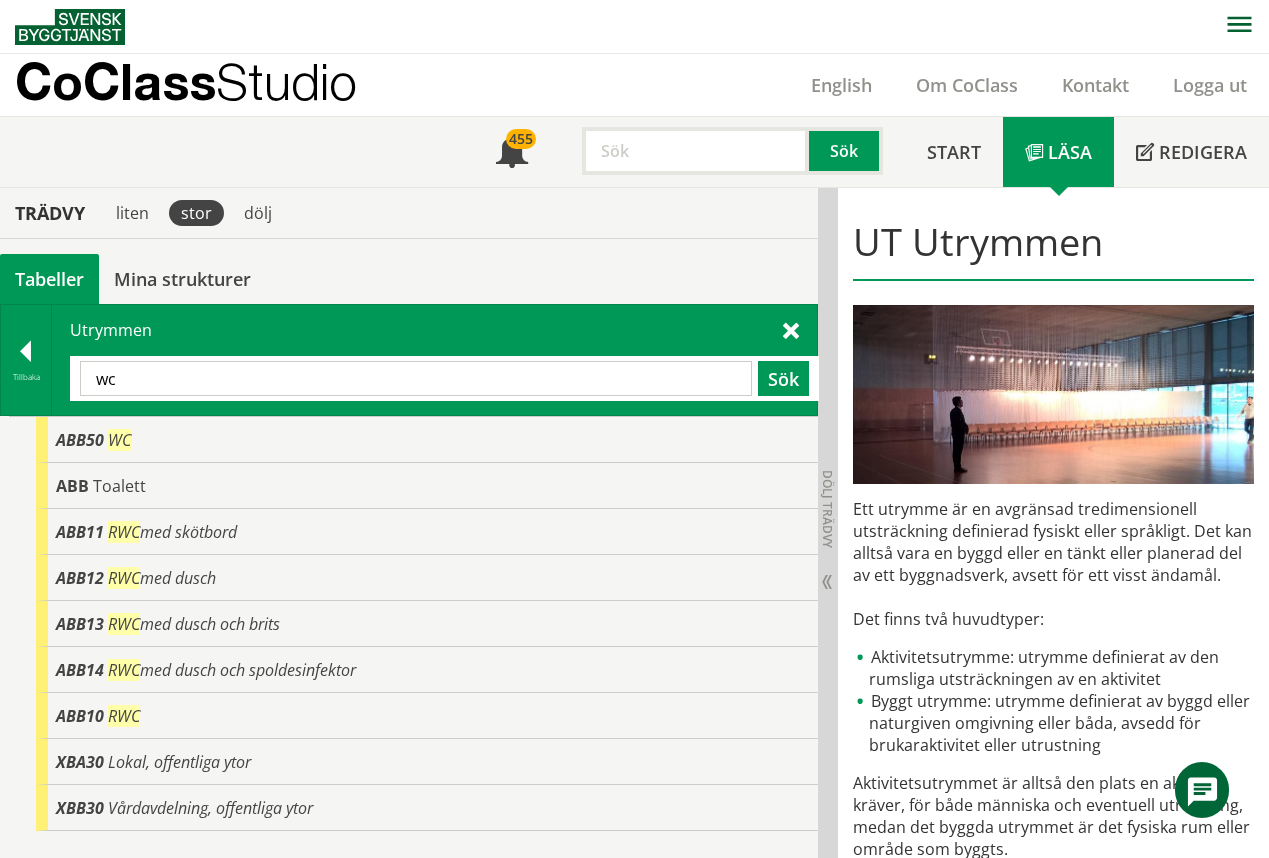 click on "wc" at bounding box center [416, 378] 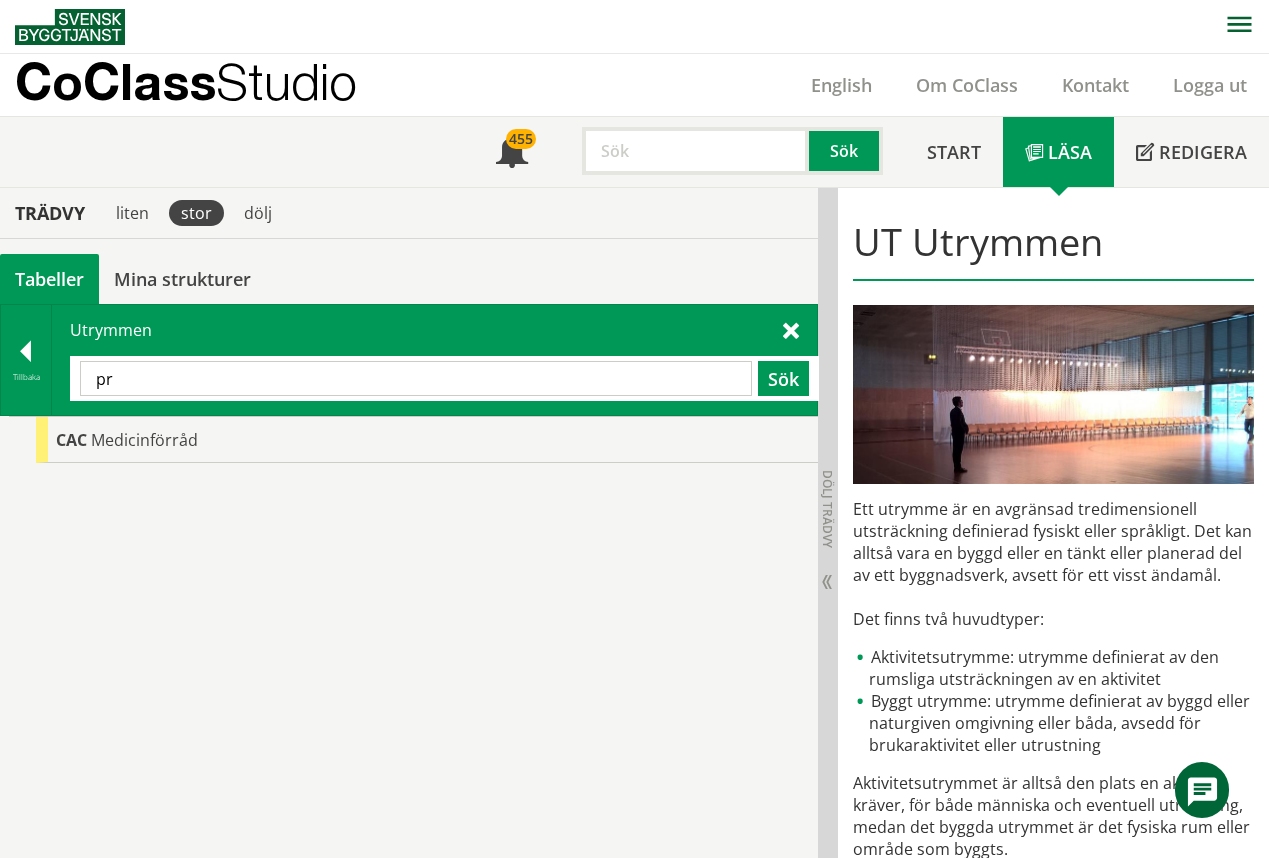type on "p" 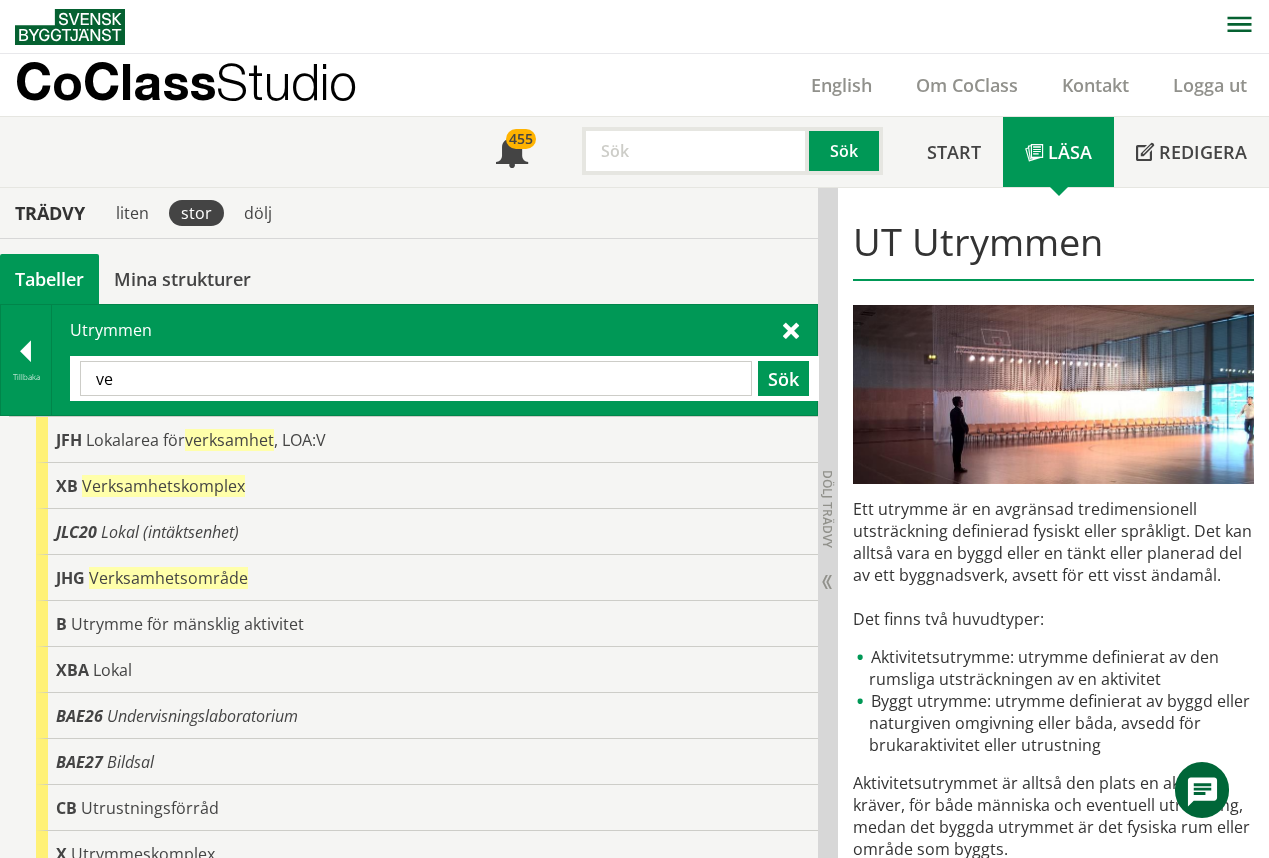 type on "v" 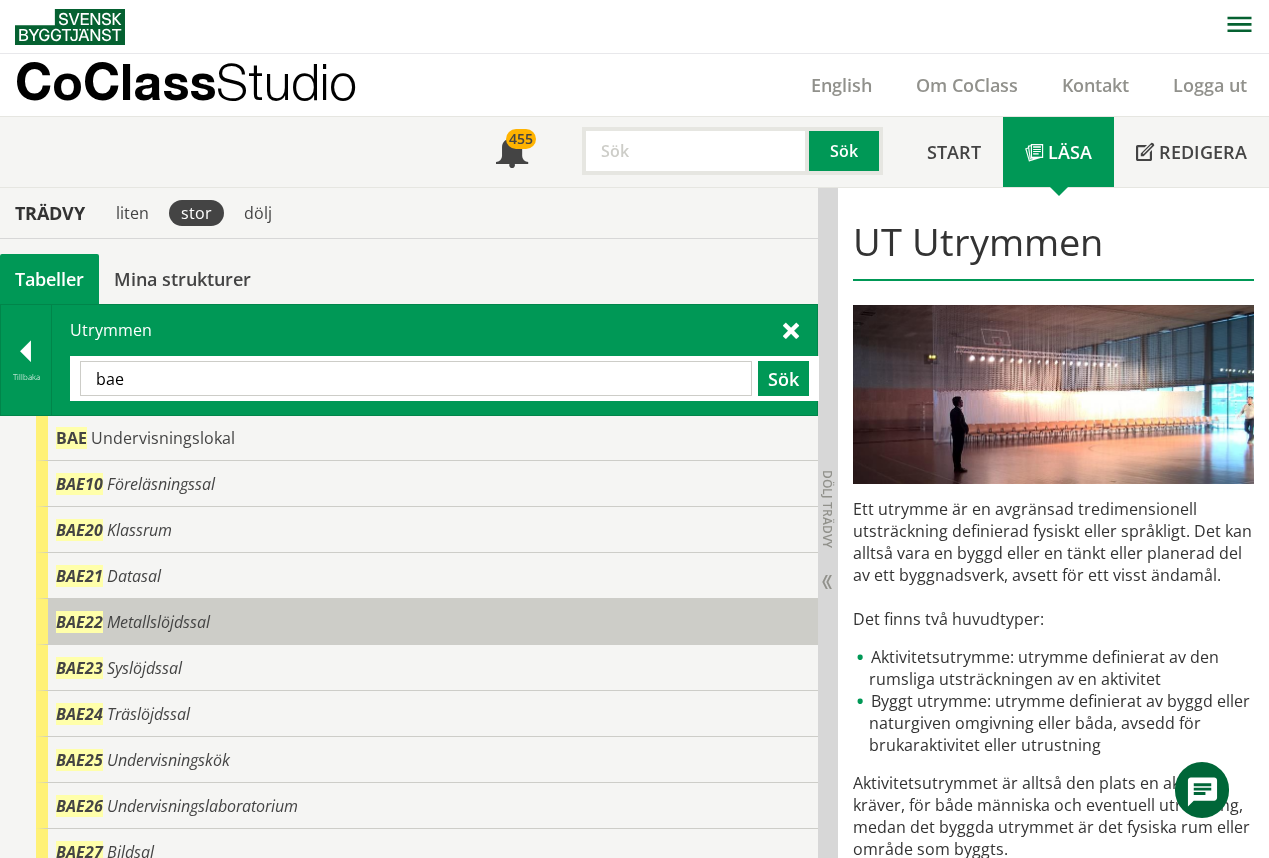 scroll, scrollTop: 0, scrollLeft: 0, axis: both 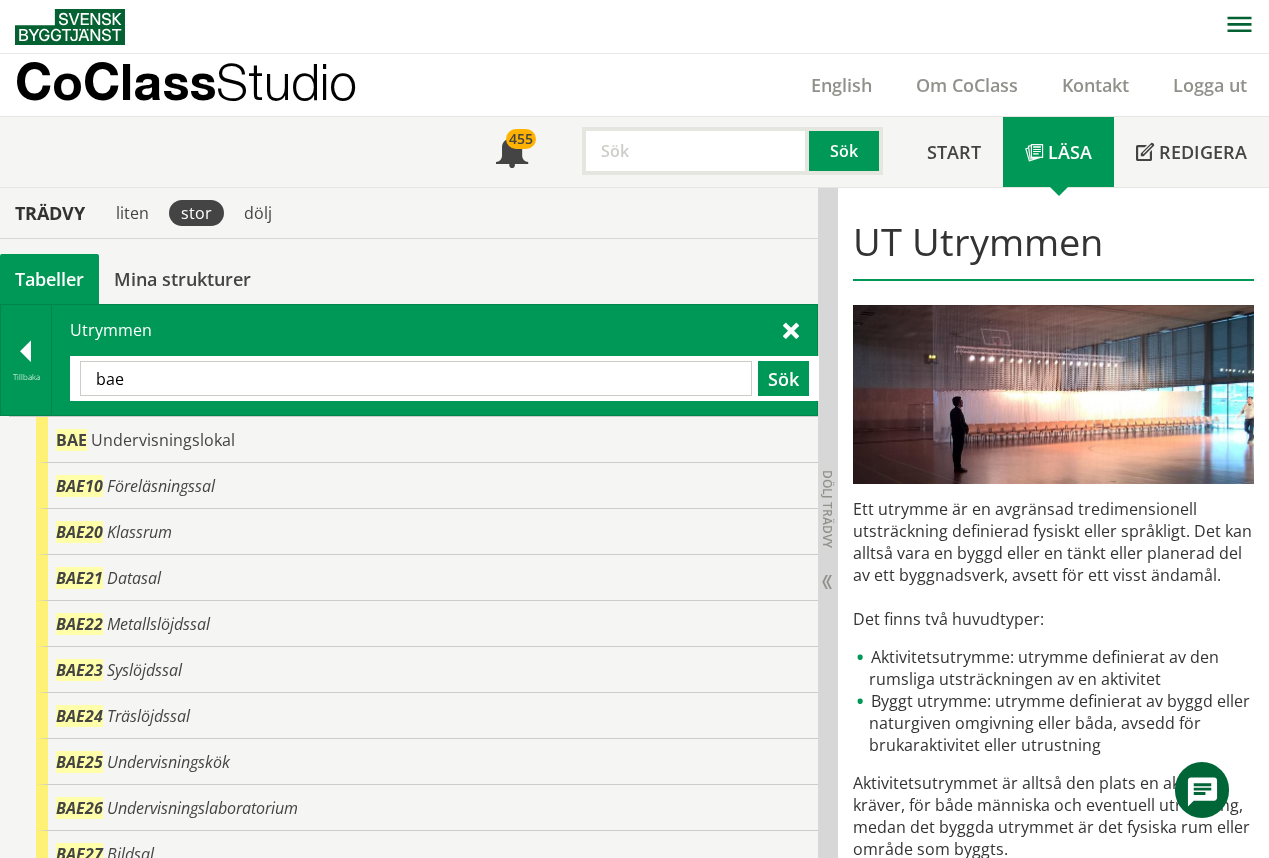 click on "bae" at bounding box center (416, 378) 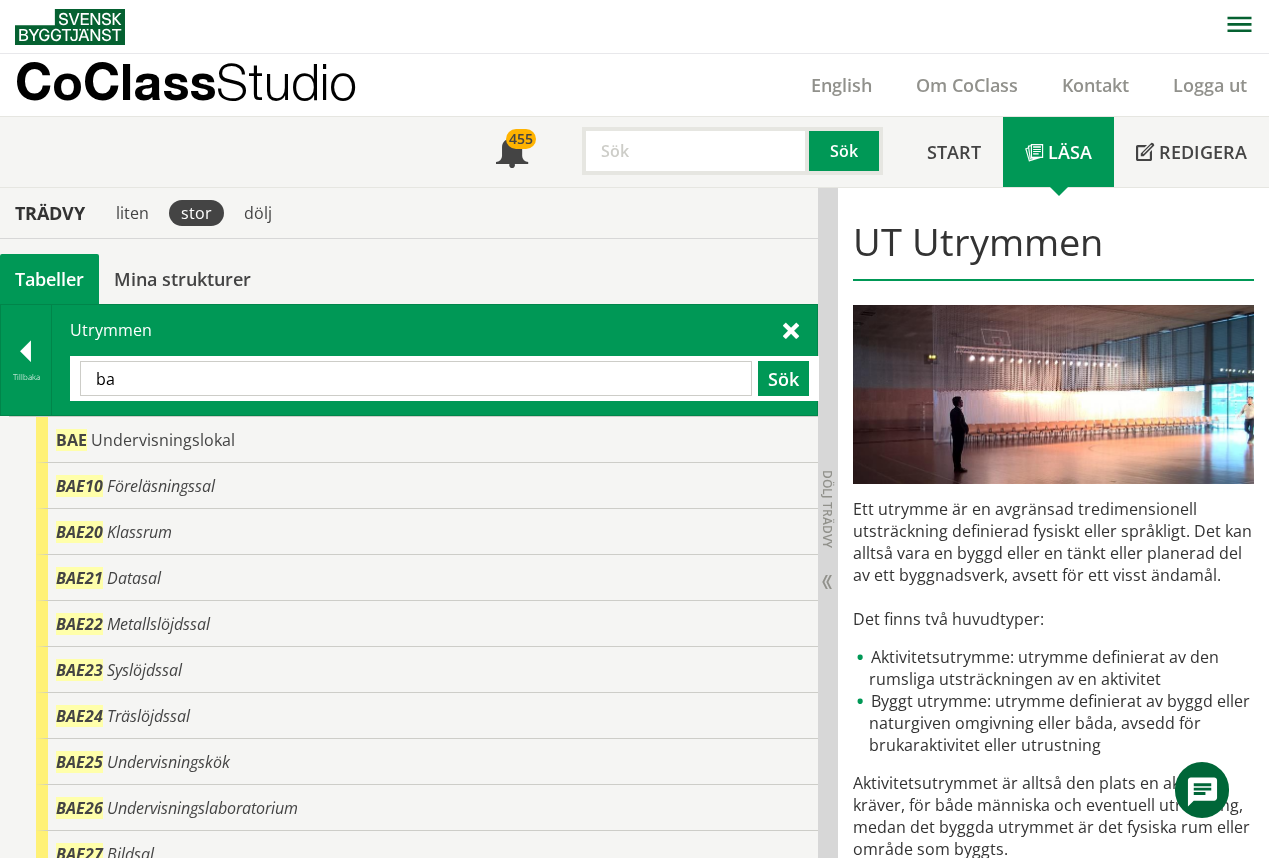 type on "b" 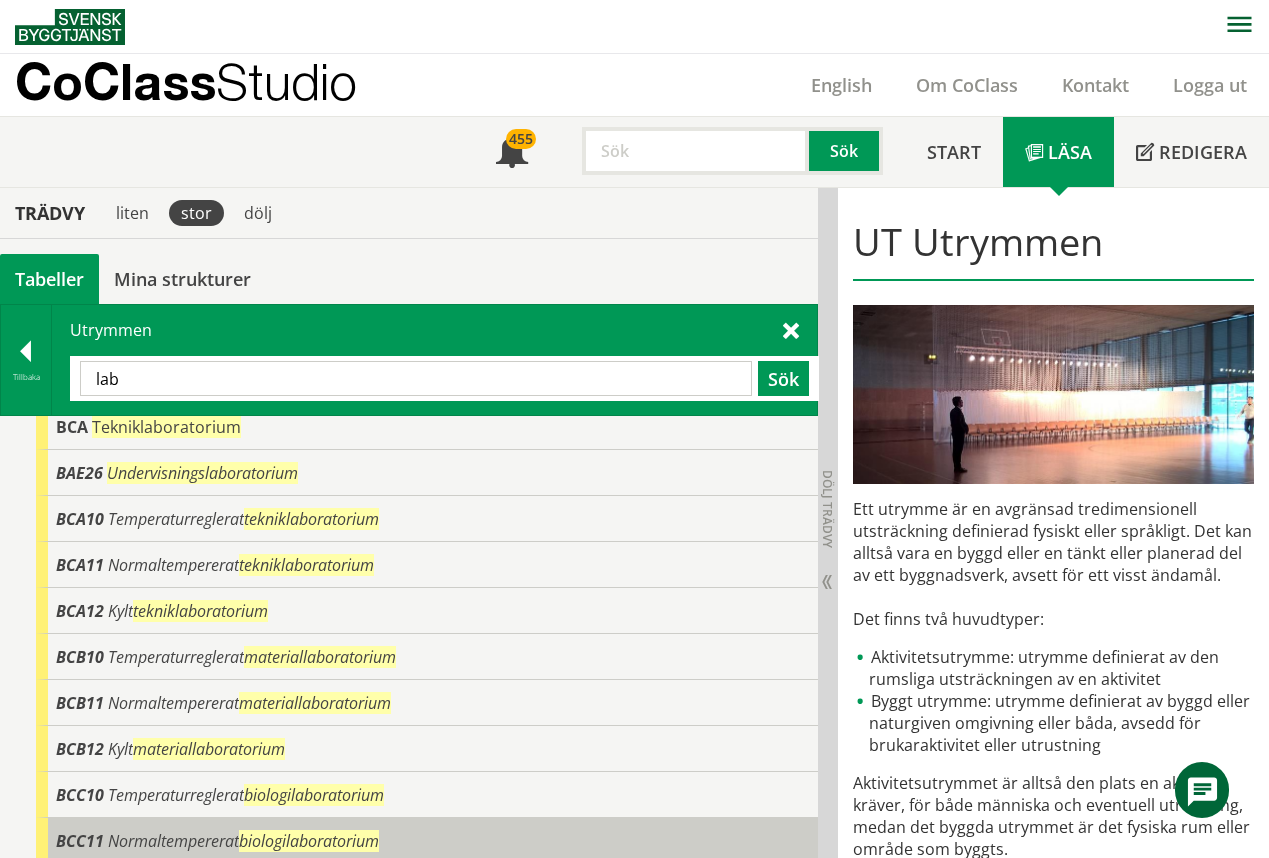 scroll, scrollTop: 0, scrollLeft: 0, axis: both 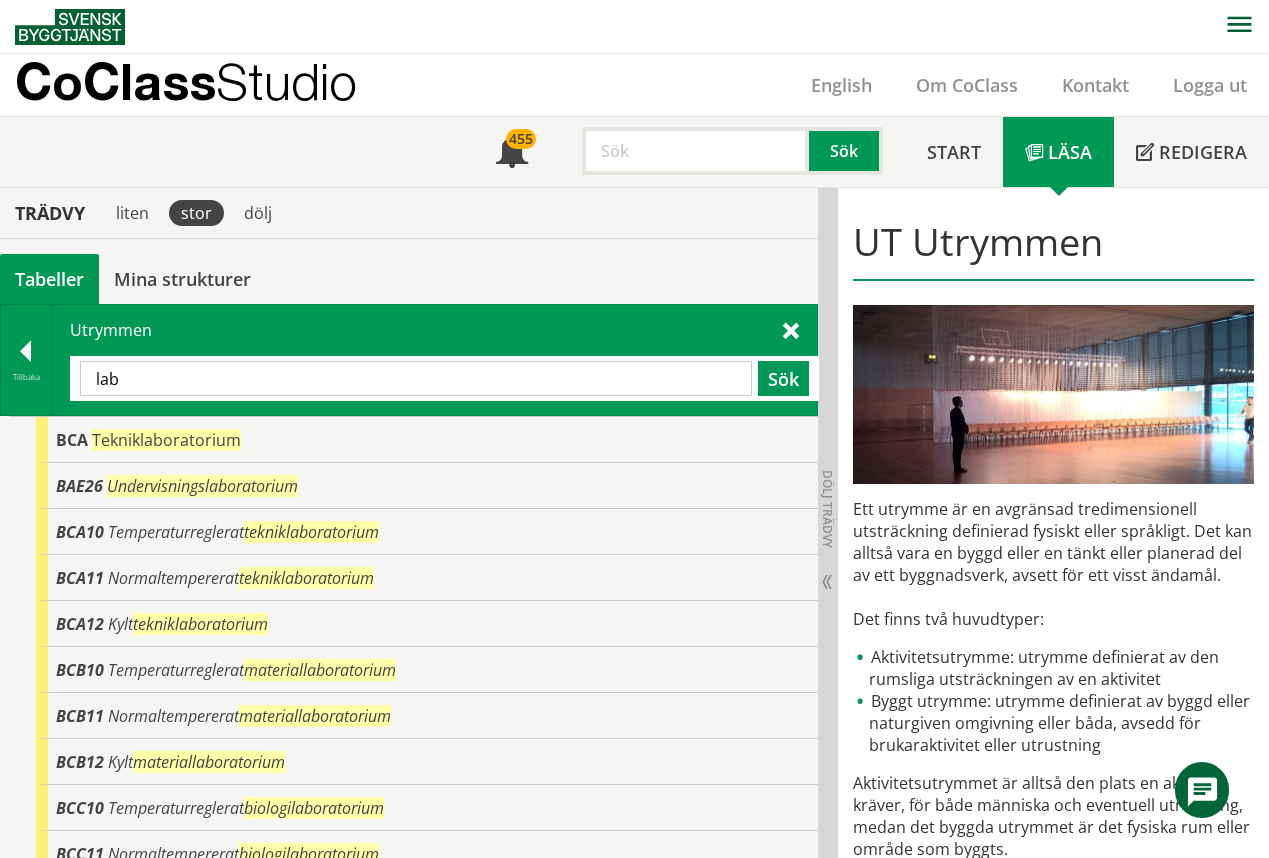 click on "lab" at bounding box center [416, 378] 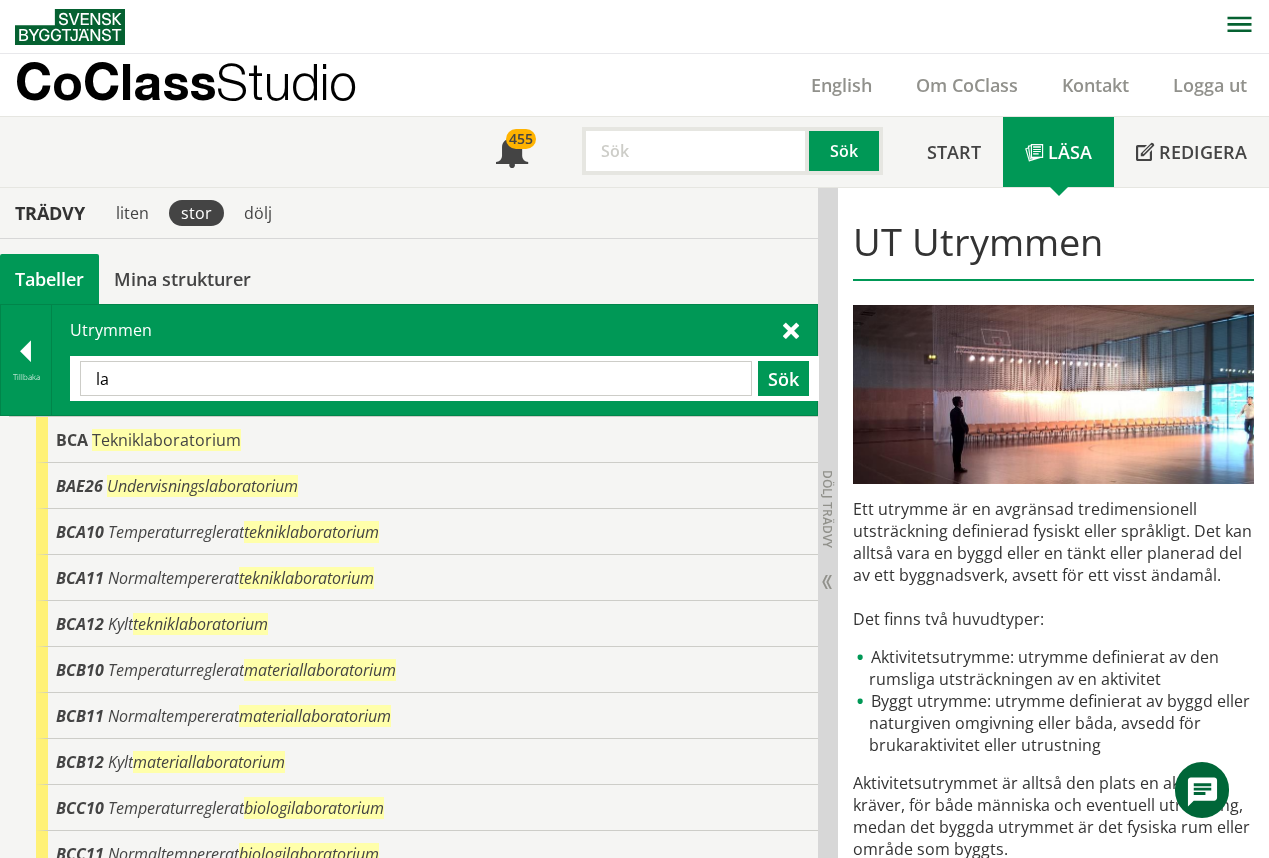type on "l" 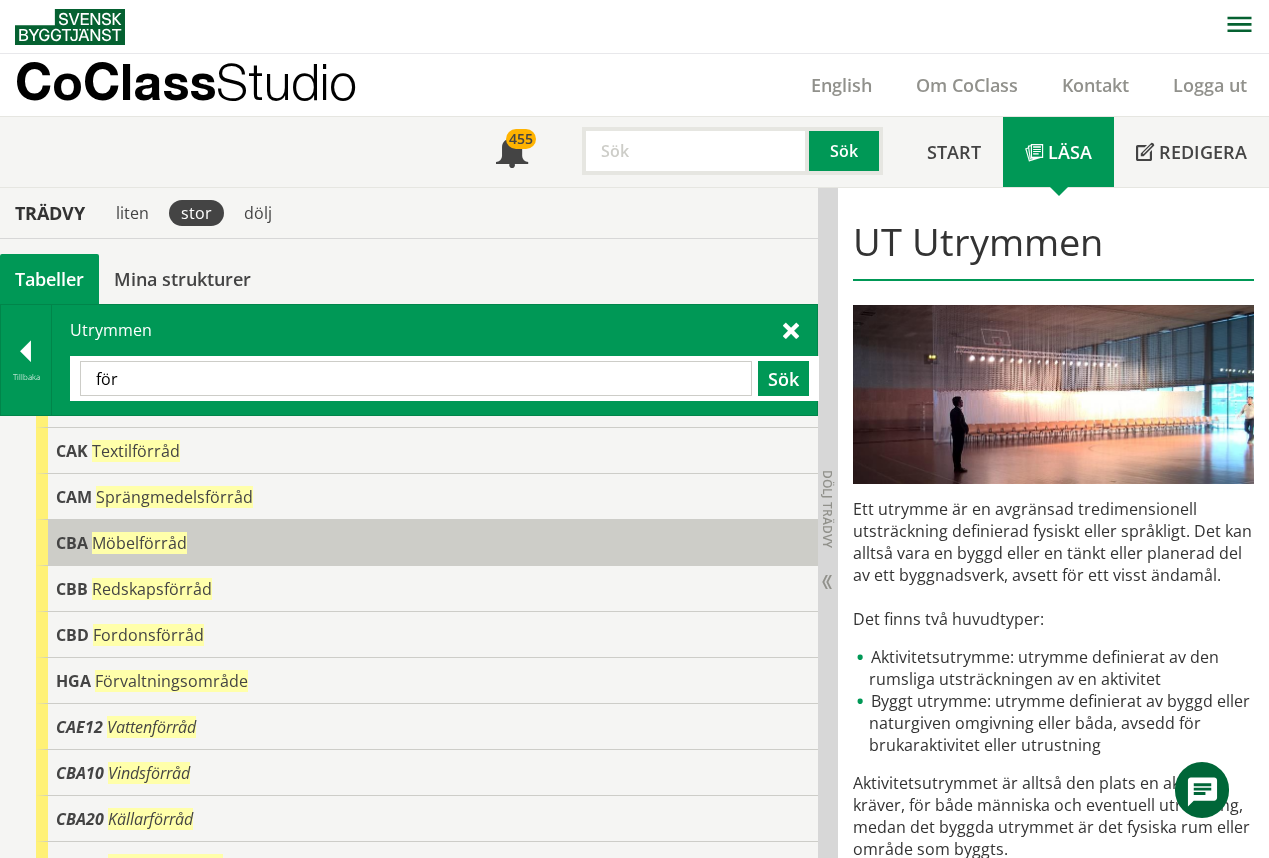 scroll, scrollTop: 0, scrollLeft: 0, axis: both 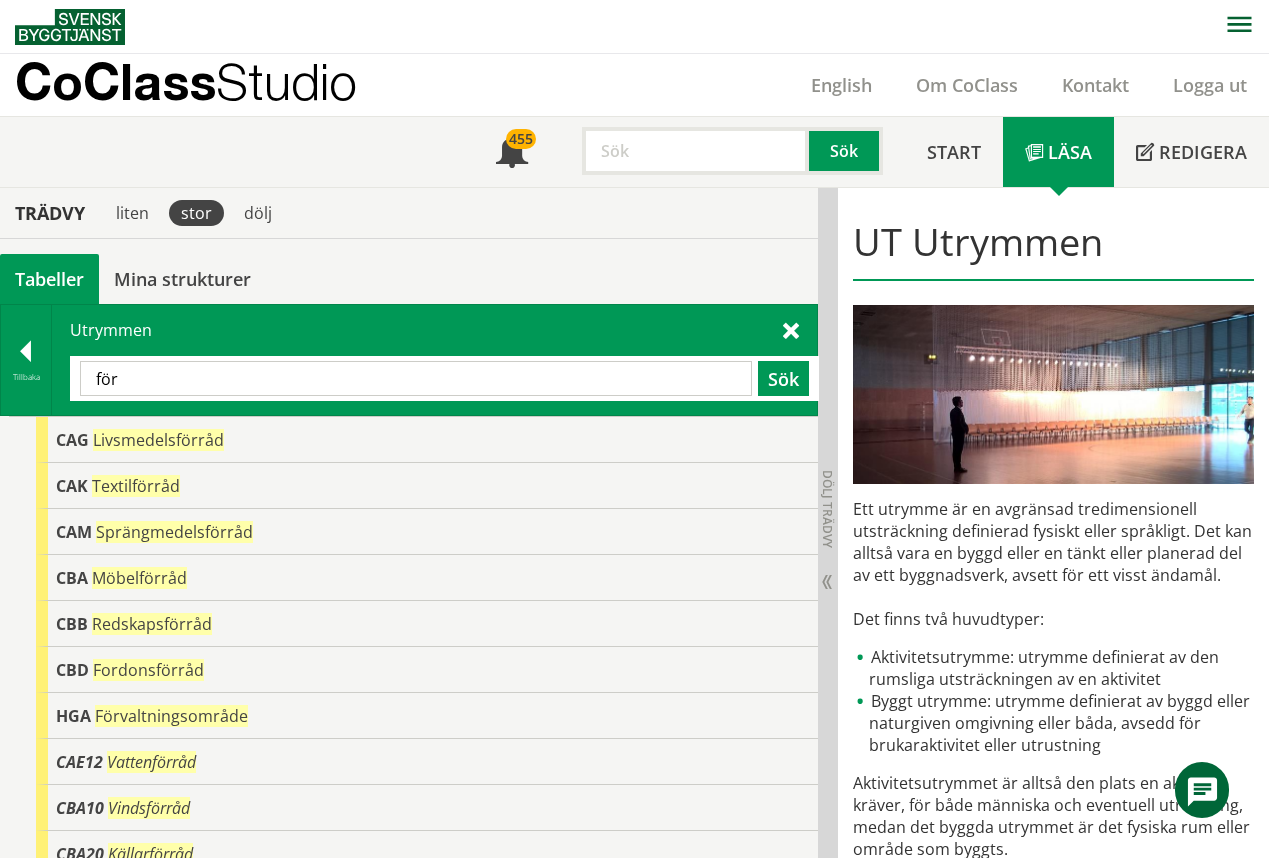 click on "Utrymmen
för
Sök" at bounding box center [434, 360] 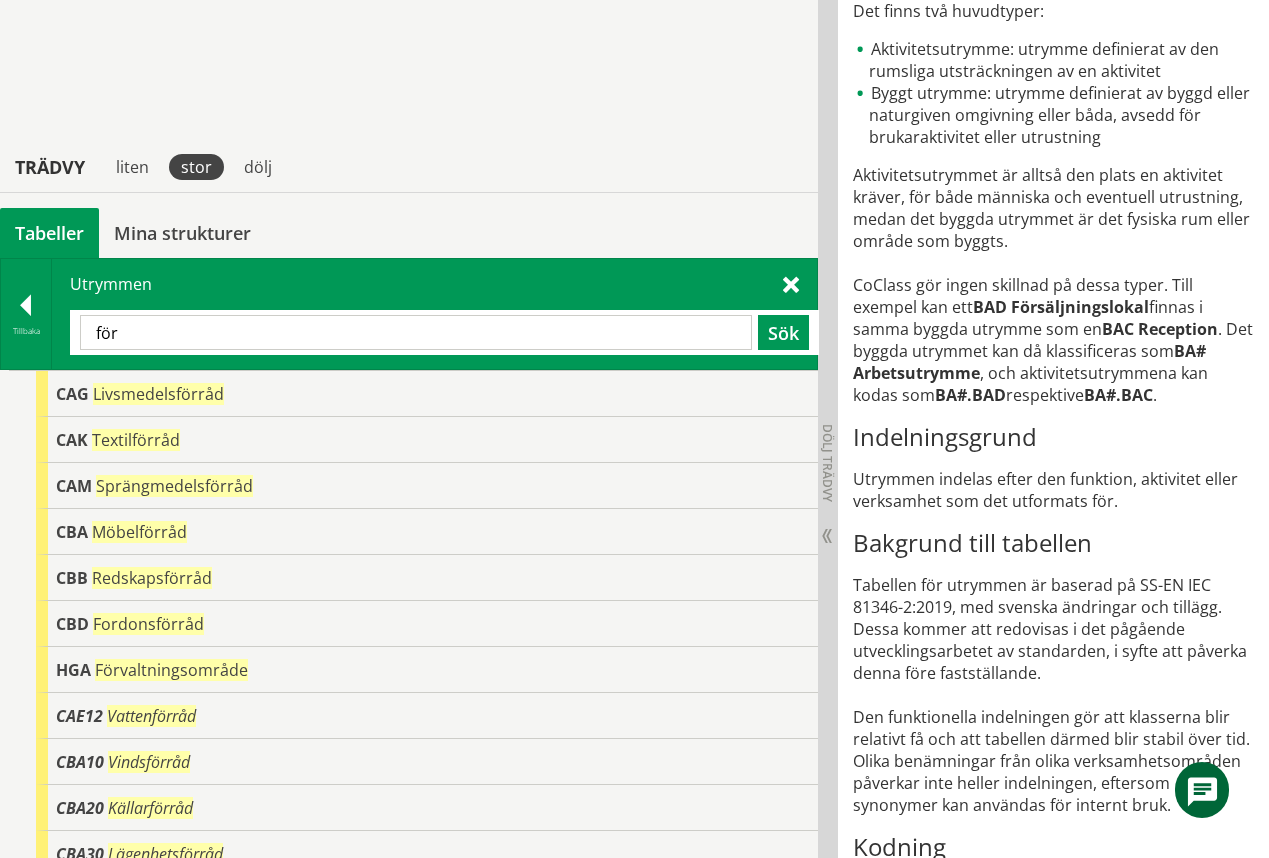 scroll, scrollTop: 750, scrollLeft: 0, axis: vertical 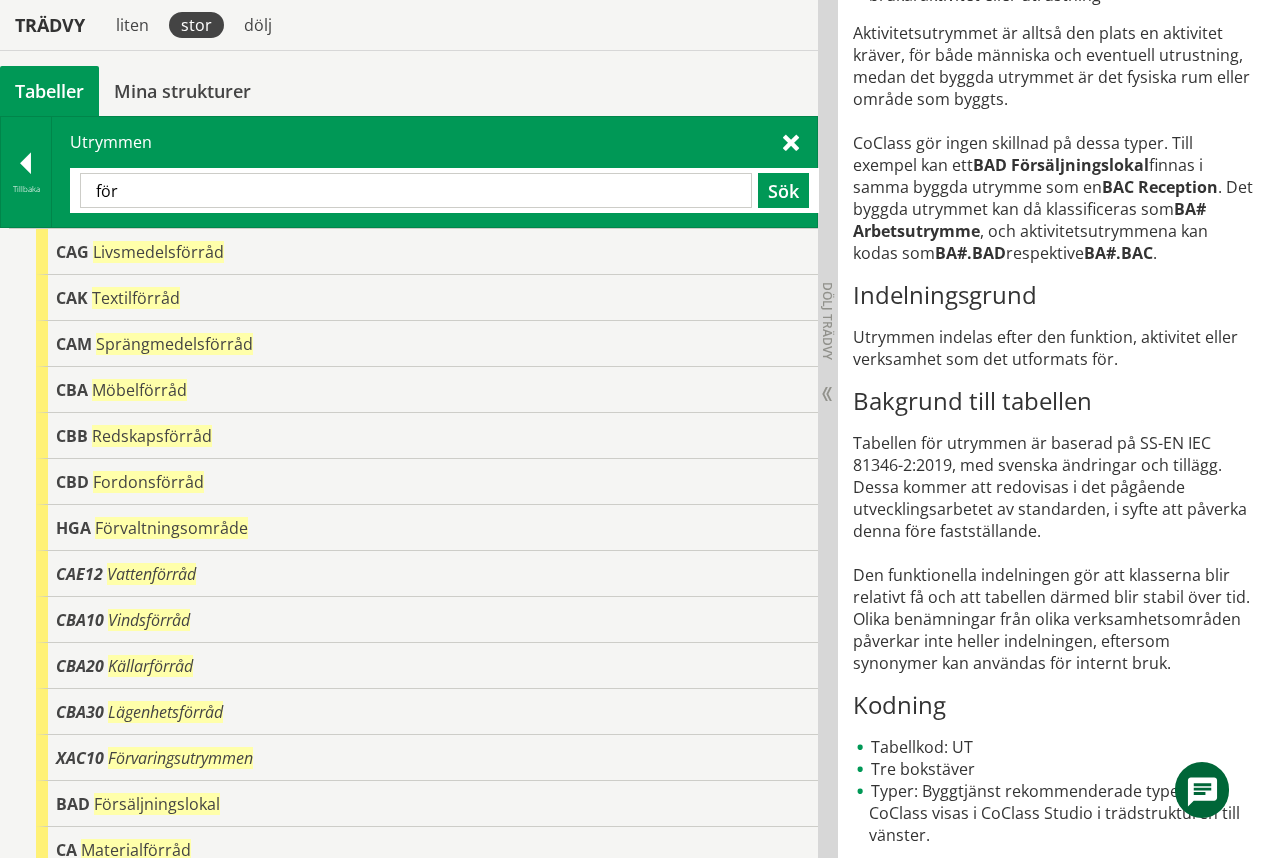 click on "för
Sök" at bounding box center [444, 190] 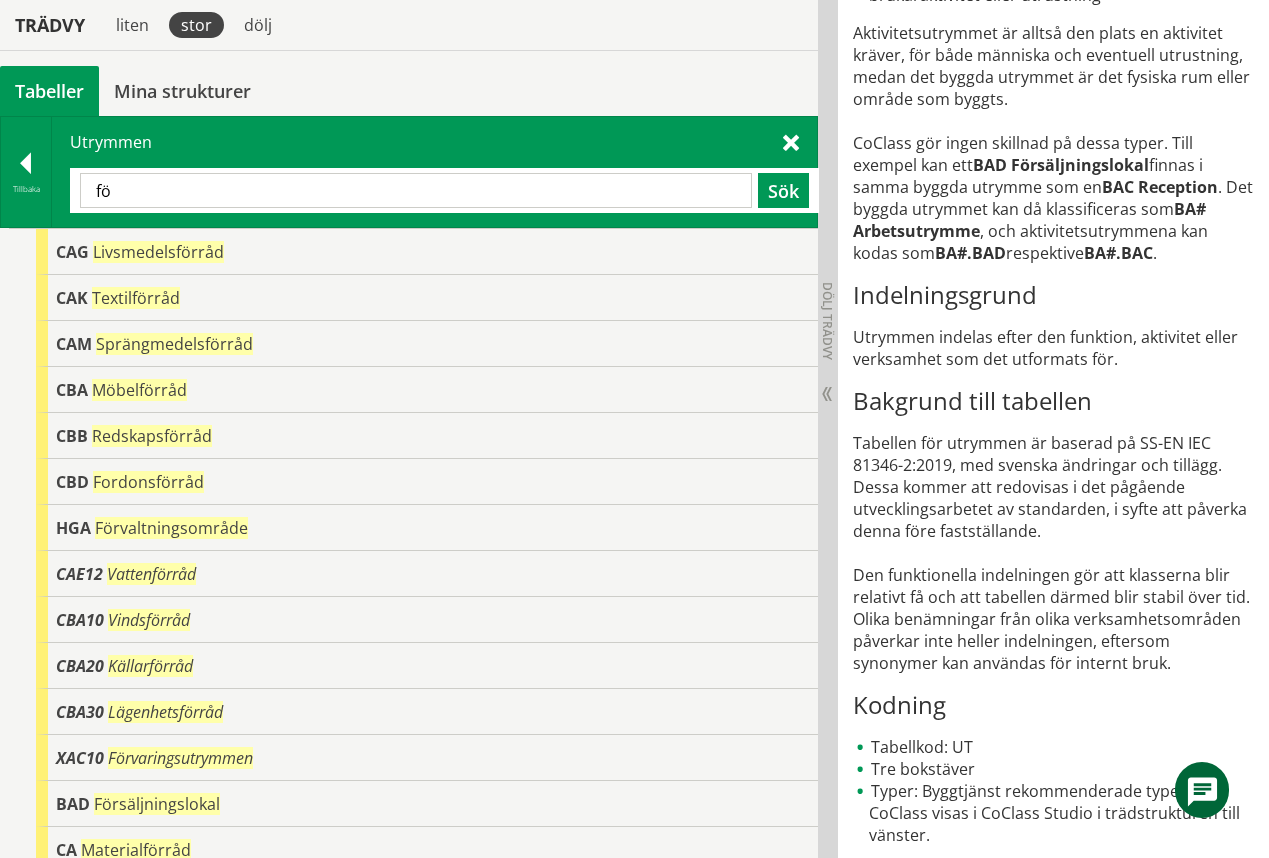 type on "f" 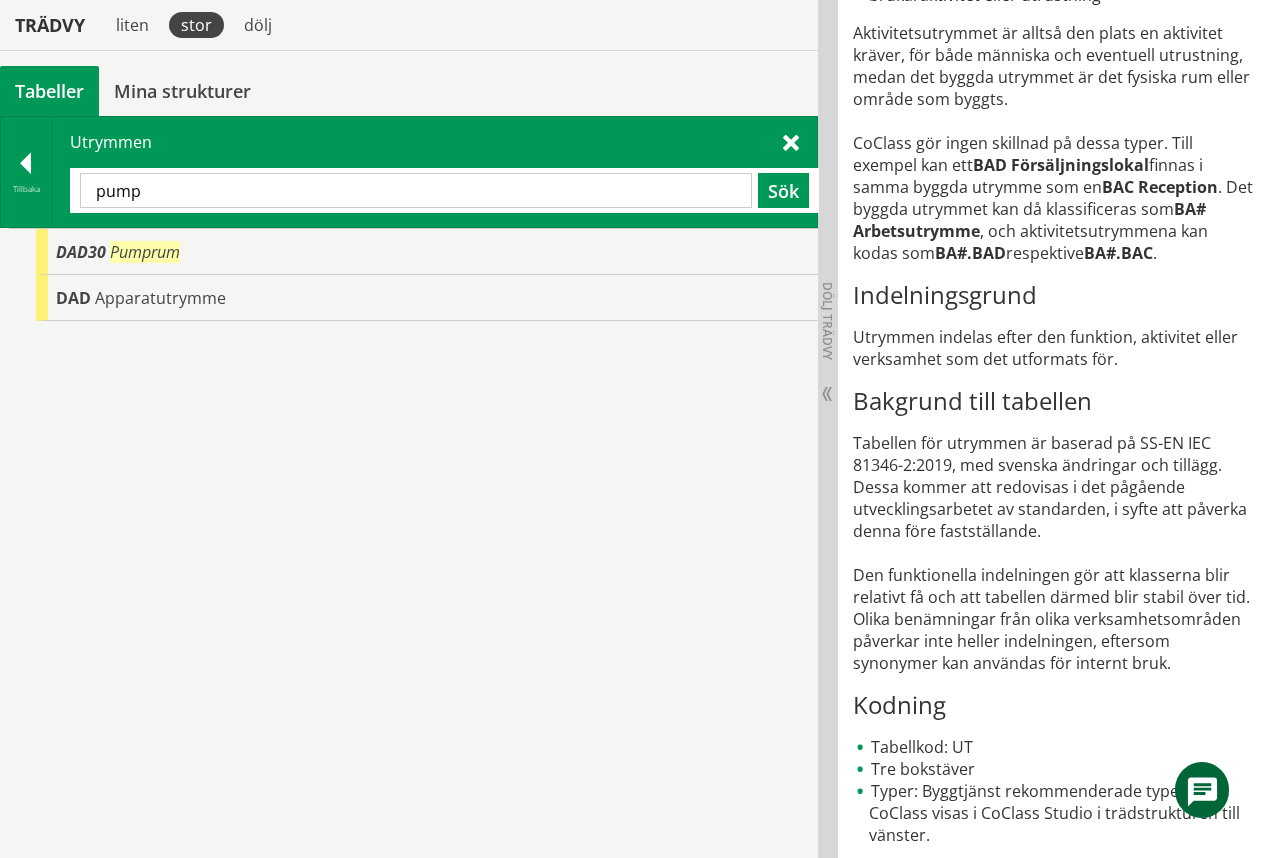 click on "pump" at bounding box center (416, 190) 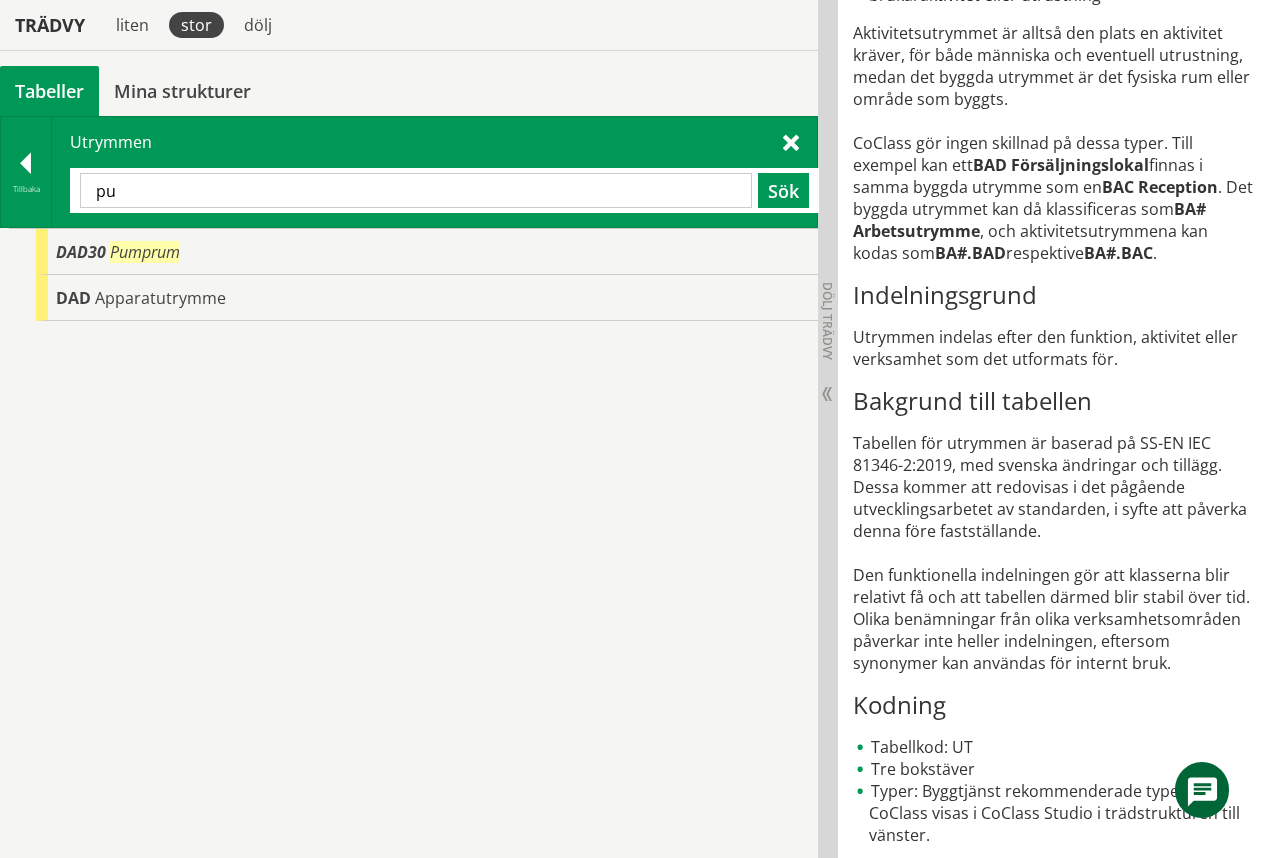 type on "p" 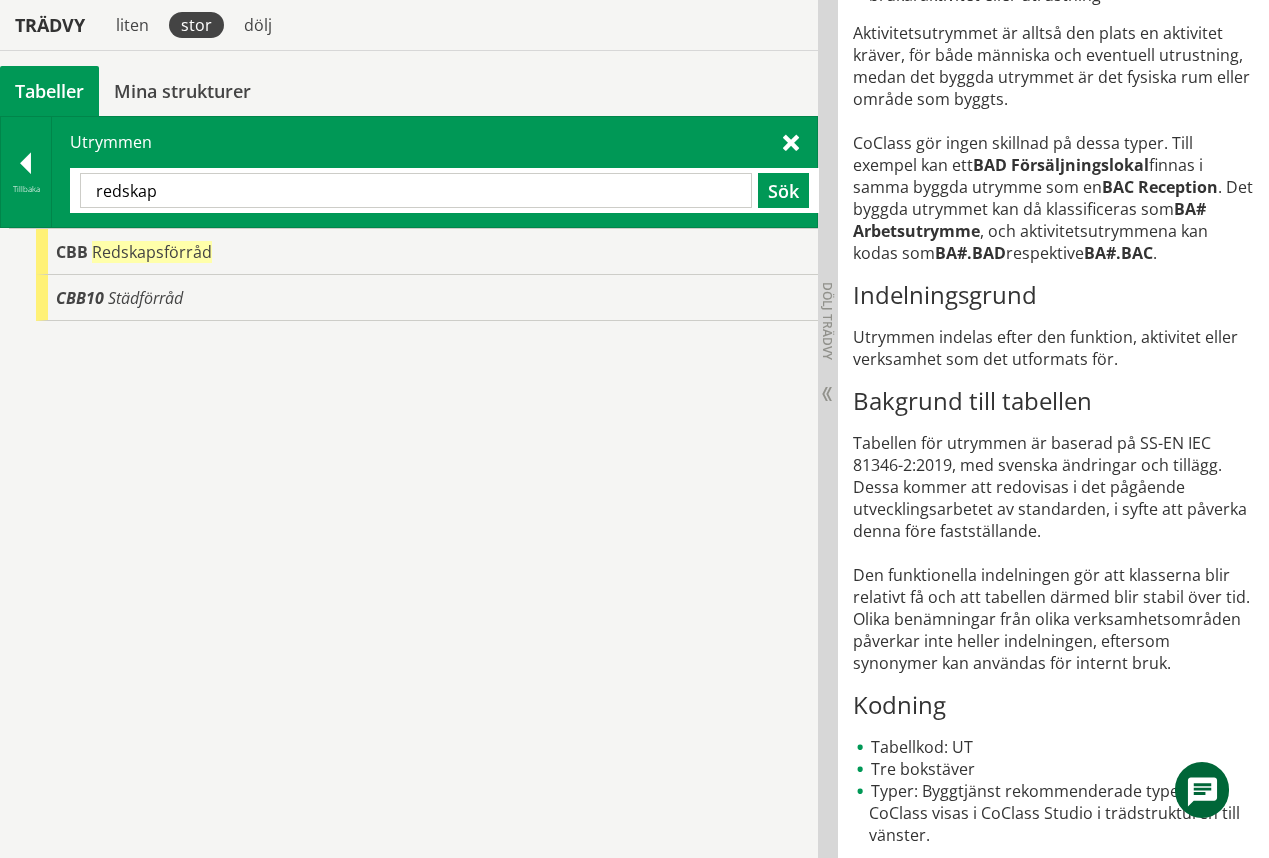 click on "redskap" at bounding box center [416, 190] 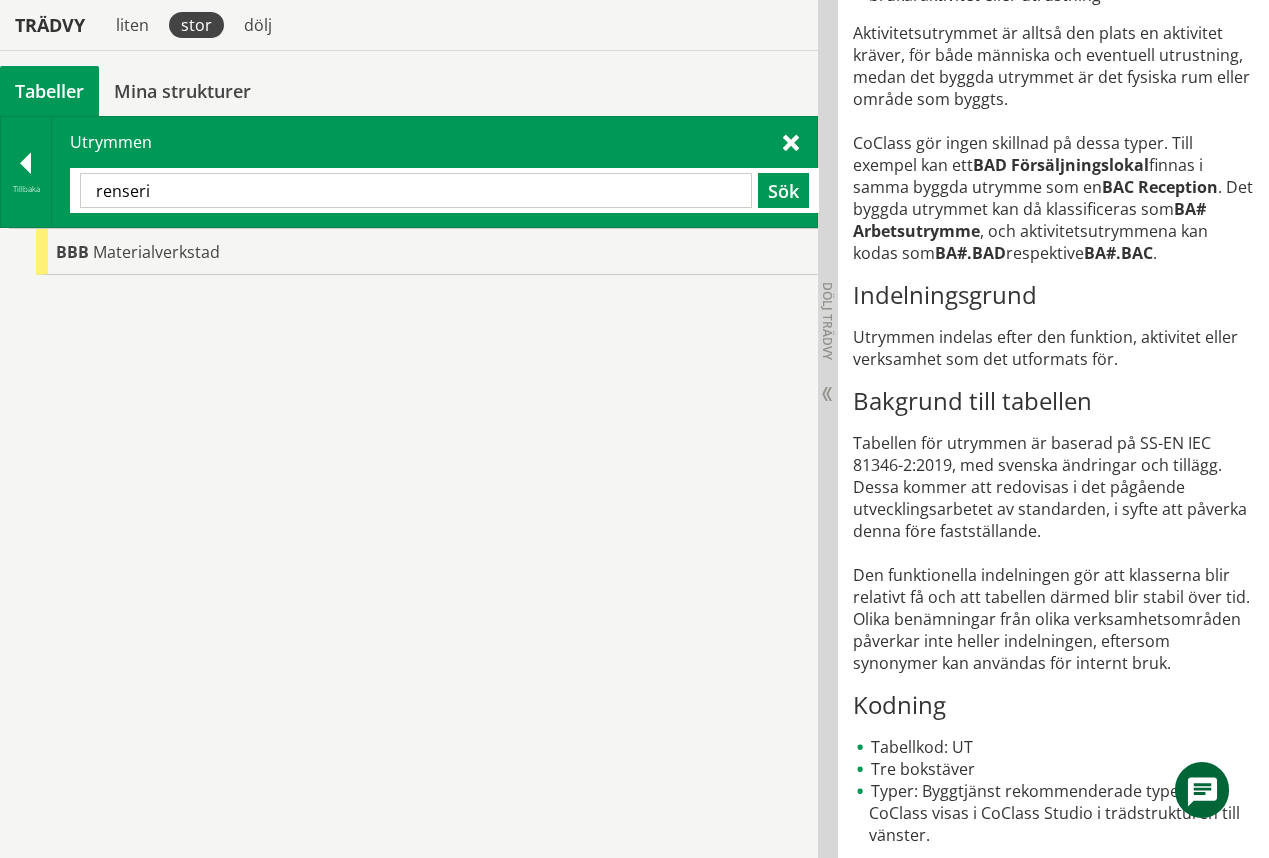 click on "renseri" at bounding box center [416, 190] 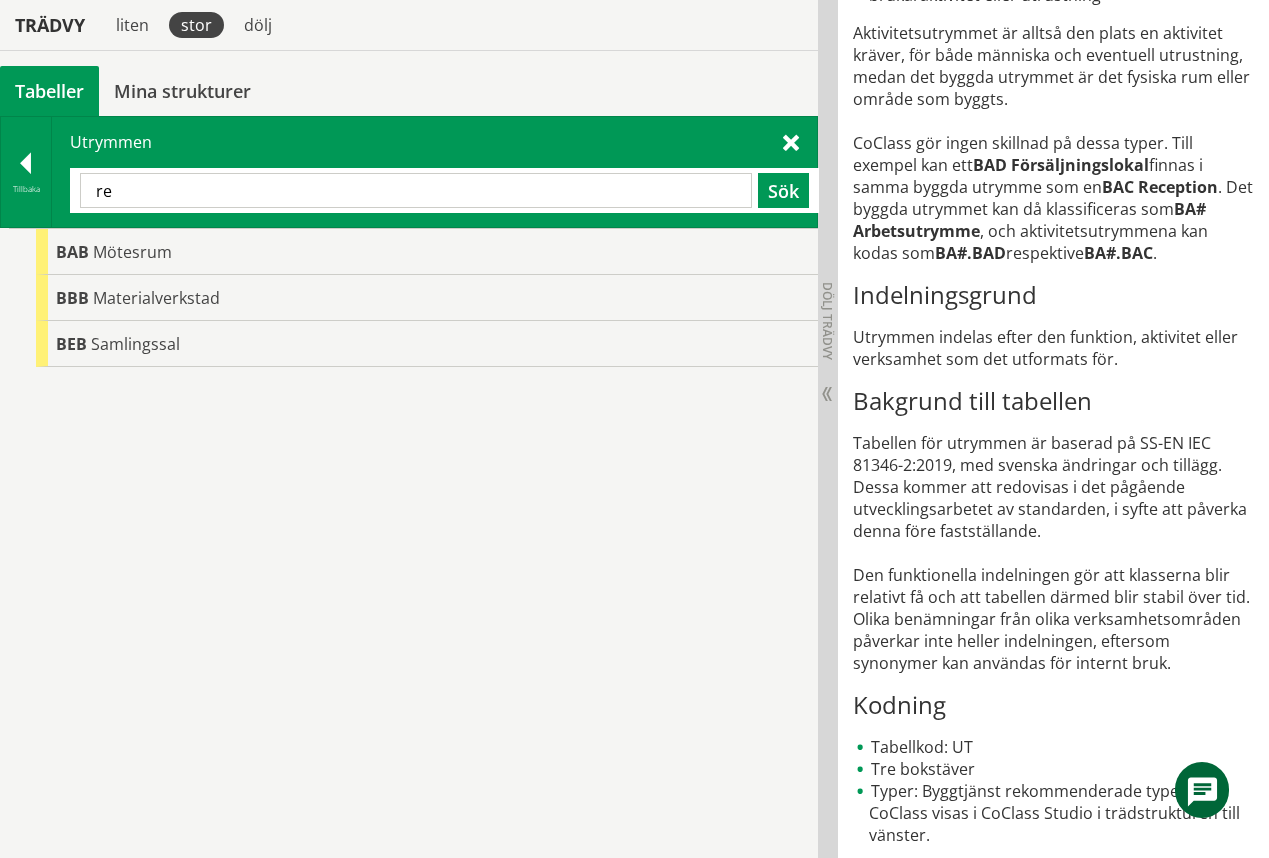type on "r" 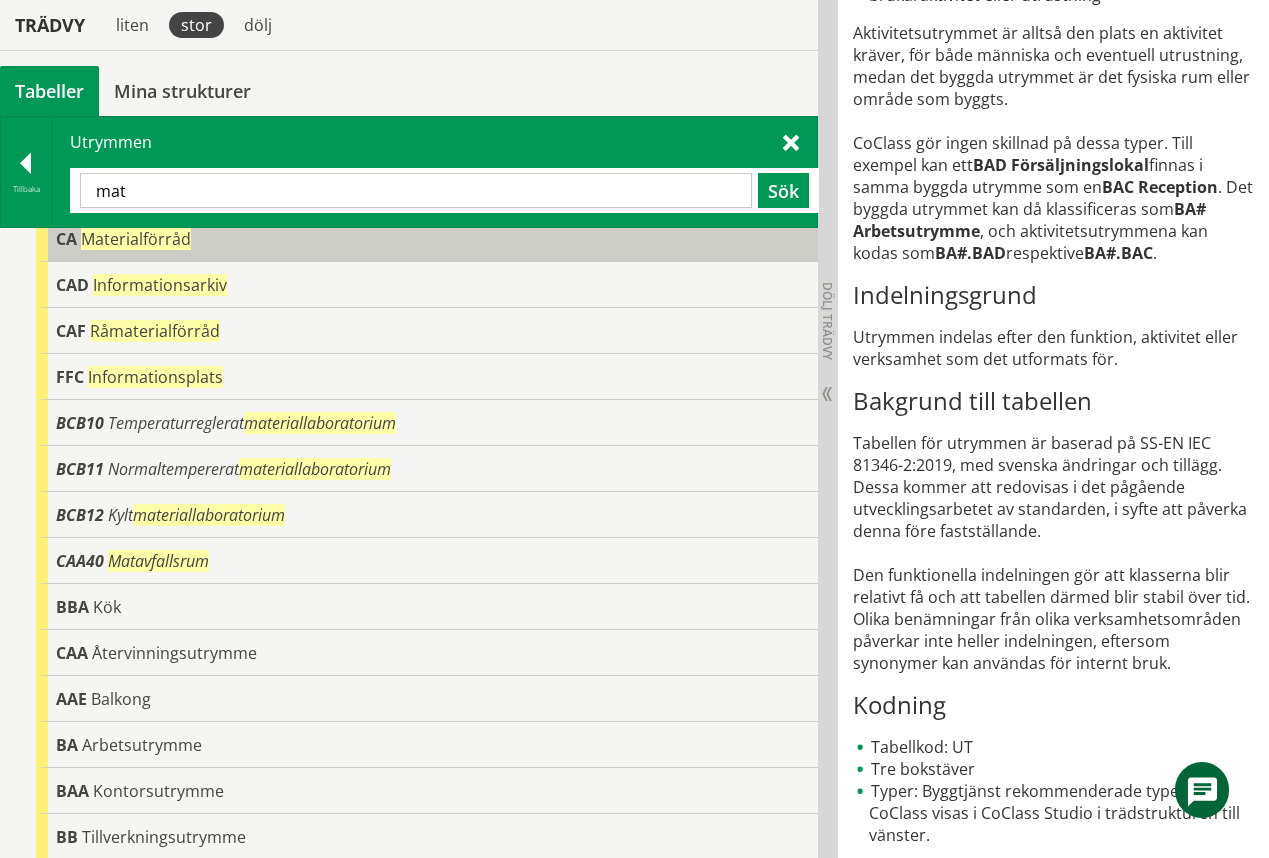 scroll, scrollTop: 189, scrollLeft: 0, axis: vertical 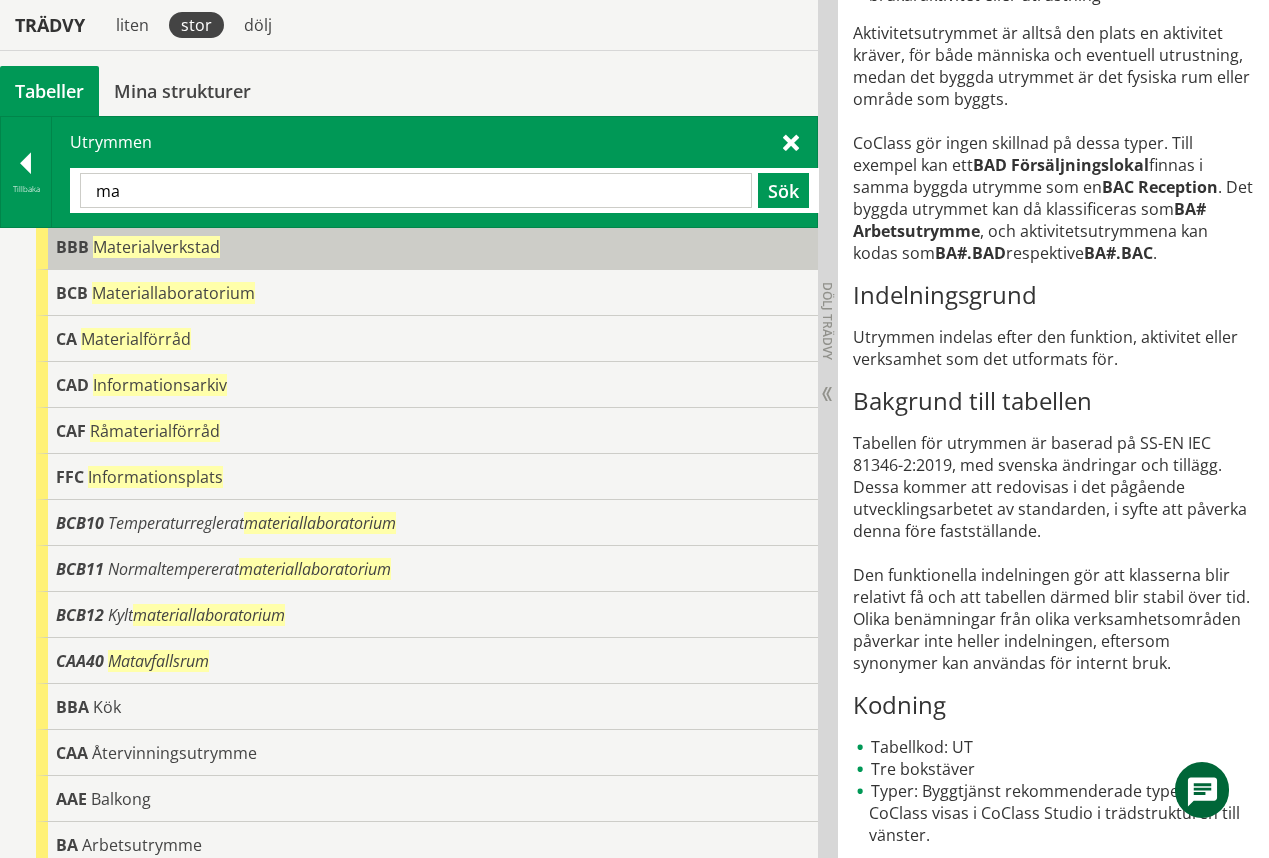 type on "m" 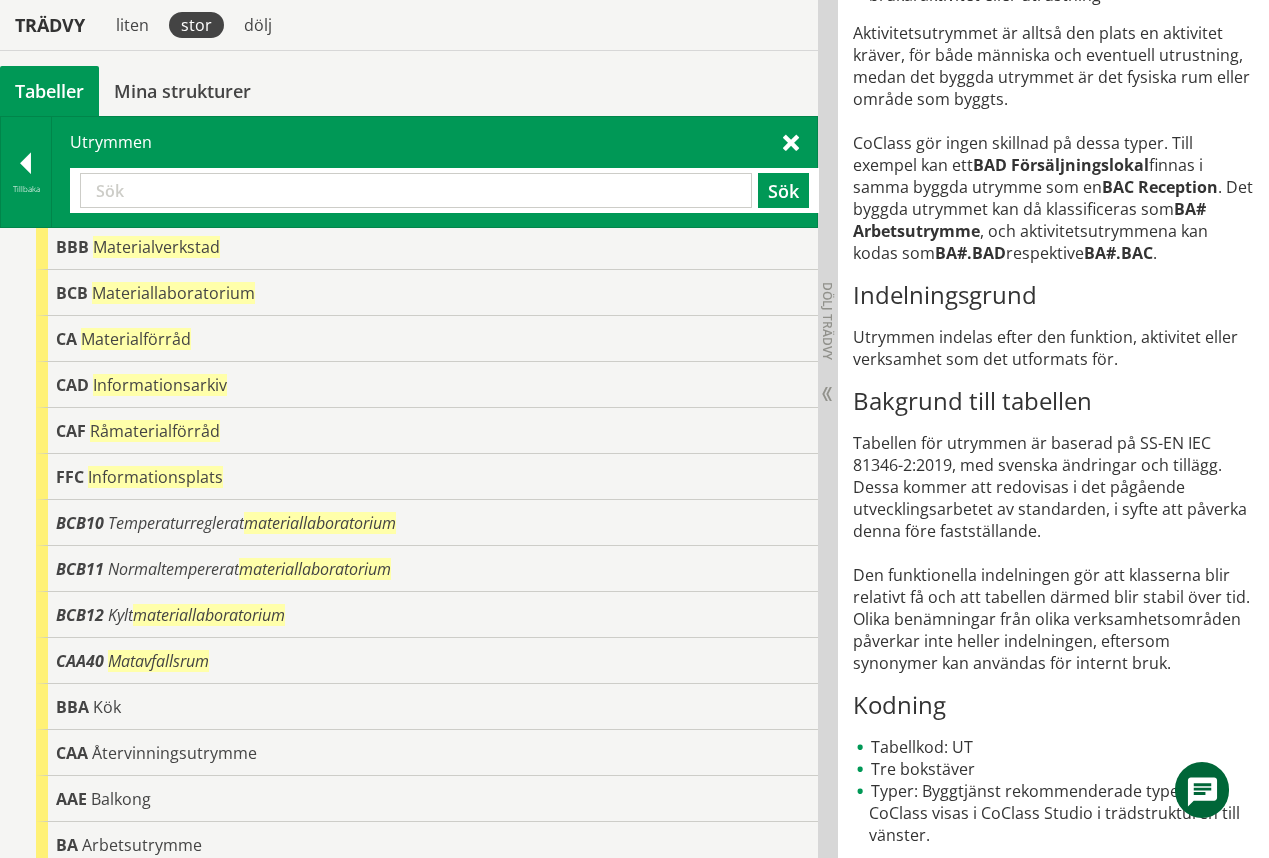 click at bounding box center [416, 190] 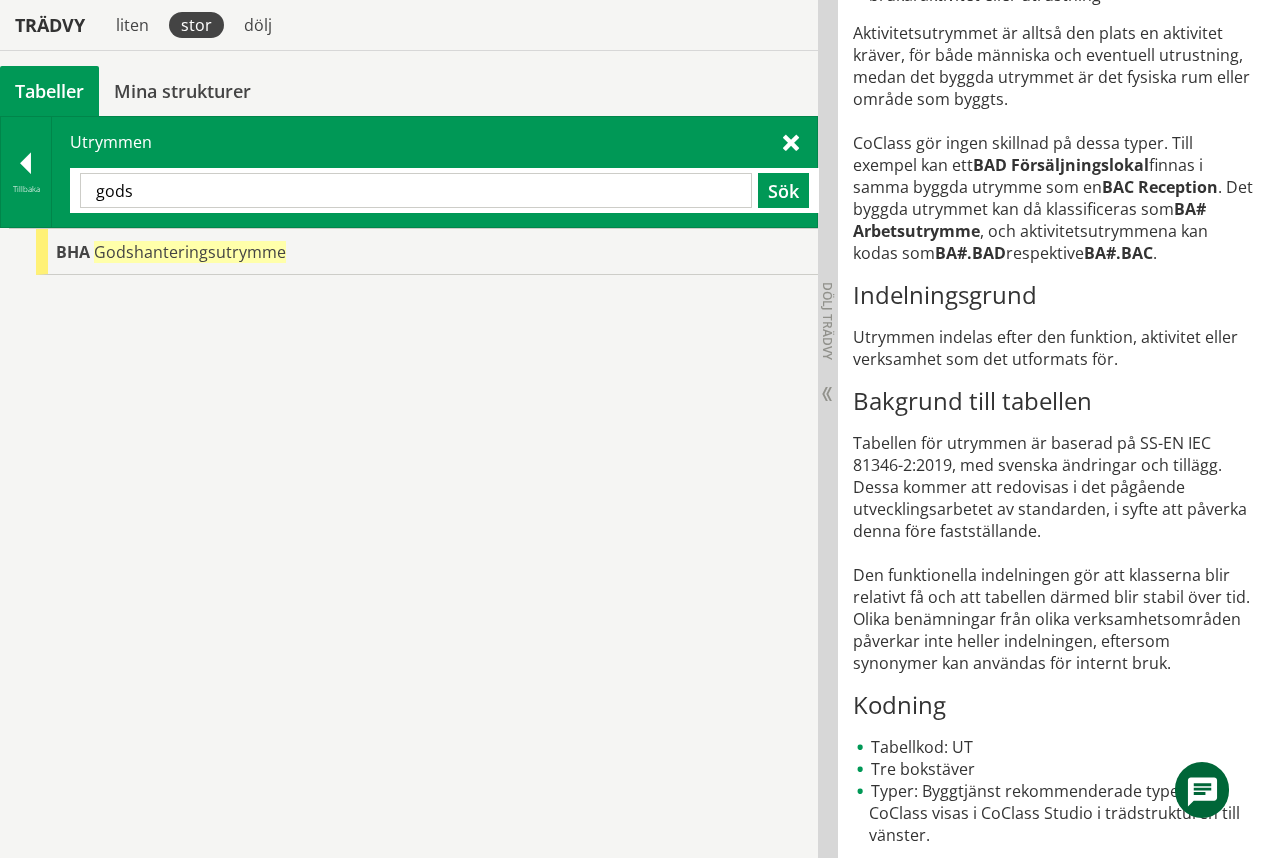 scroll, scrollTop: 0, scrollLeft: 0, axis: both 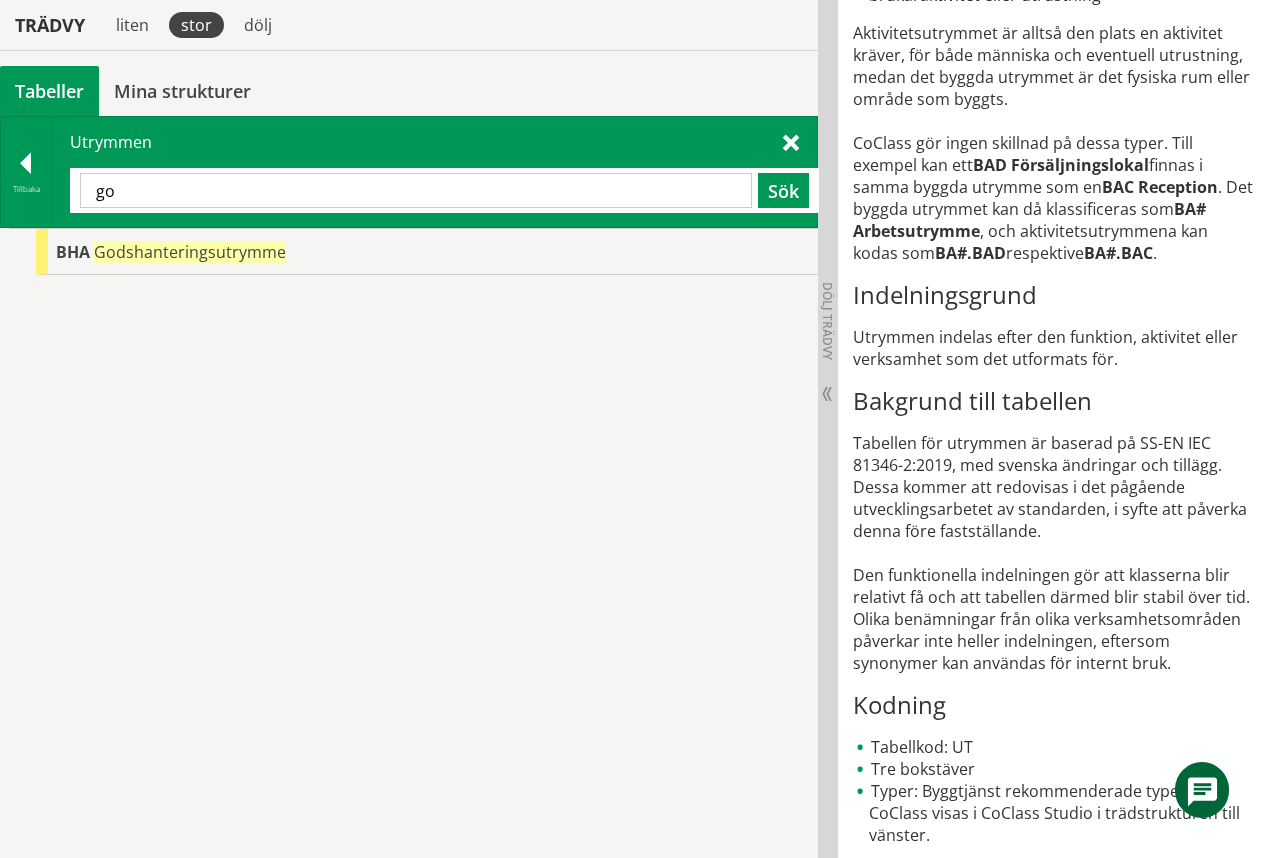 type on "g" 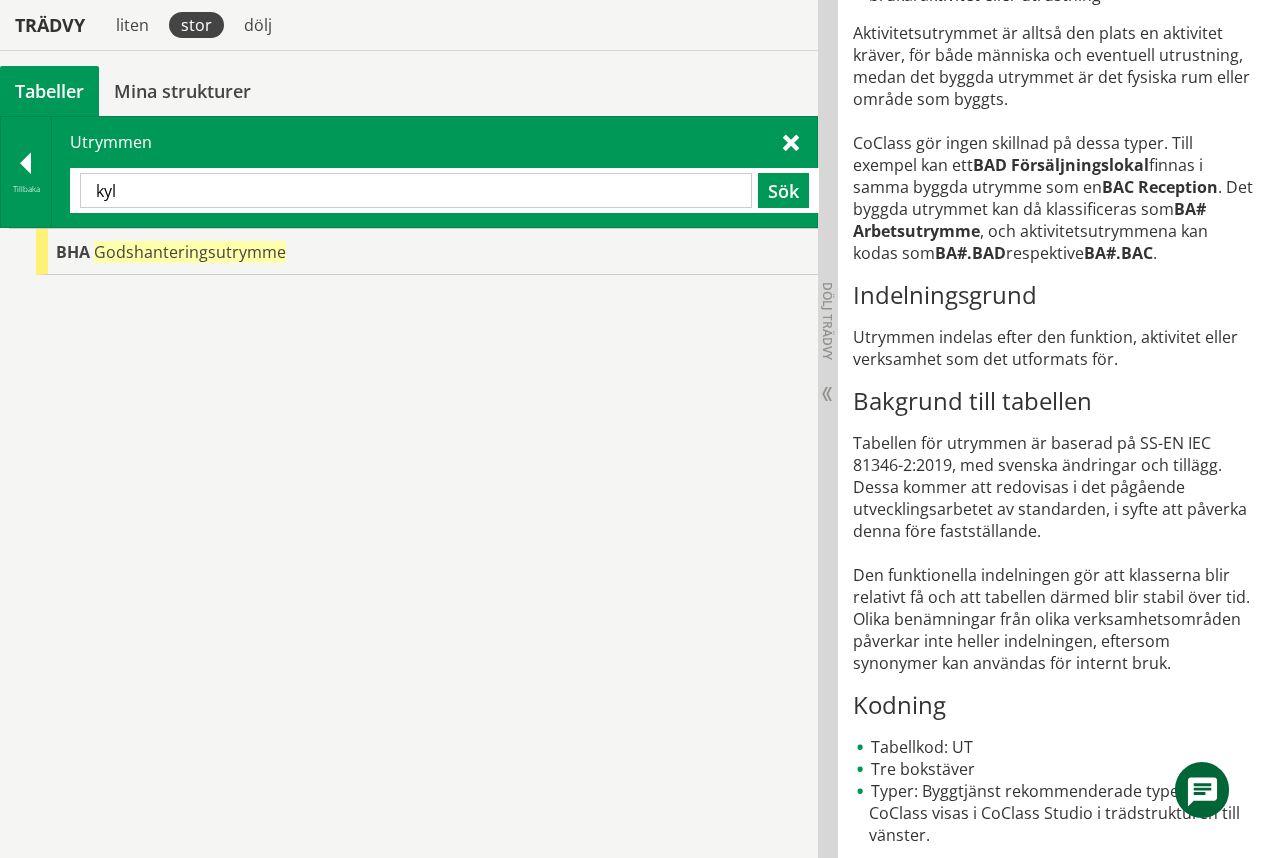 type on "kyl" 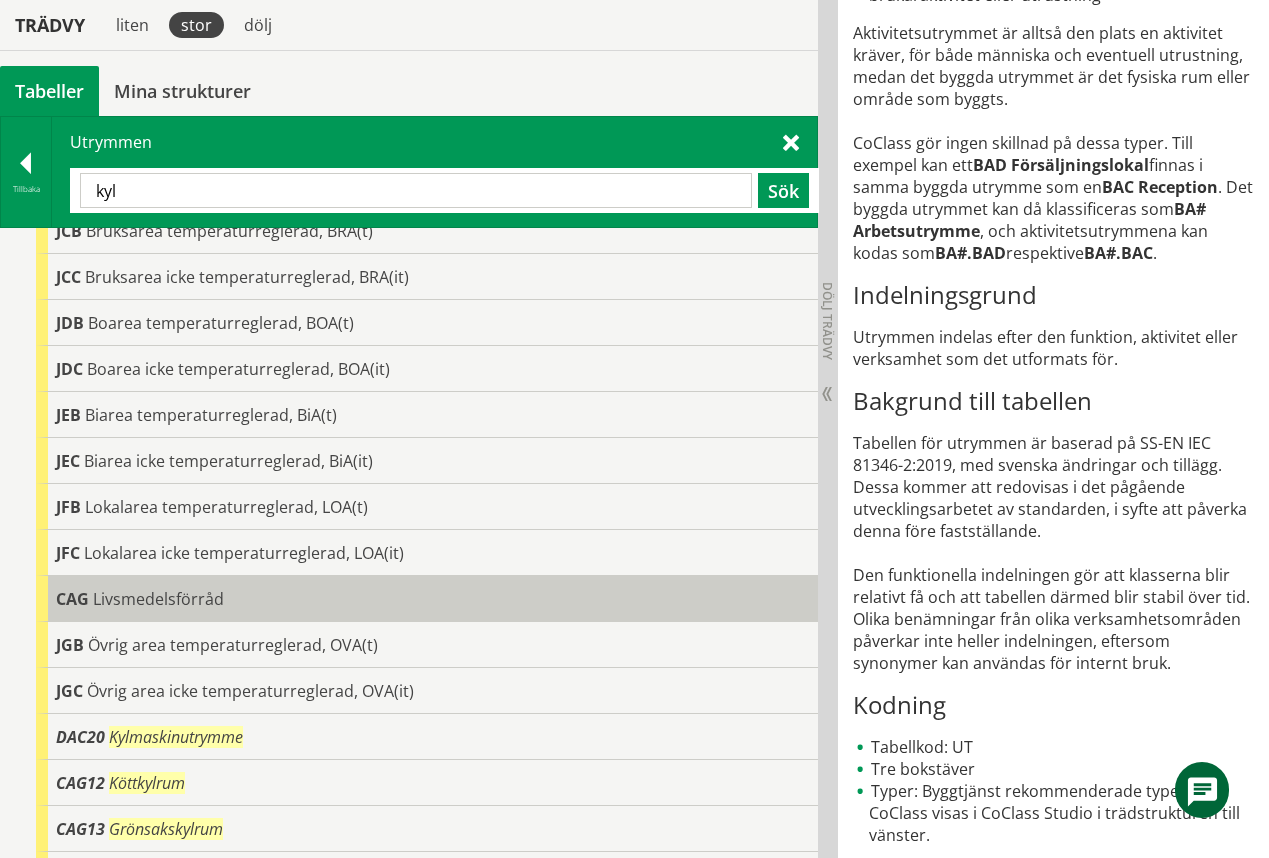 scroll, scrollTop: 289, scrollLeft: 0, axis: vertical 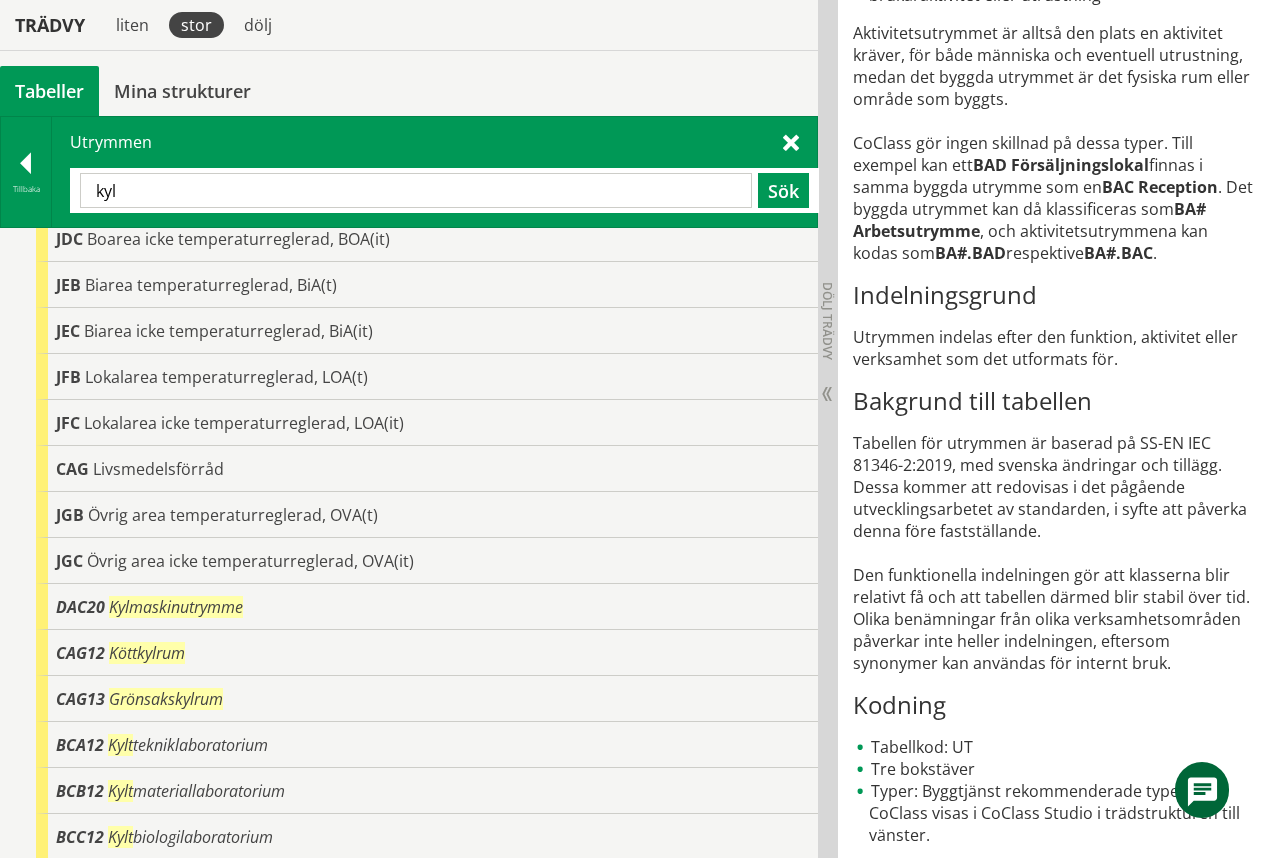 drag, startPoint x: 120, startPoint y: 207, endPoint x: 63, endPoint y: 217, distance: 57.870544 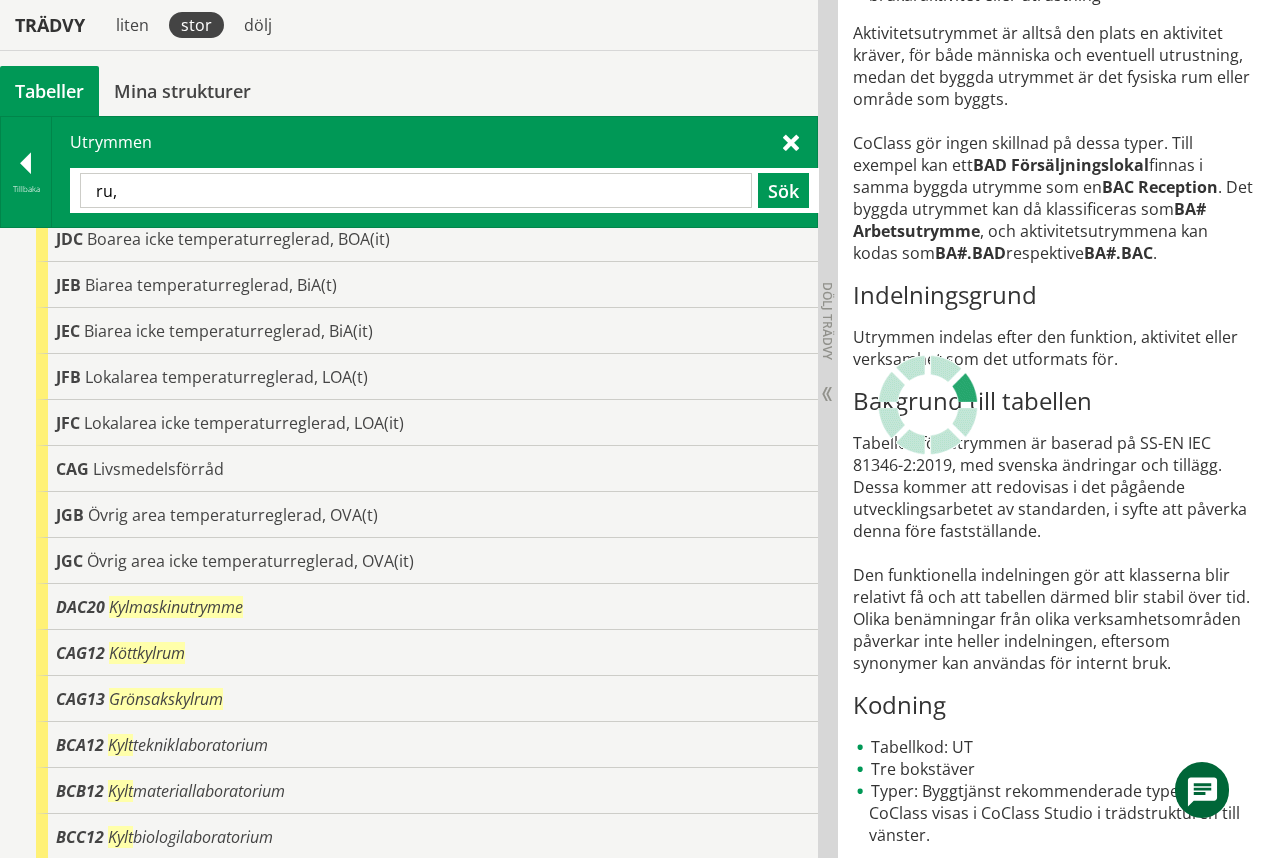 scroll, scrollTop: 0, scrollLeft: 0, axis: both 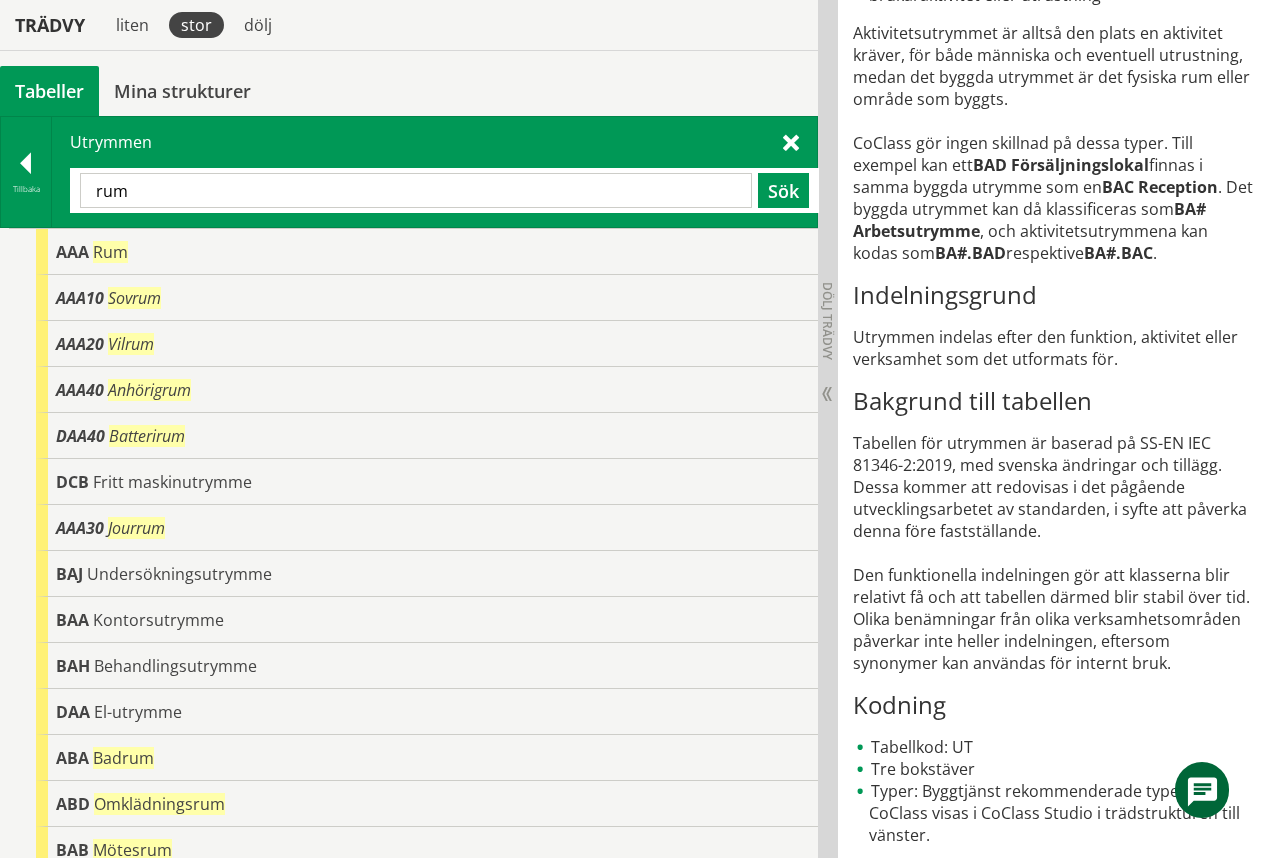 click on "rum" at bounding box center (416, 190) 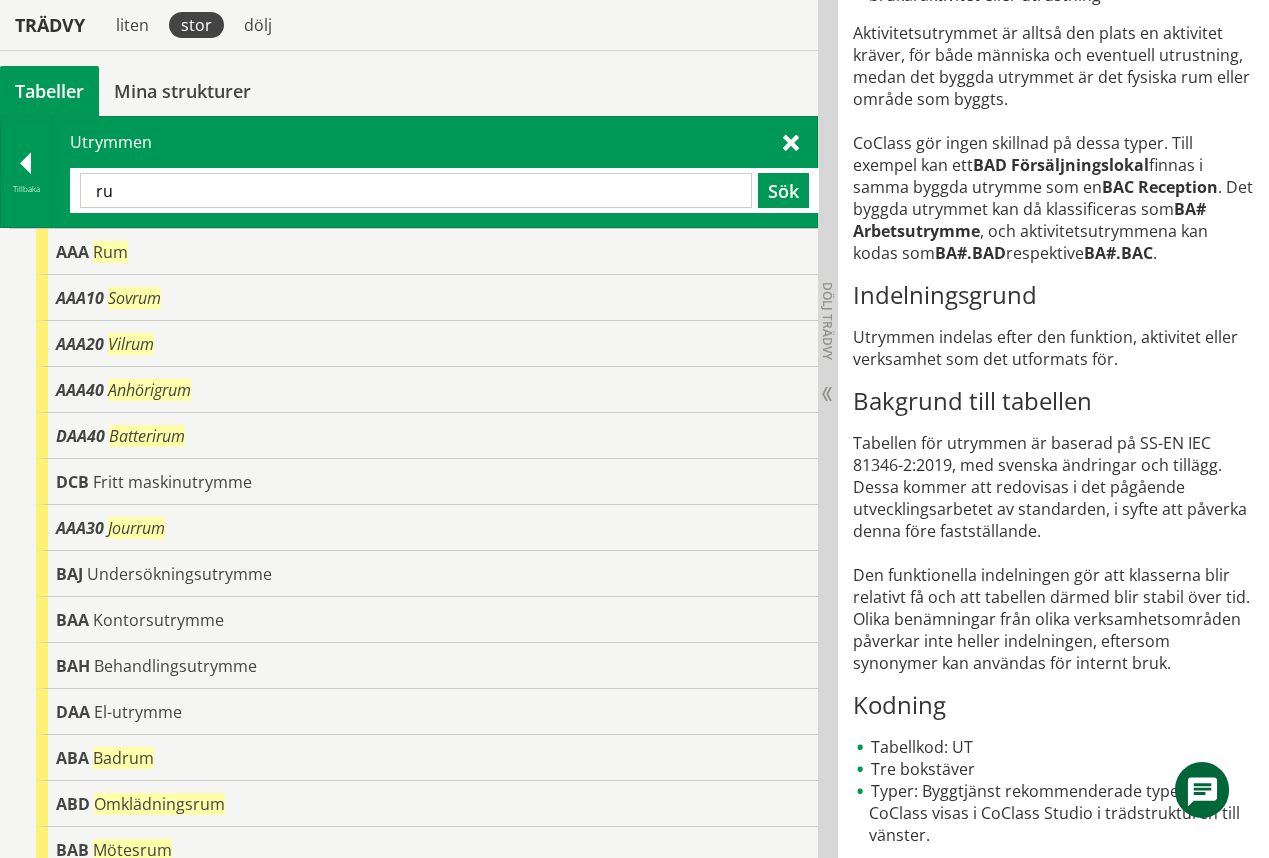 type on "r" 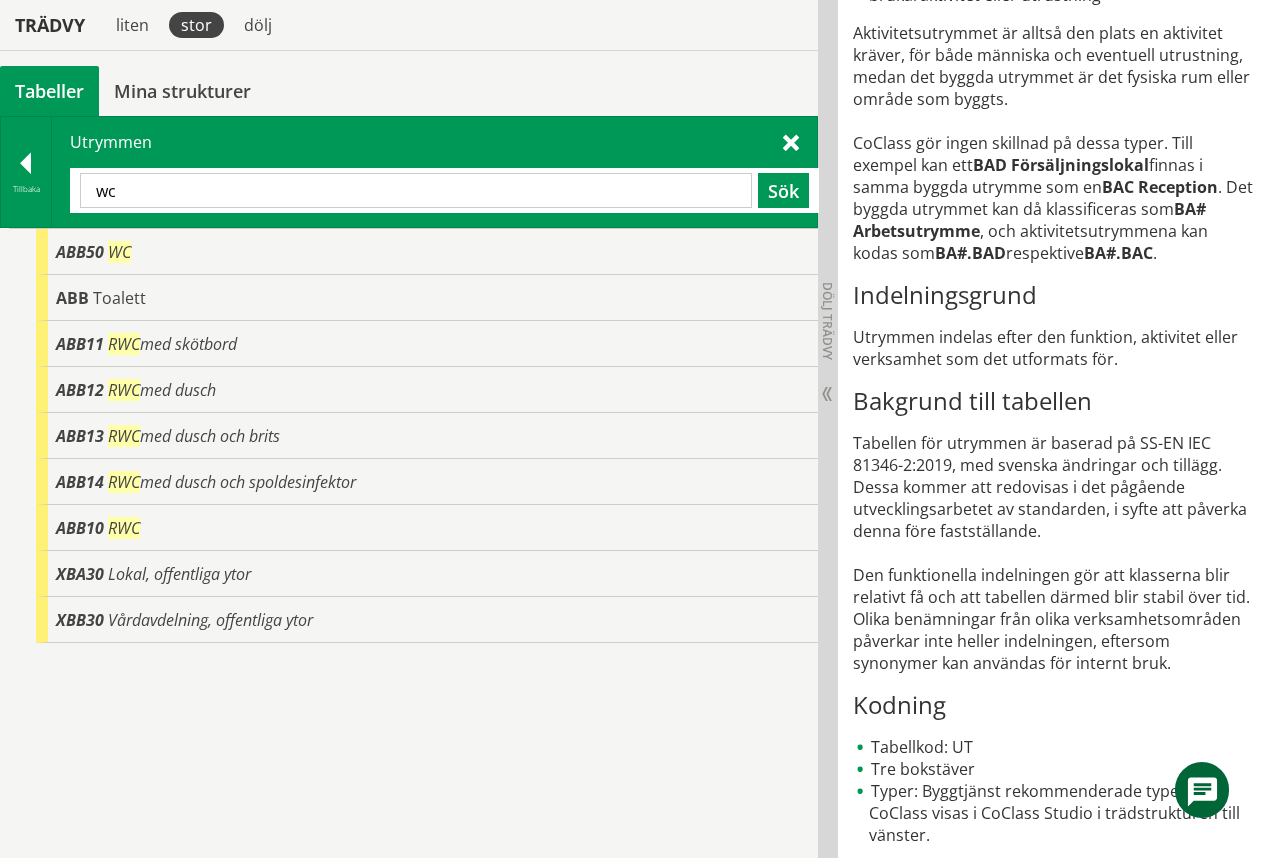 click on "wc" at bounding box center [416, 190] 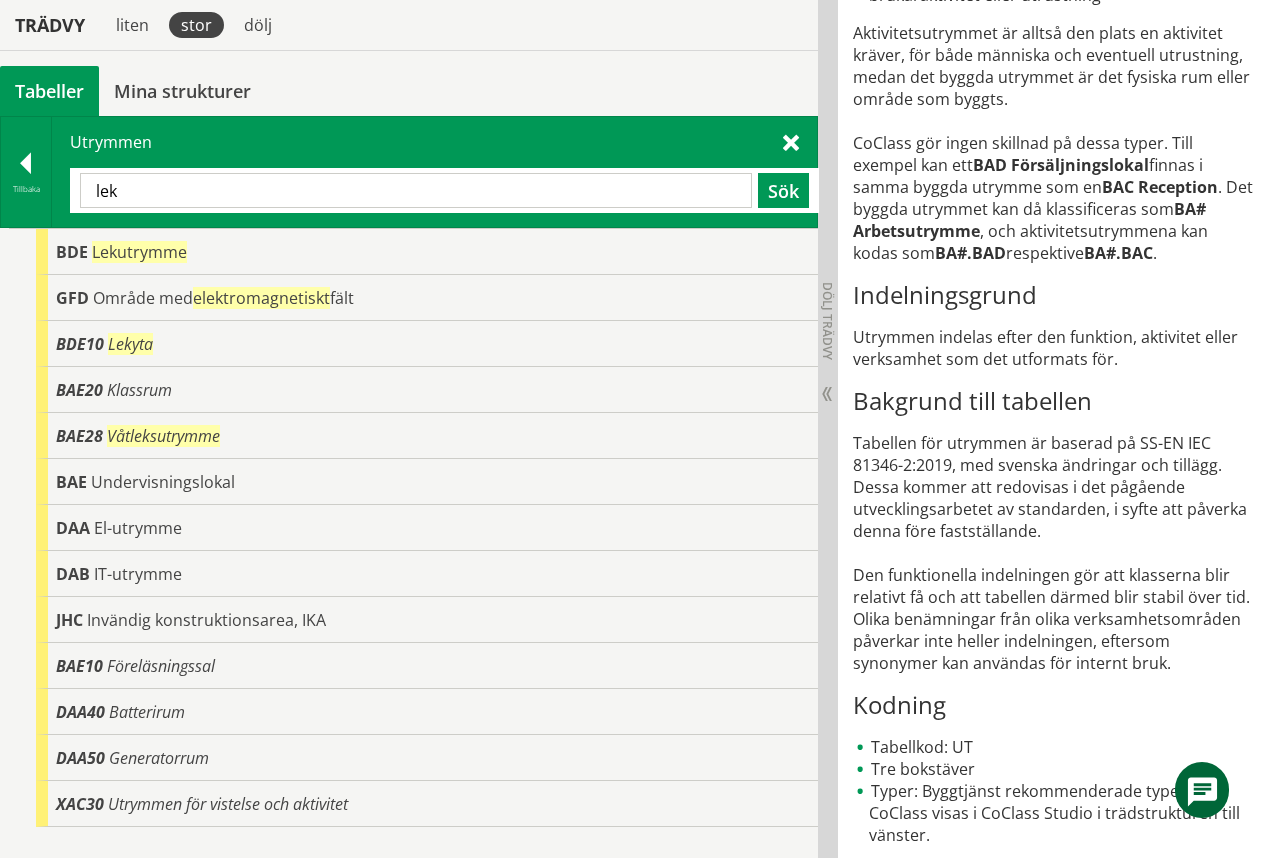 click on "lek" at bounding box center (416, 190) 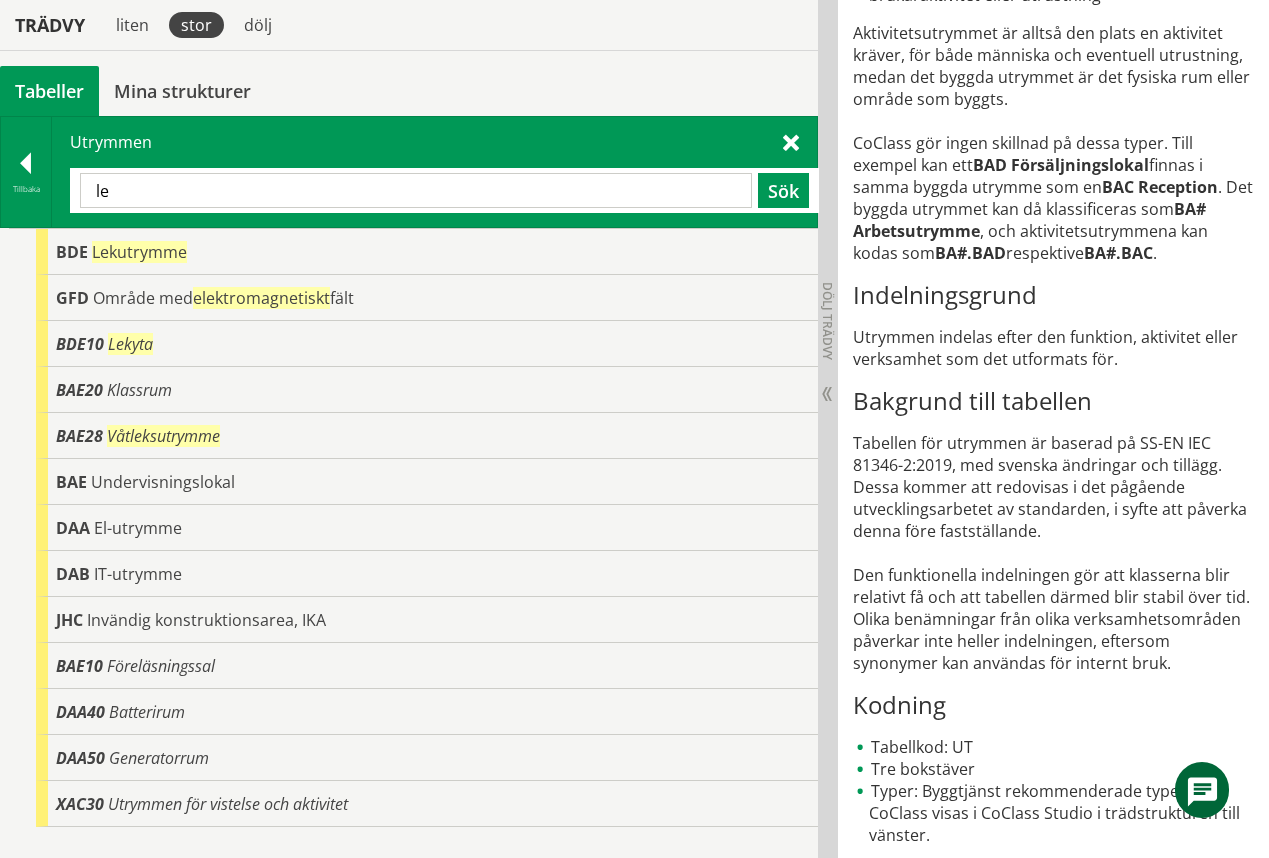 type on "l" 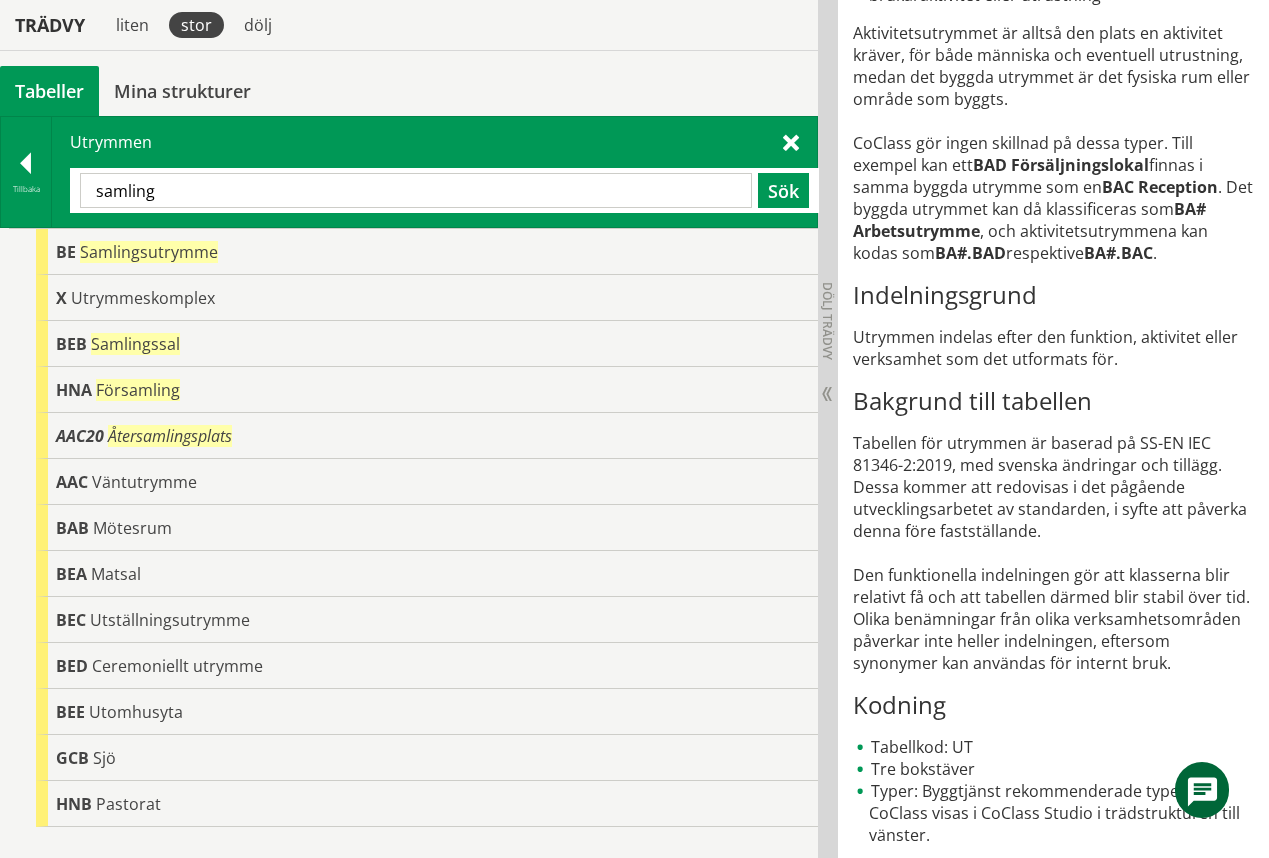 click on "samling" at bounding box center (416, 190) 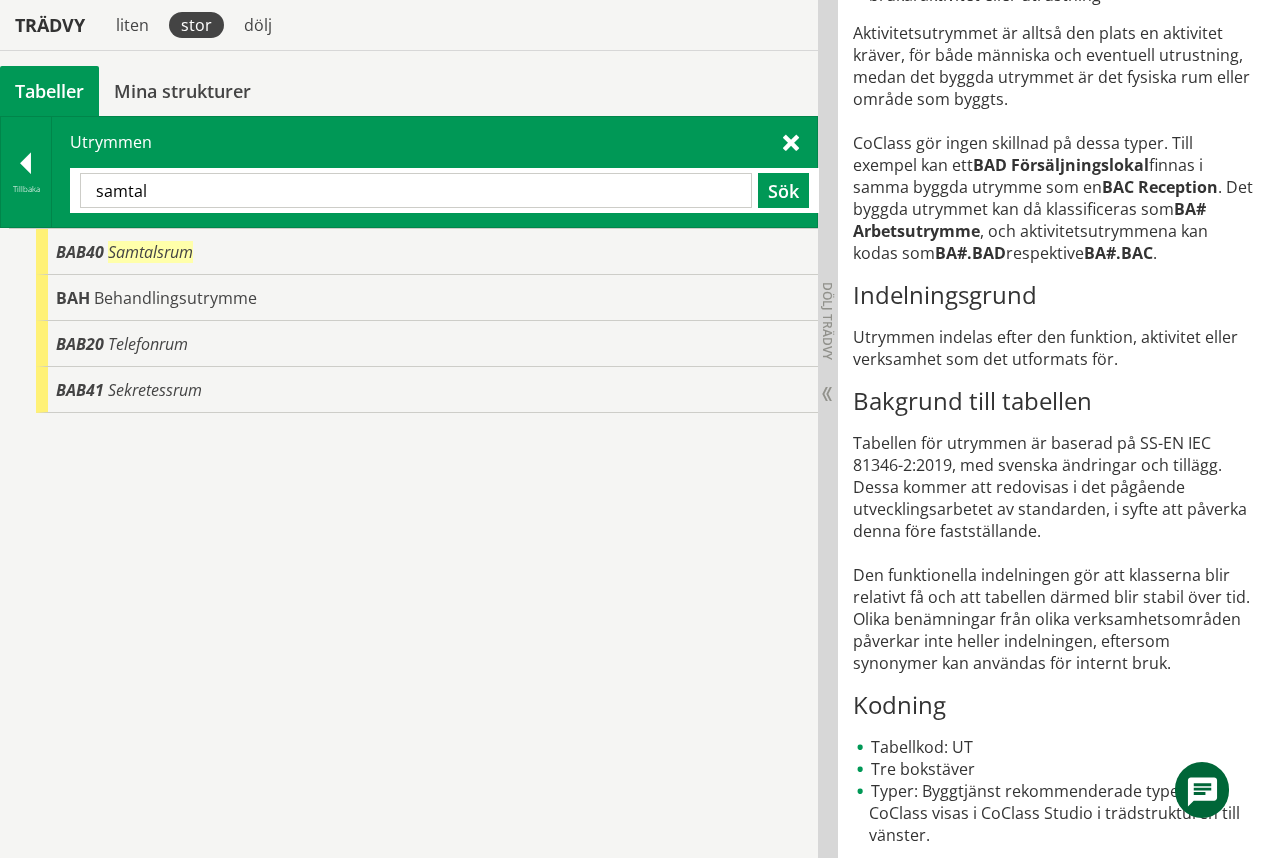 click on "samtal" at bounding box center (416, 190) 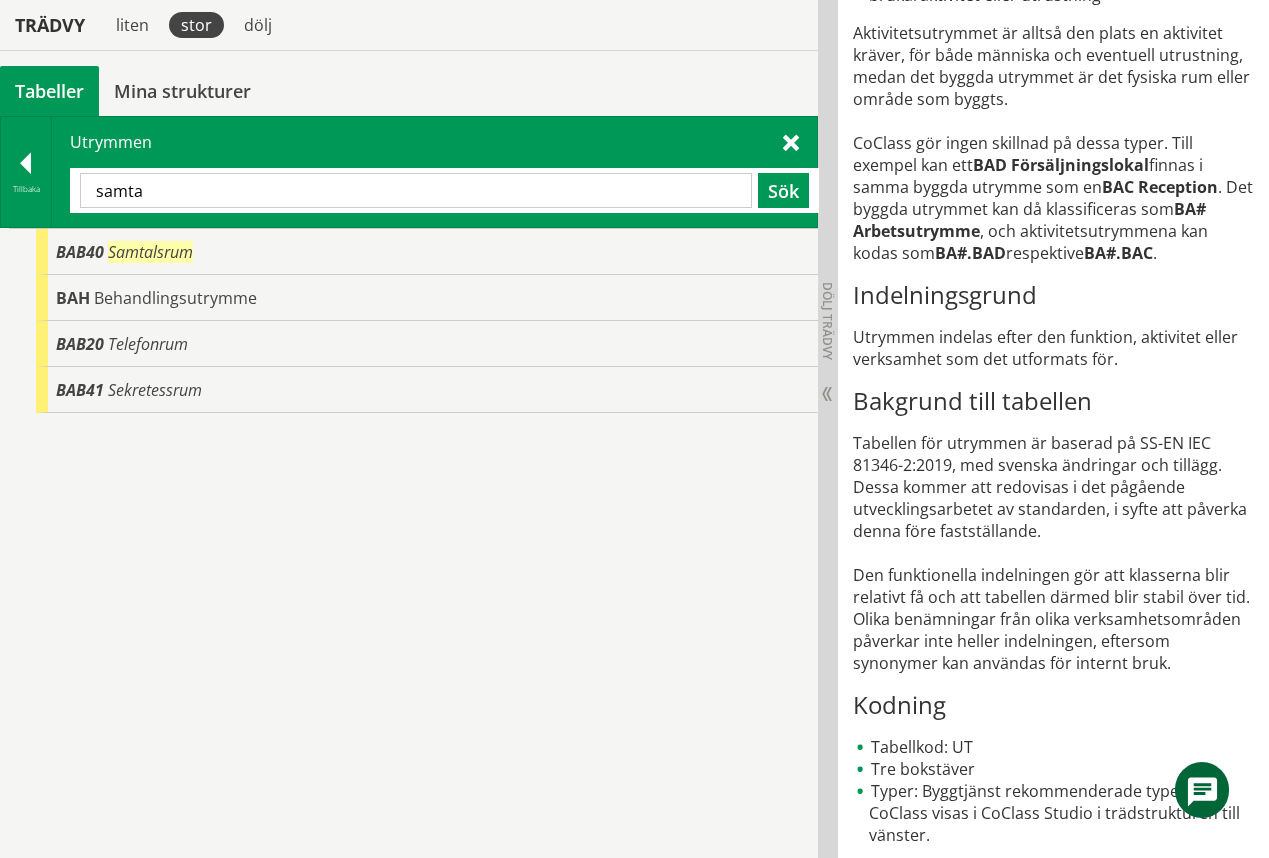click on "samta" at bounding box center (416, 190) 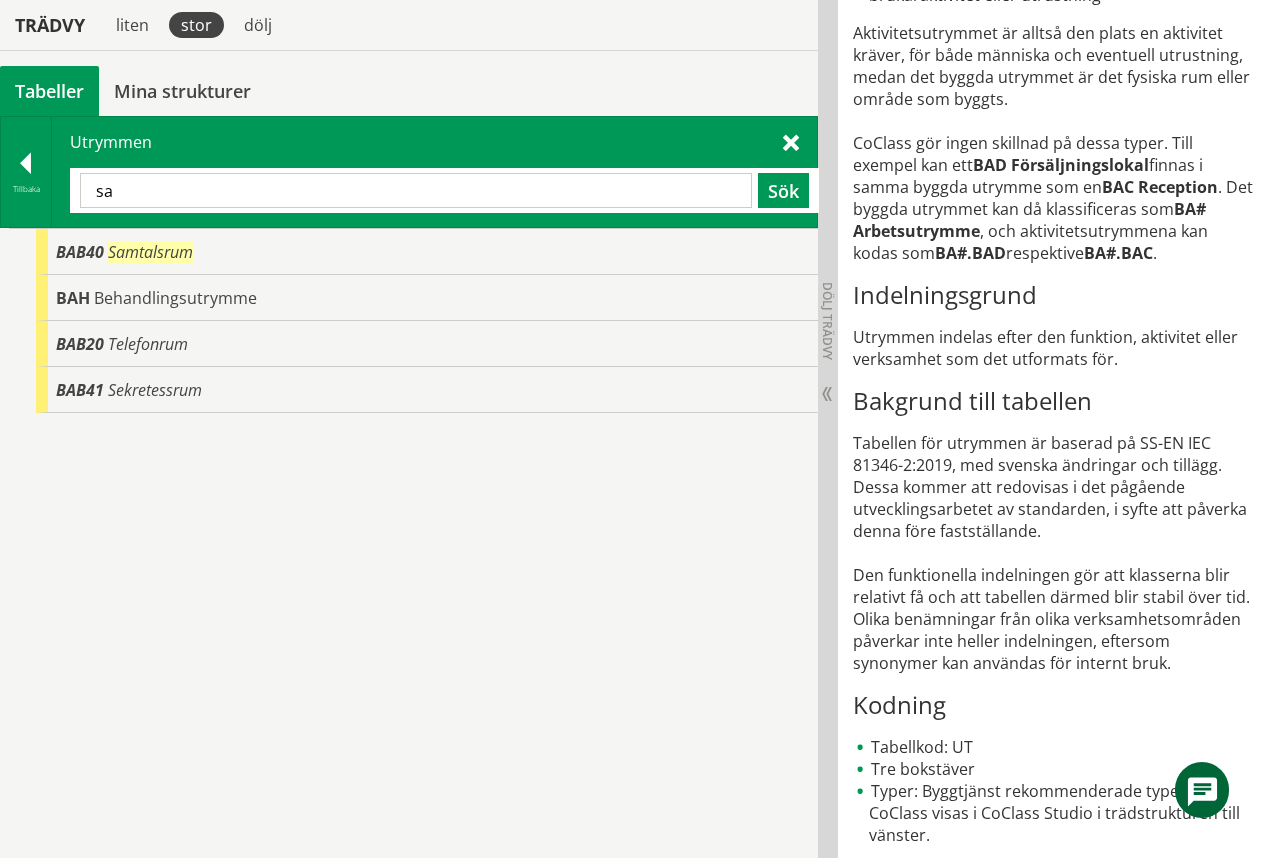 type on "s" 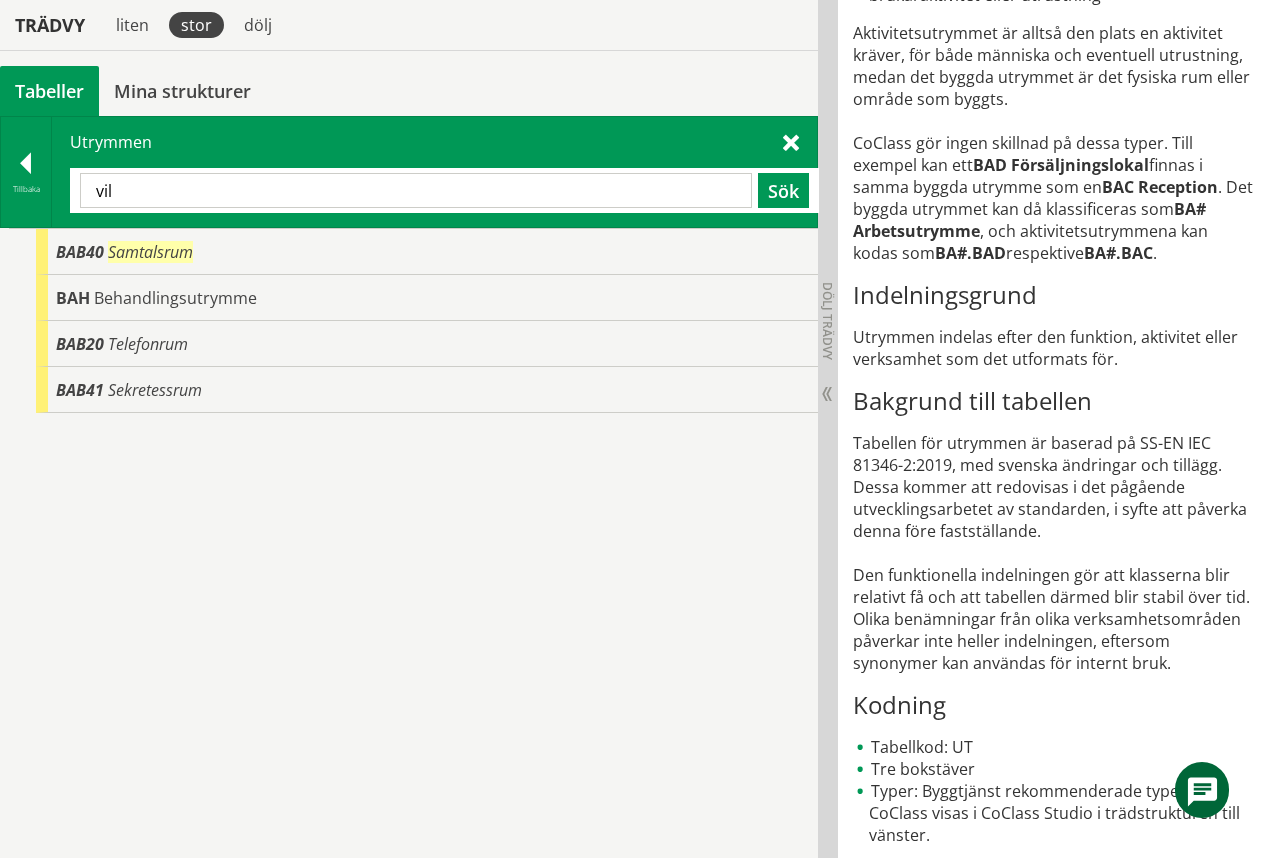 type on "vil" 